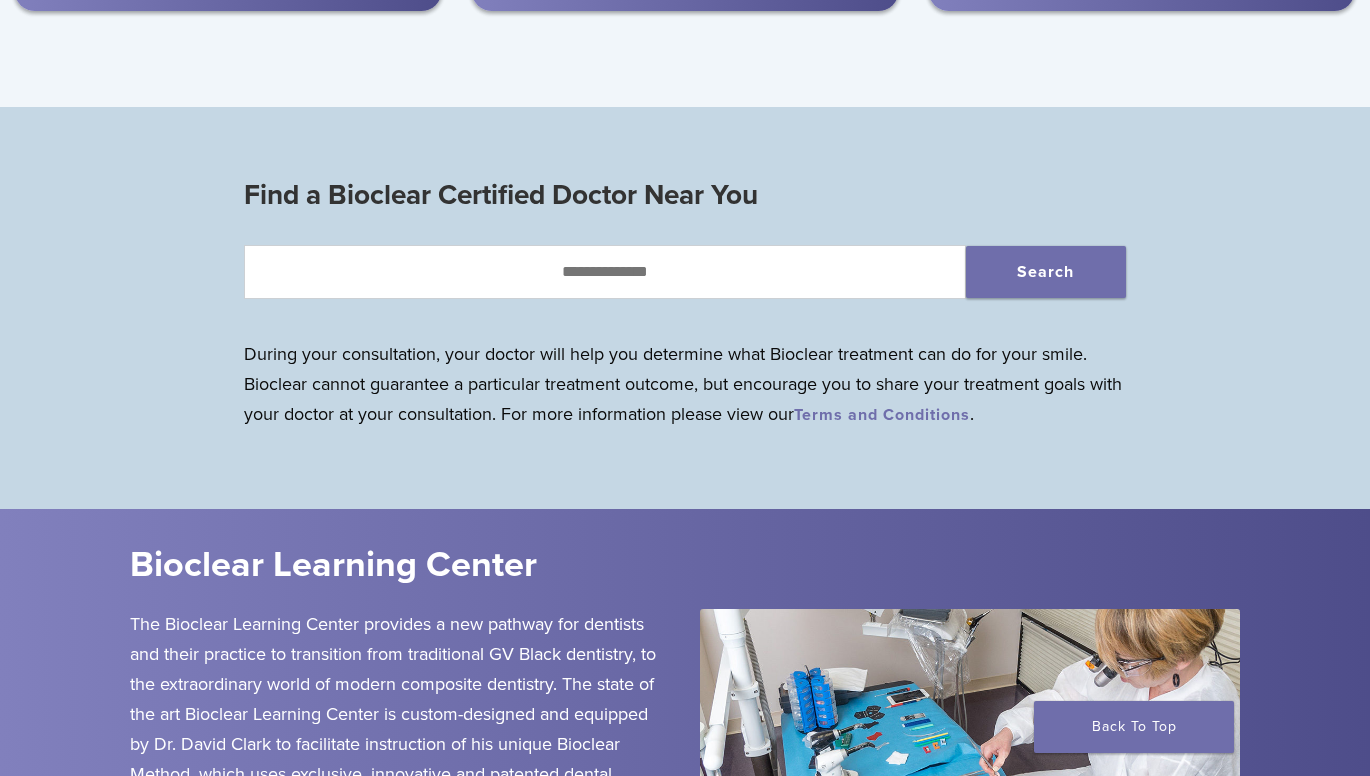 scroll, scrollTop: 2000, scrollLeft: 0, axis: vertical 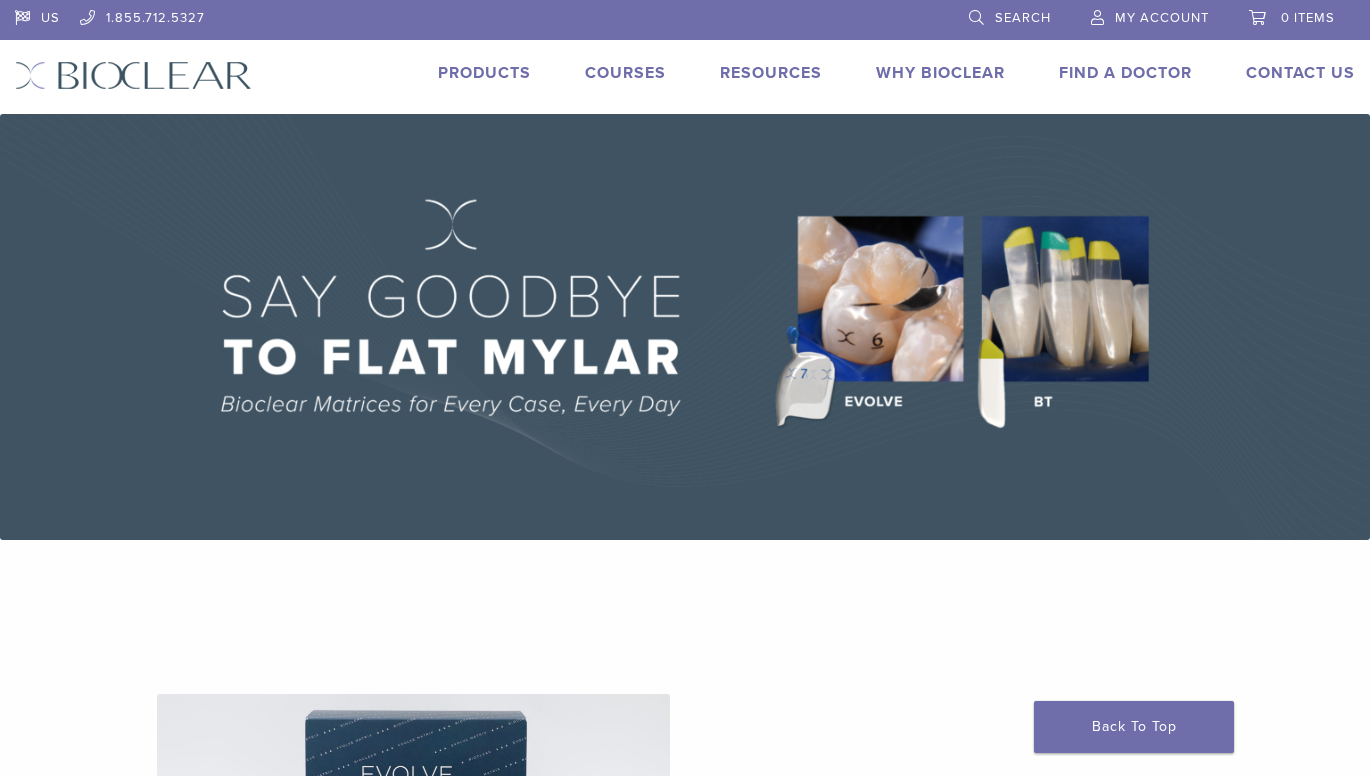 click on "Products" at bounding box center [484, 73] 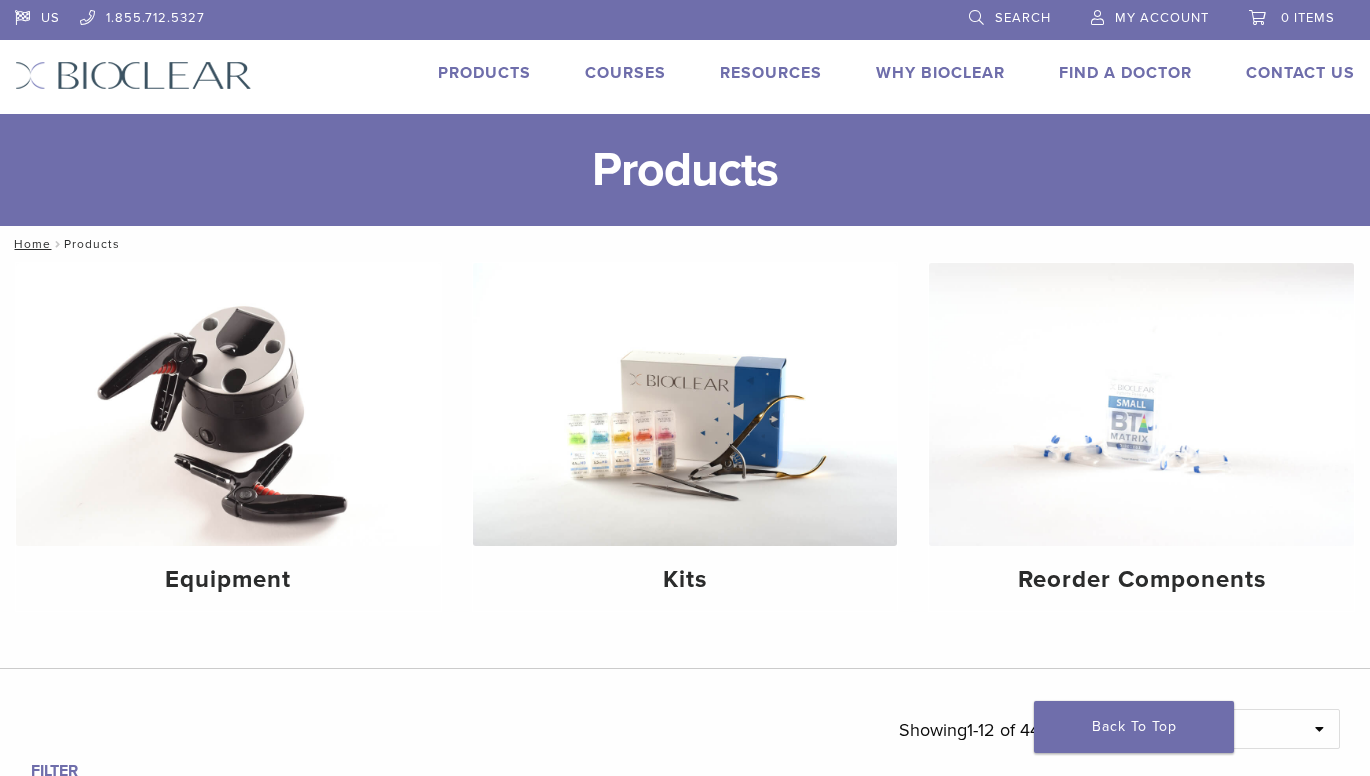 scroll, scrollTop: 0, scrollLeft: 0, axis: both 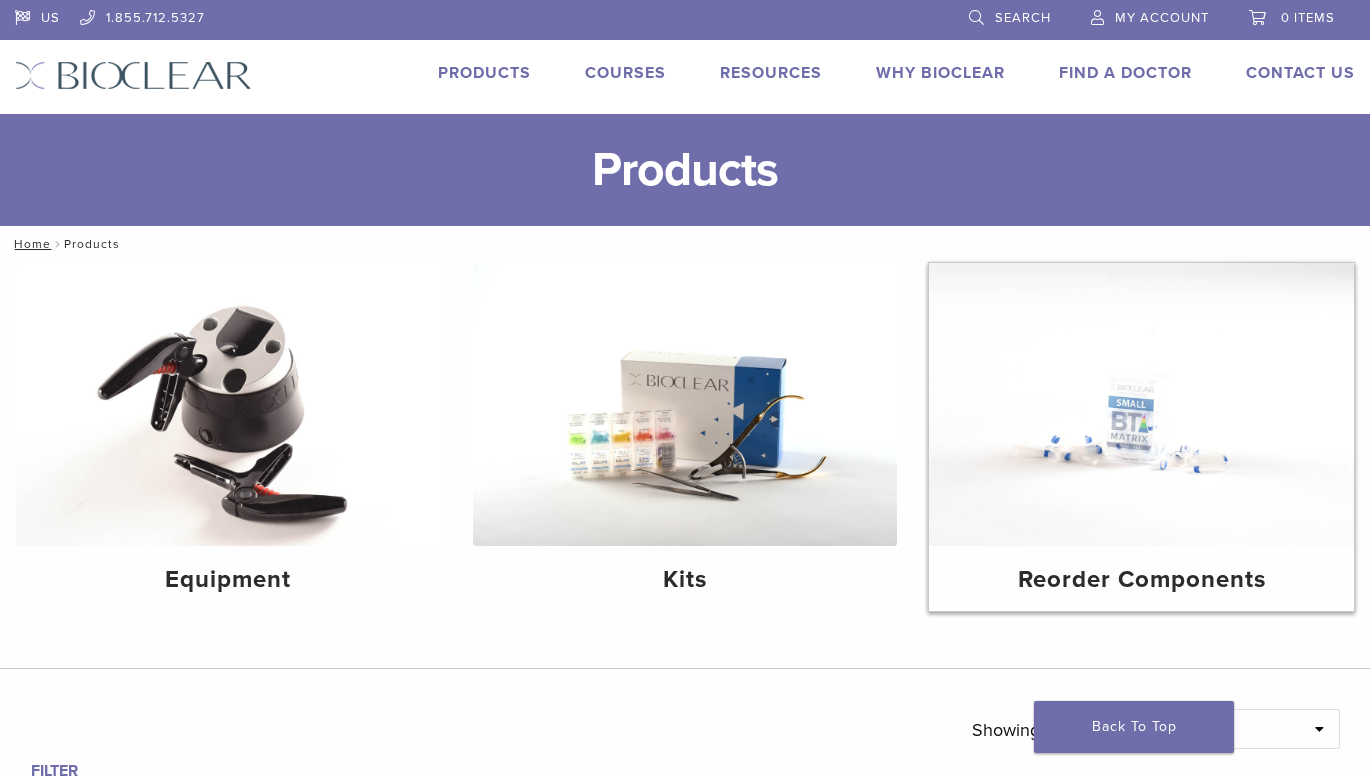 click at bounding box center (1141, 404) 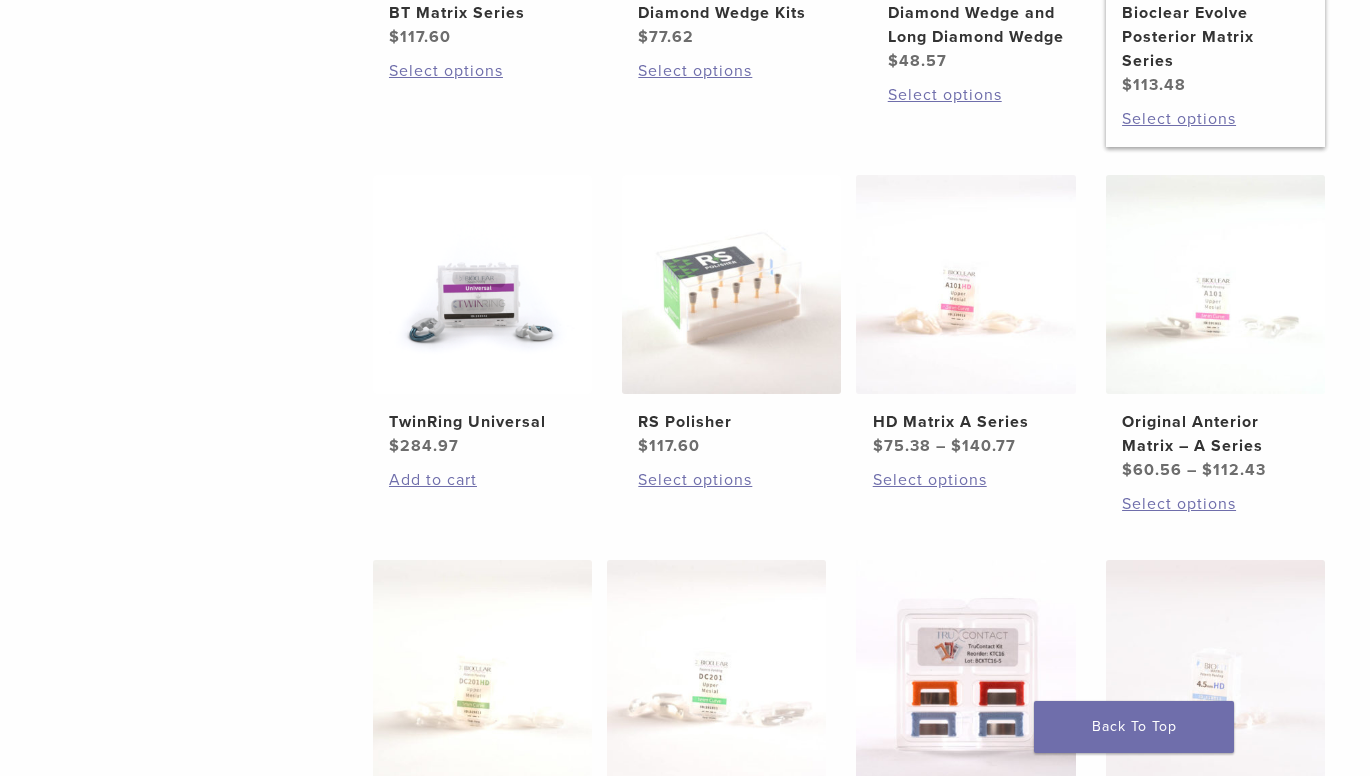 scroll, scrollTop: 700, scrollLeft: 0, axis: vertical 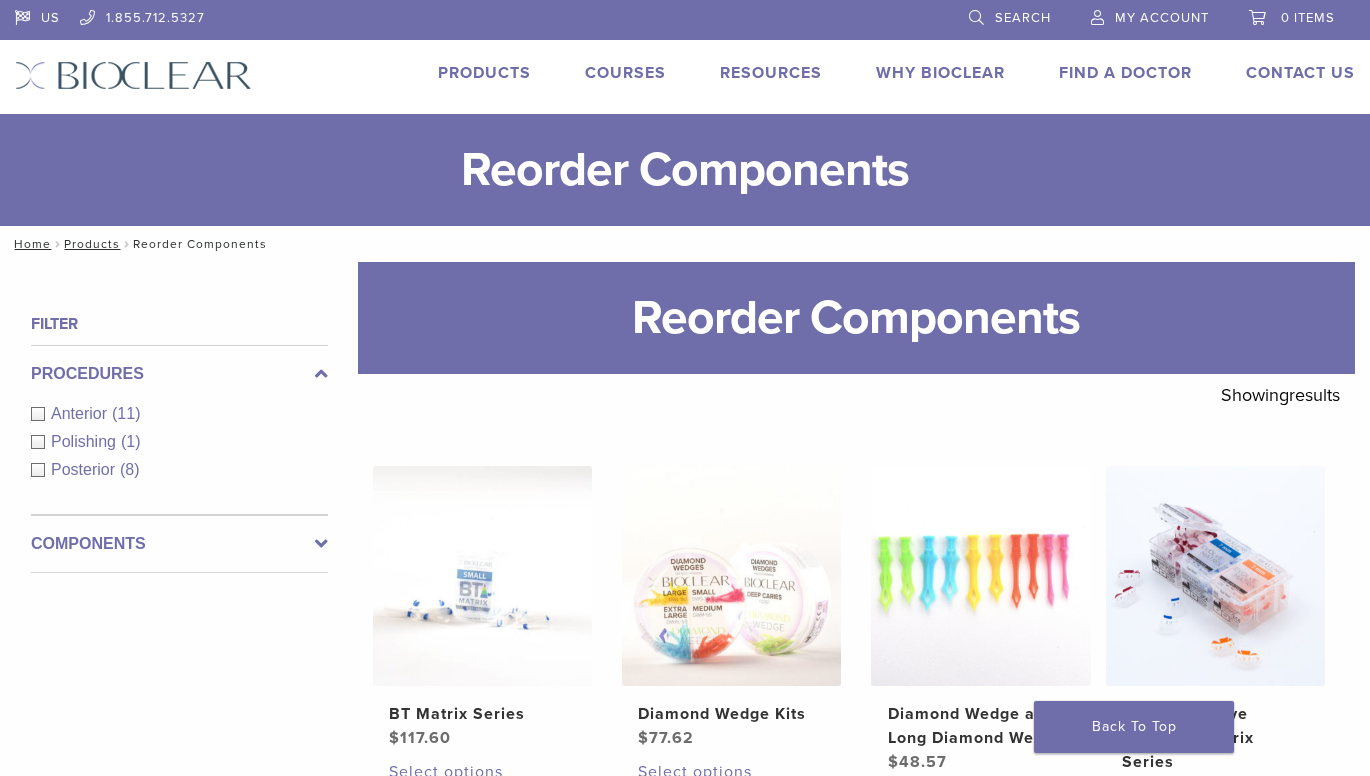 click on "My Account" at bounding box center (1162, 18) 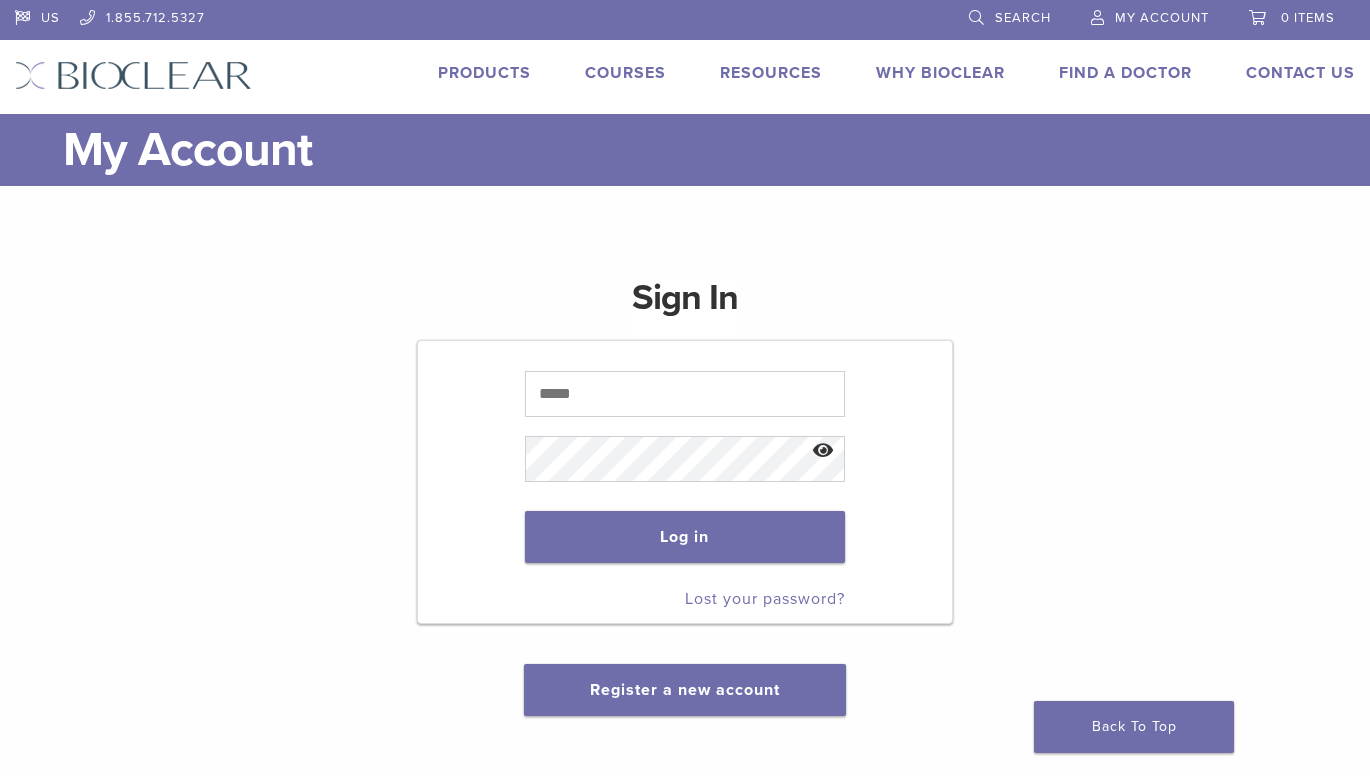 scroll, scrollTop: 0, scrollLeft: 0, axis: both 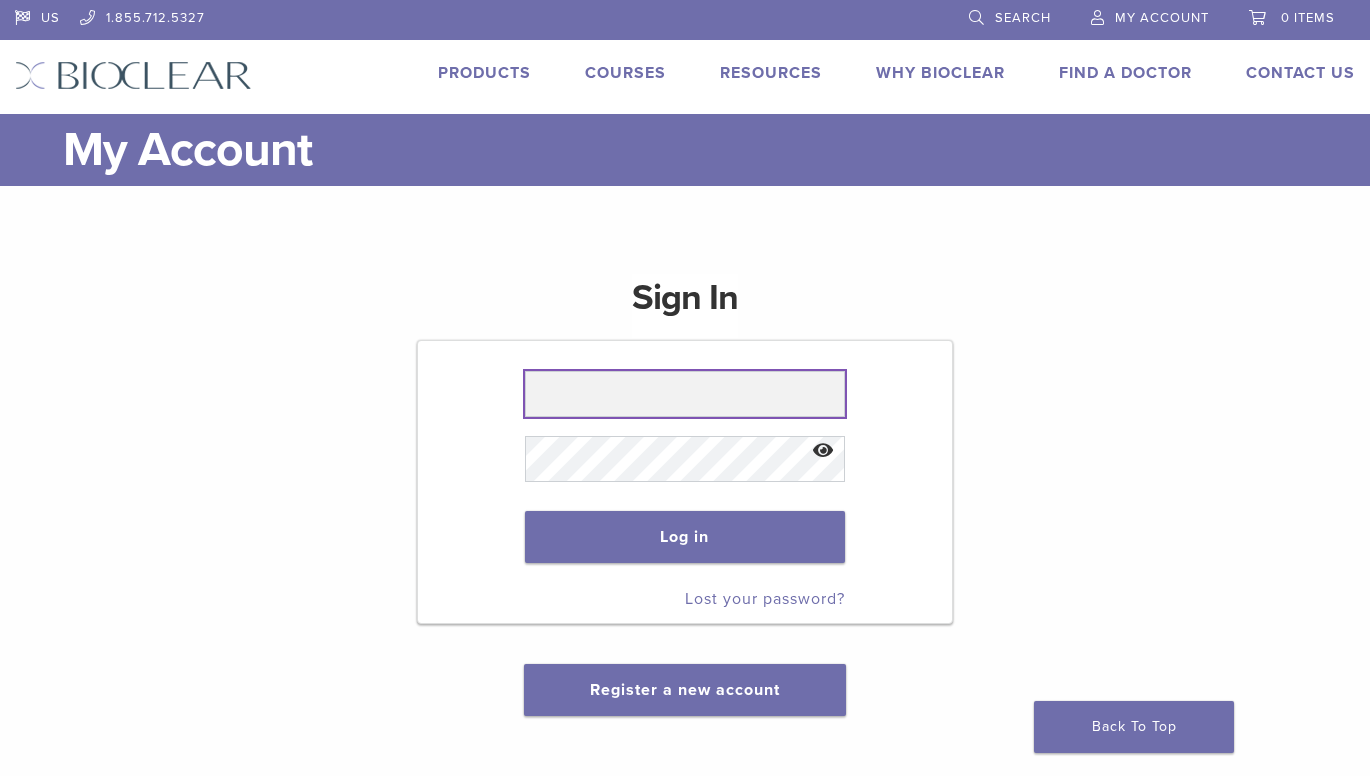 click at bounding box center (685, 394) 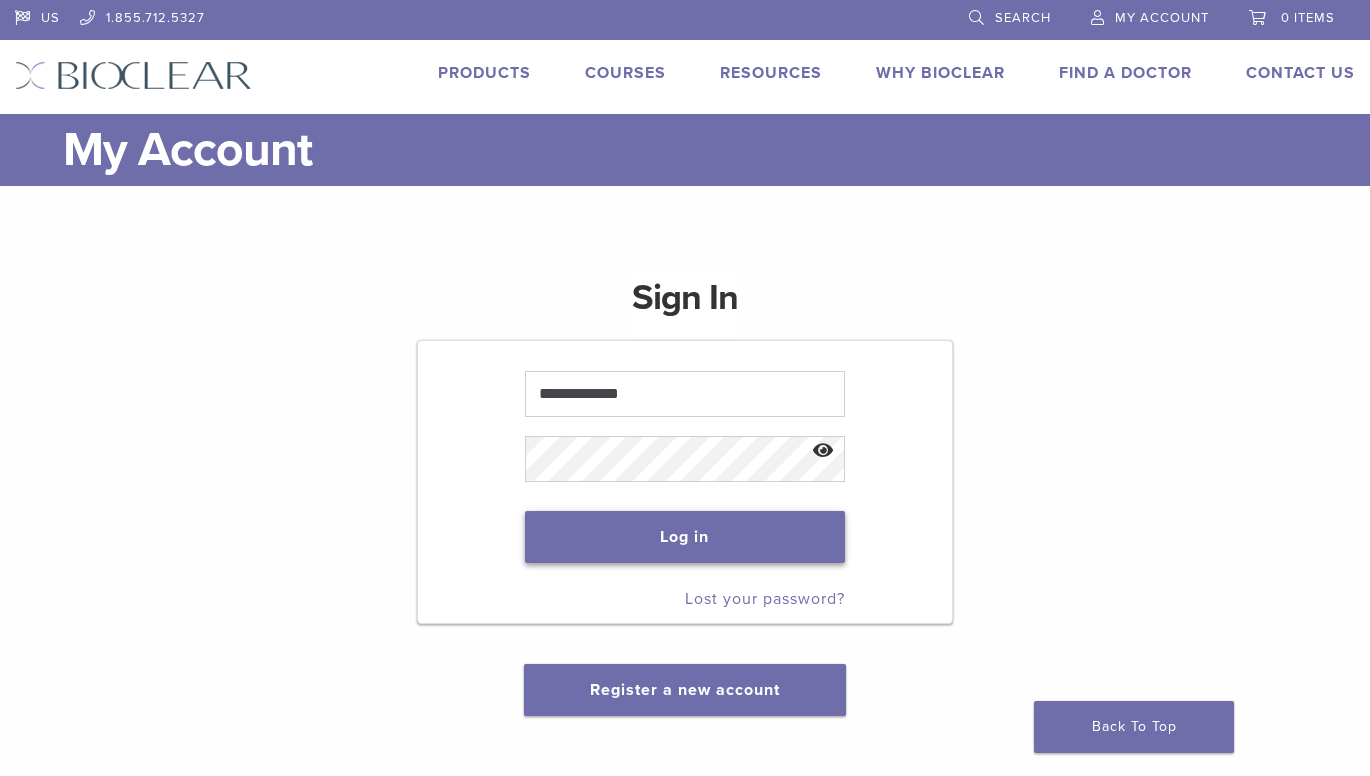 click on "Log in" at bounding box center (685, 537) 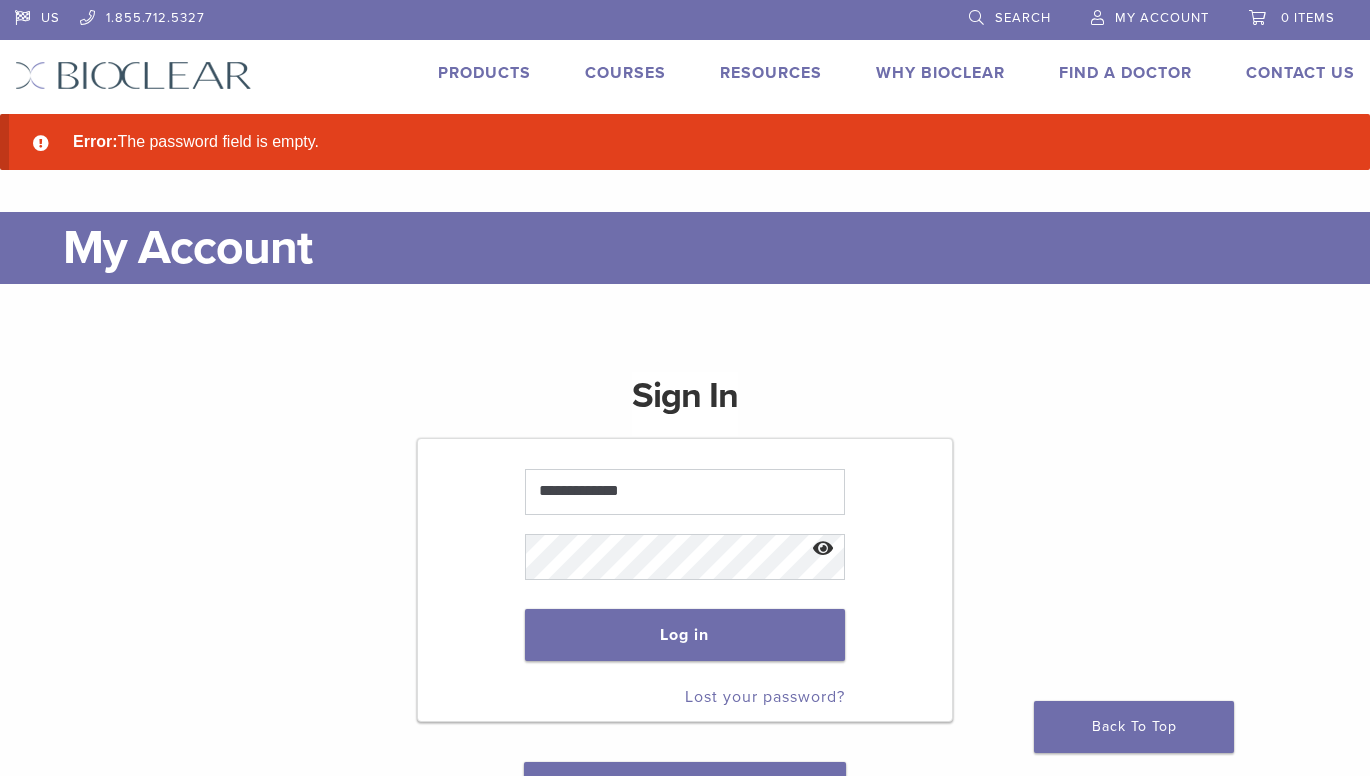 scroll, scrollTop: 0, scrollLeft: 0, axis: both 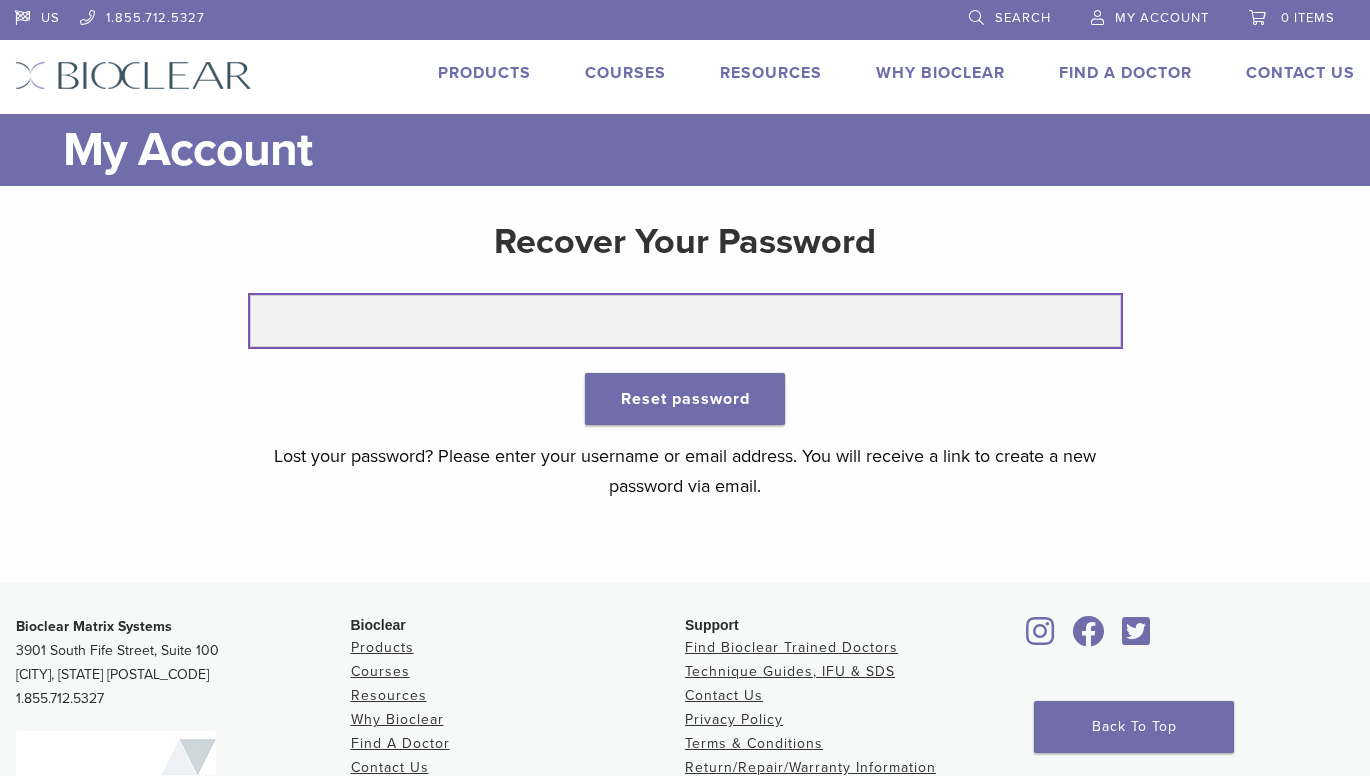 click at bounding box center (685, 321) 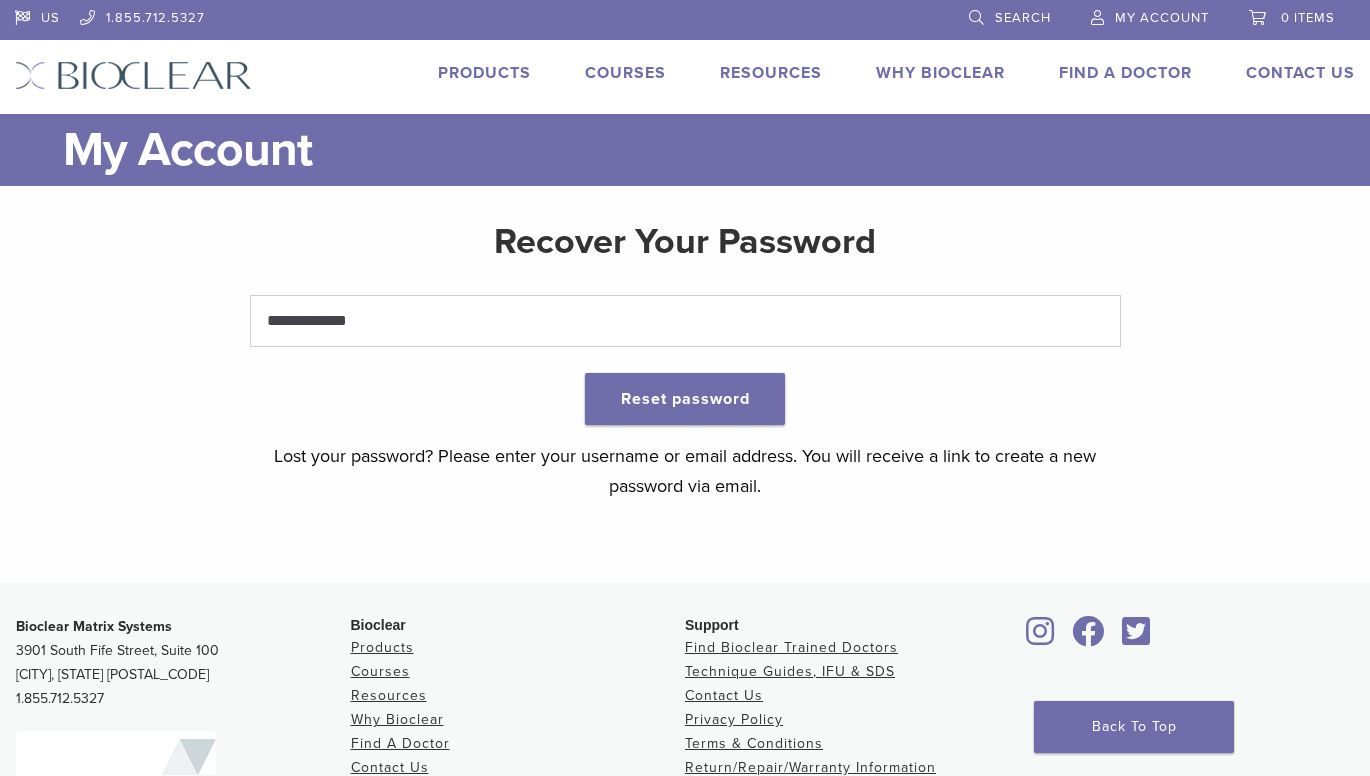 click on "My Account" at bounding box center (1162, 18) 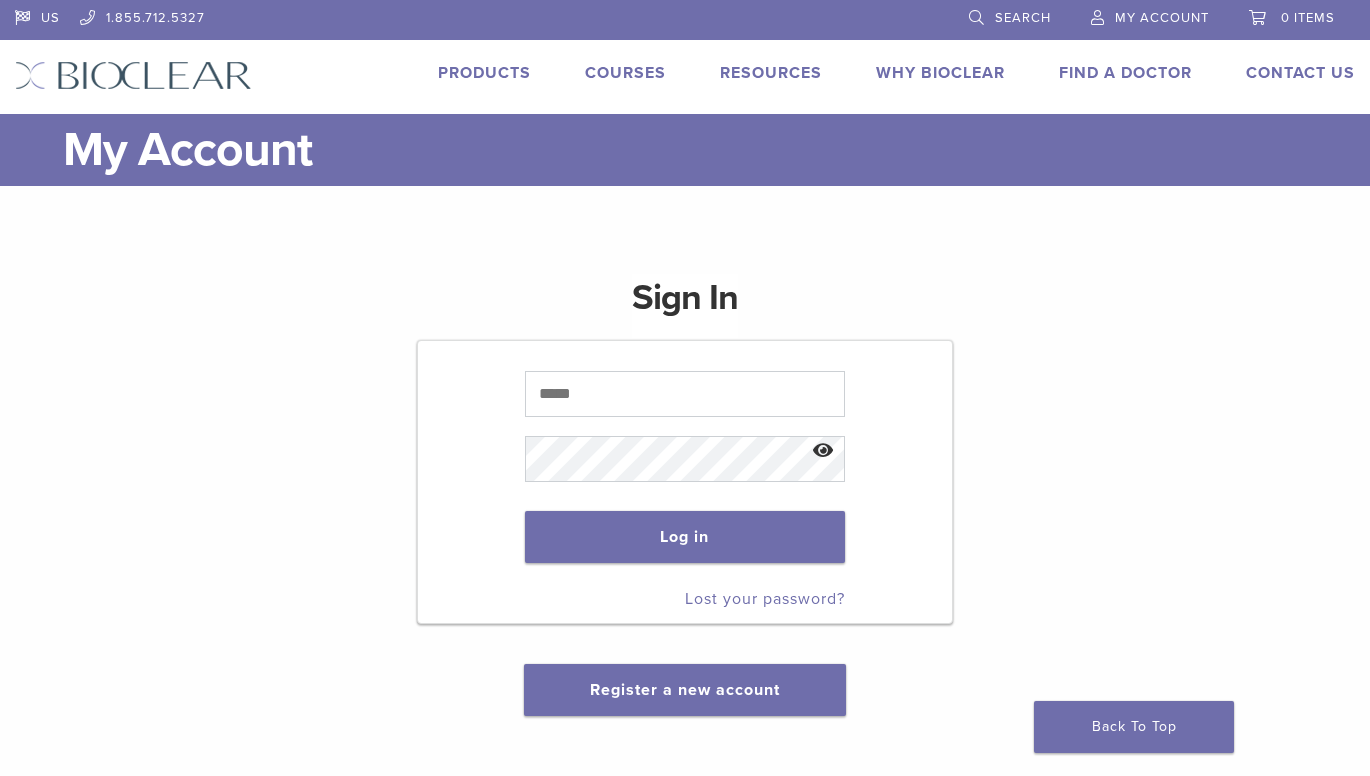 scroll, scrollTop: 0, scrollLeft: 0, axis: both 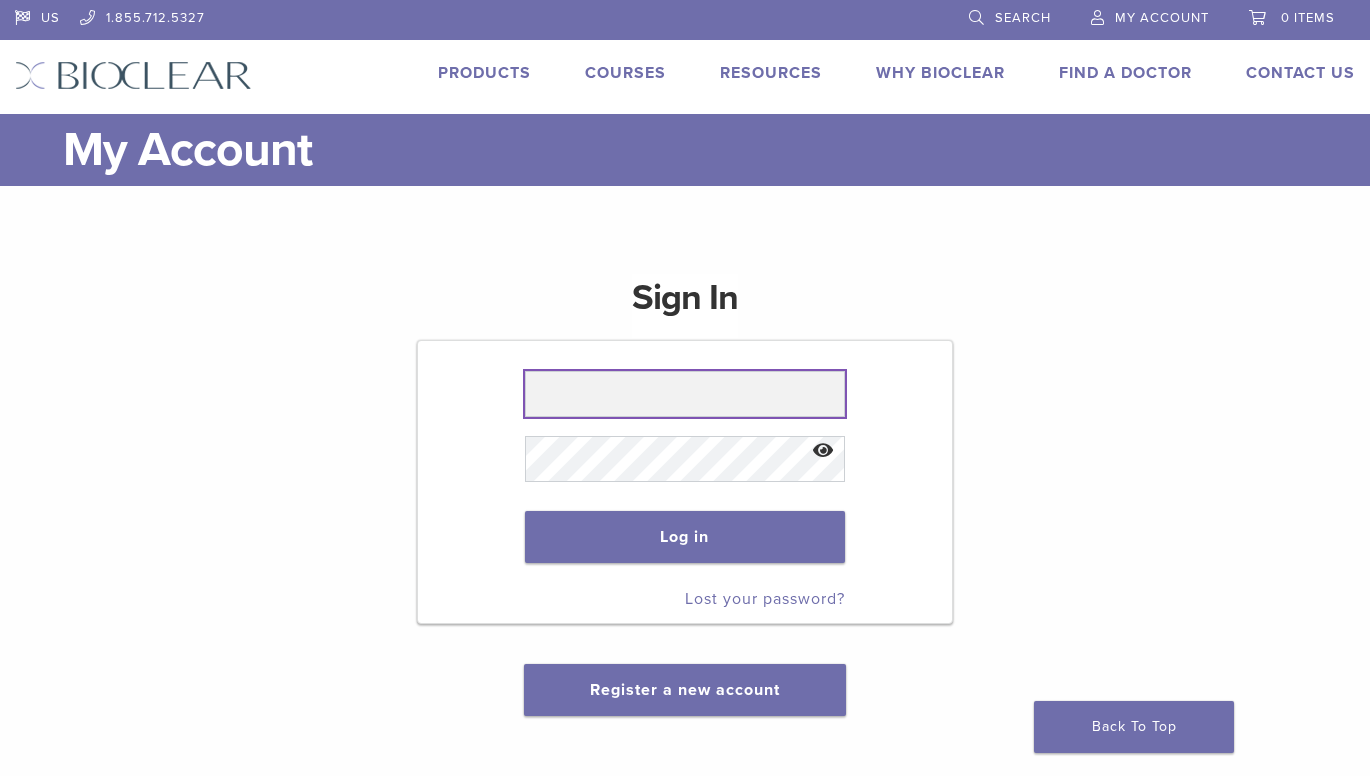 click at bounding box center [685, 394] 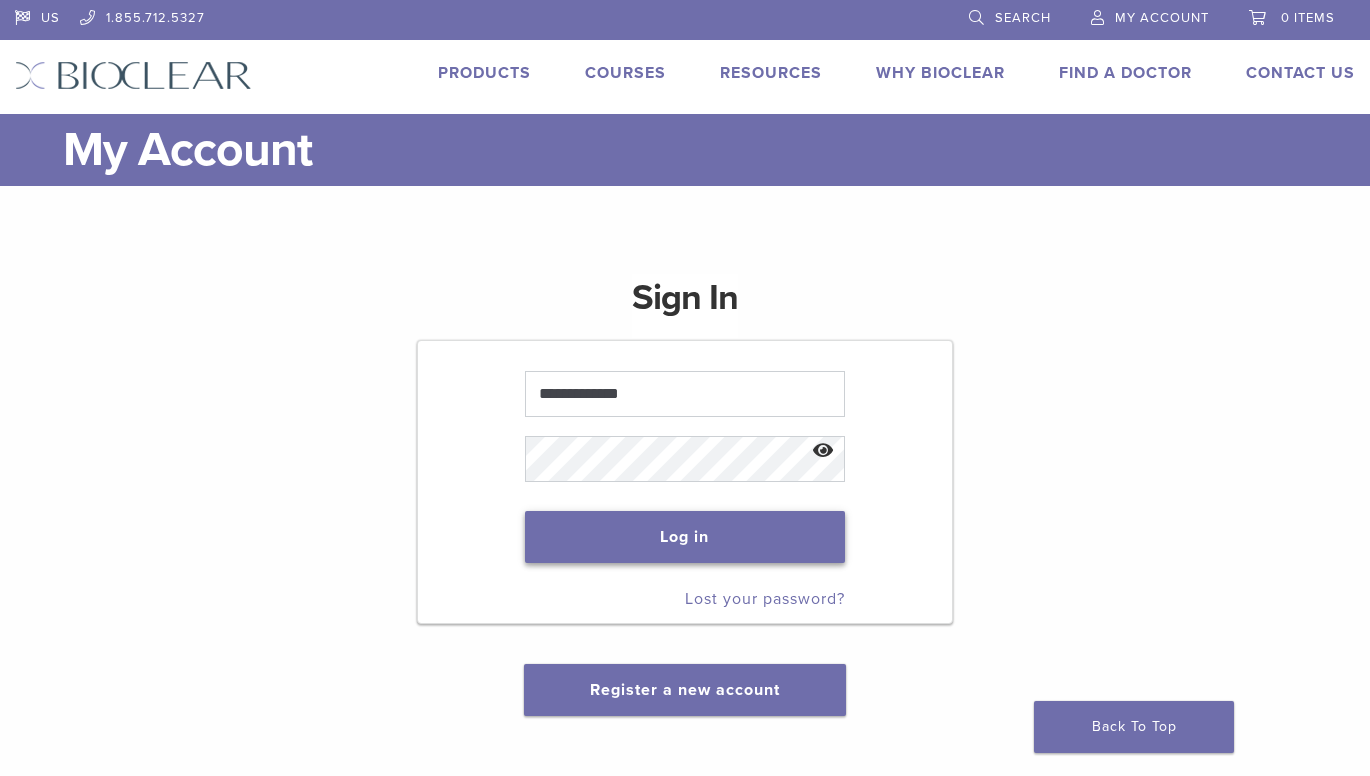 click on "Log in" at bounding box center (685, 537) 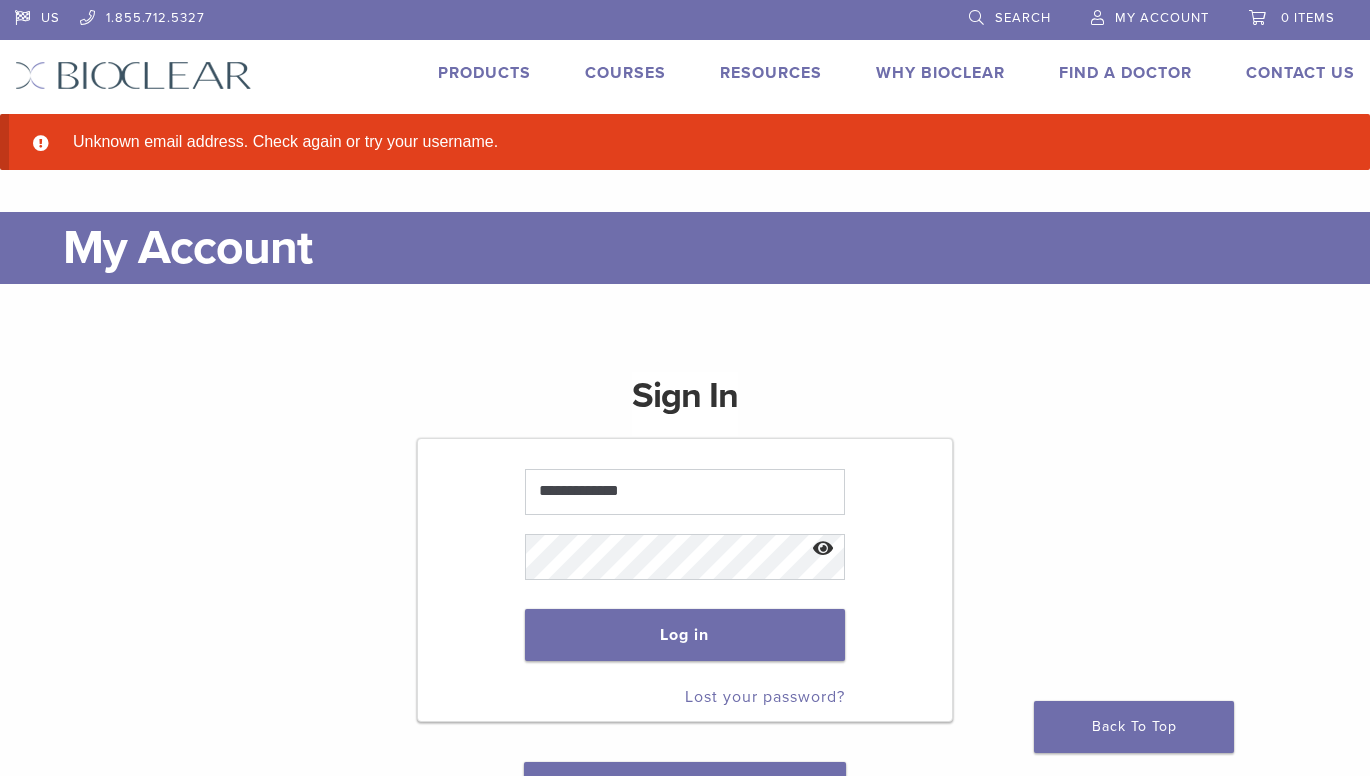 scroll, scrollTop: 0, scrollLeft: 0, axis: both 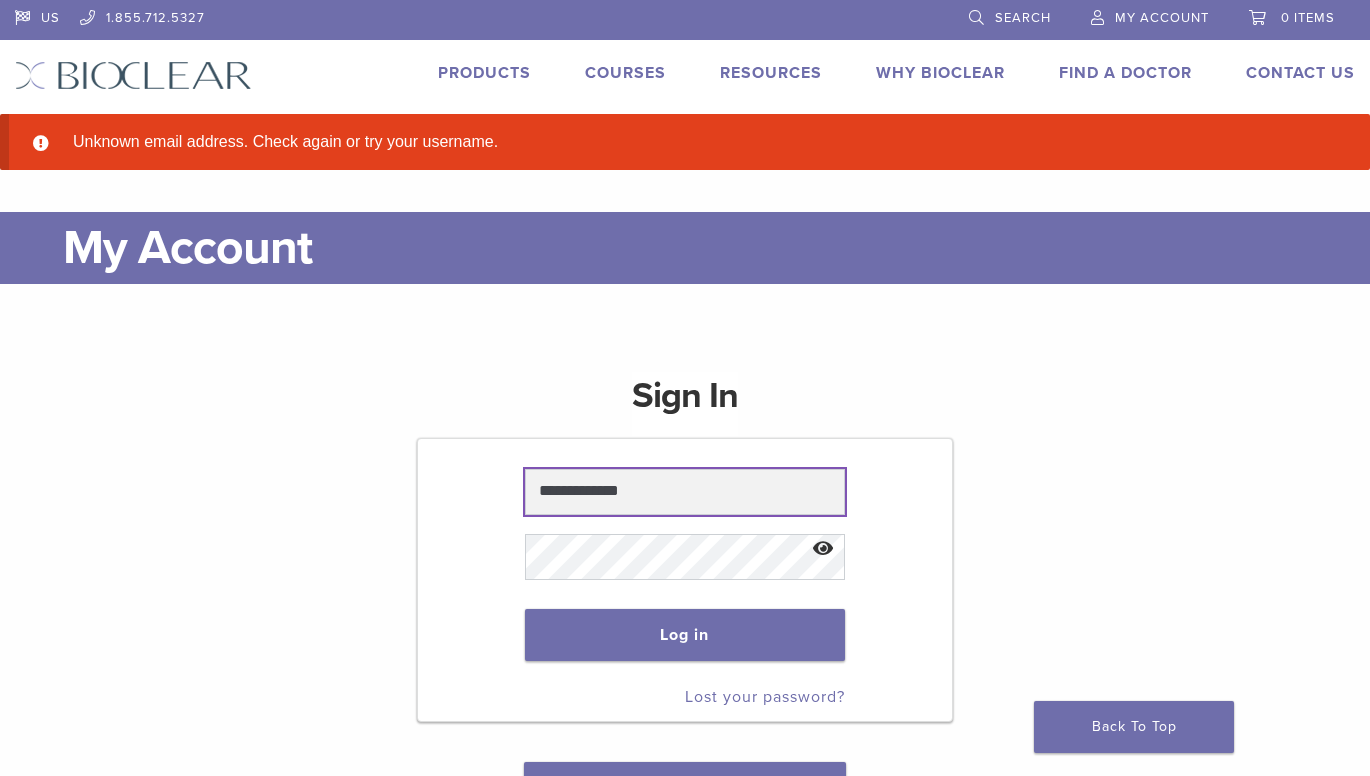 click on "**********" at bounding box center (685, 580) 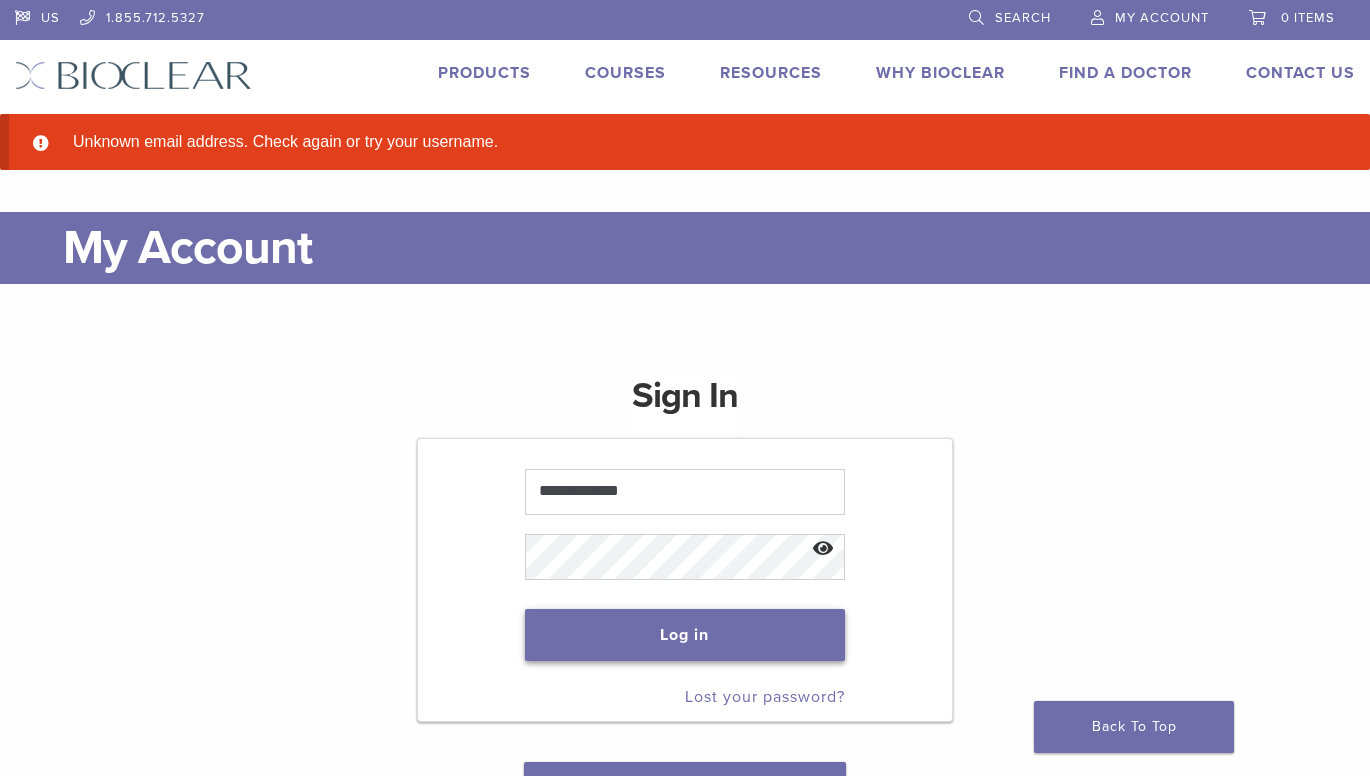 click on "Log in" at bounding box center (685, 635) 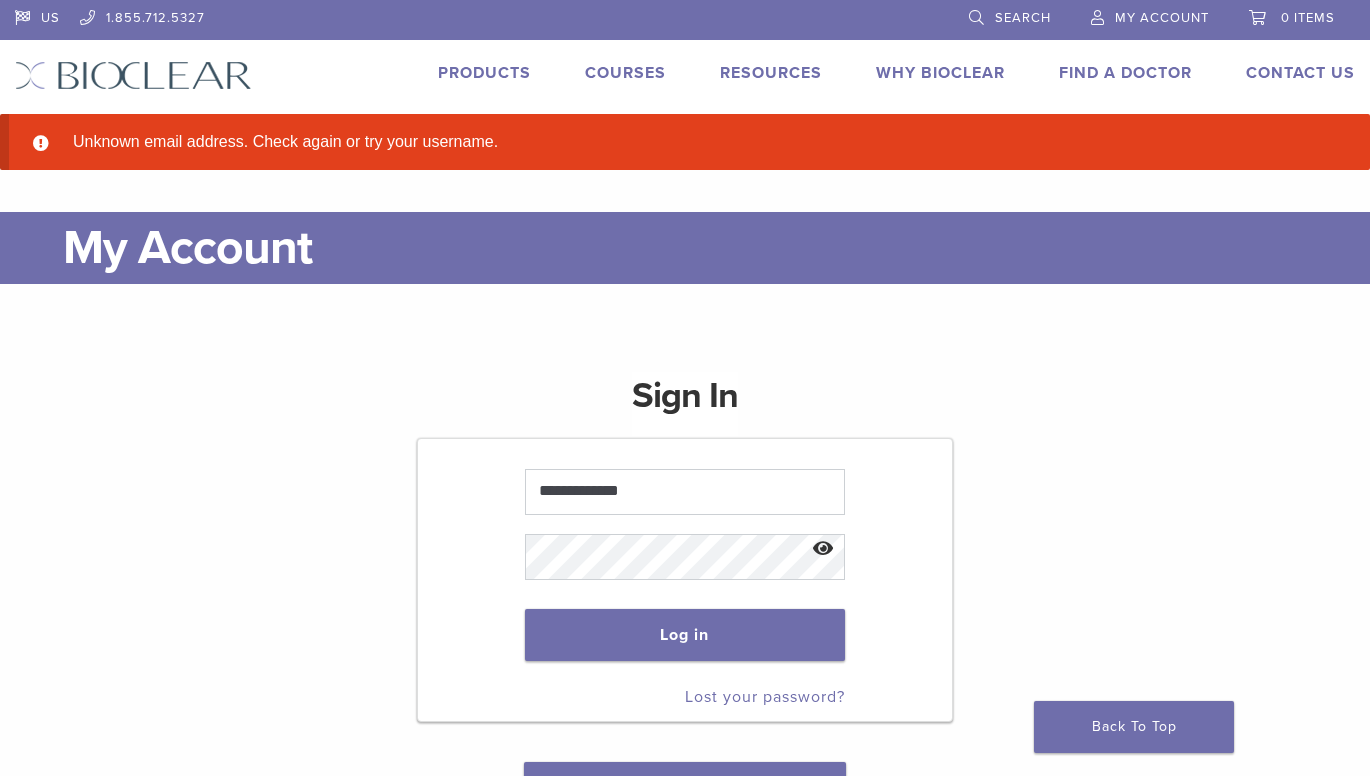 scroll, scrollTop: 0, scrollLeft: 0, axis: both 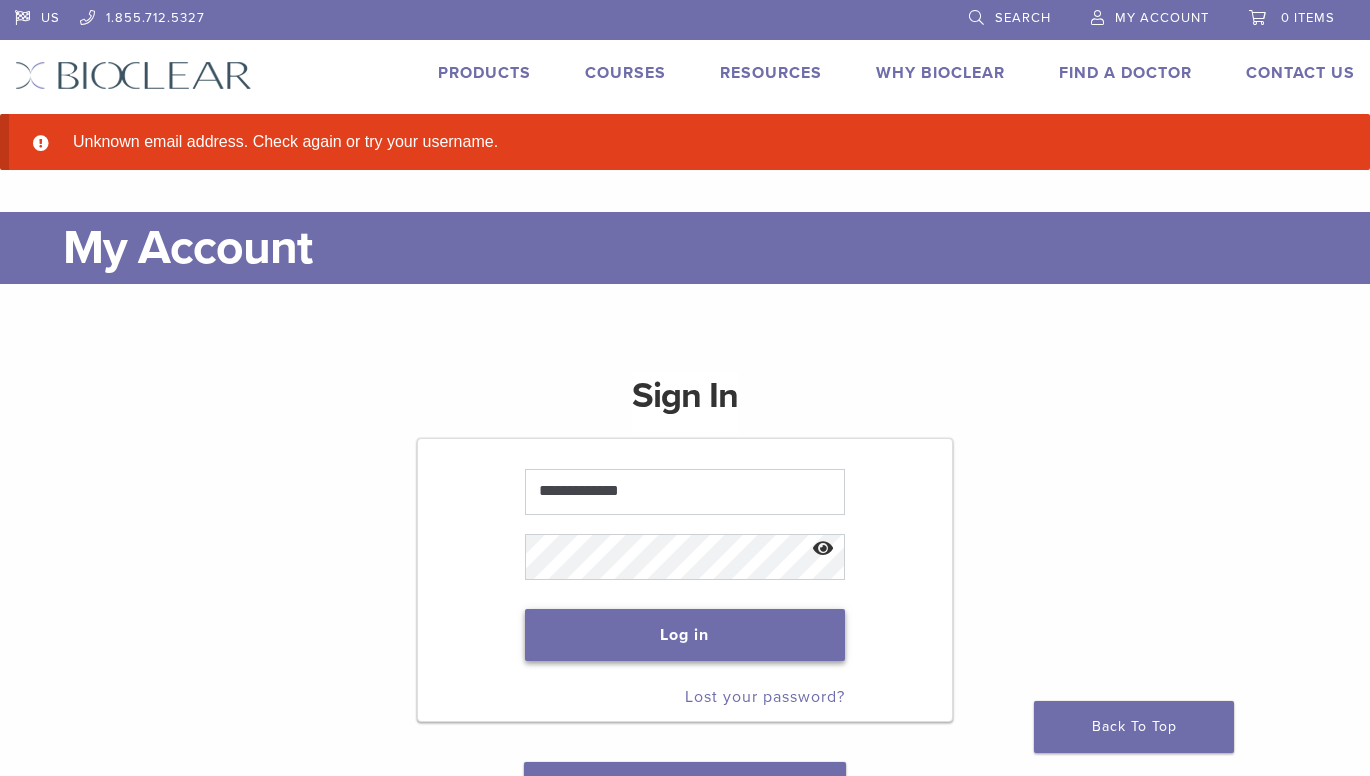 click on "Log in" at bounding box center [685, 635] 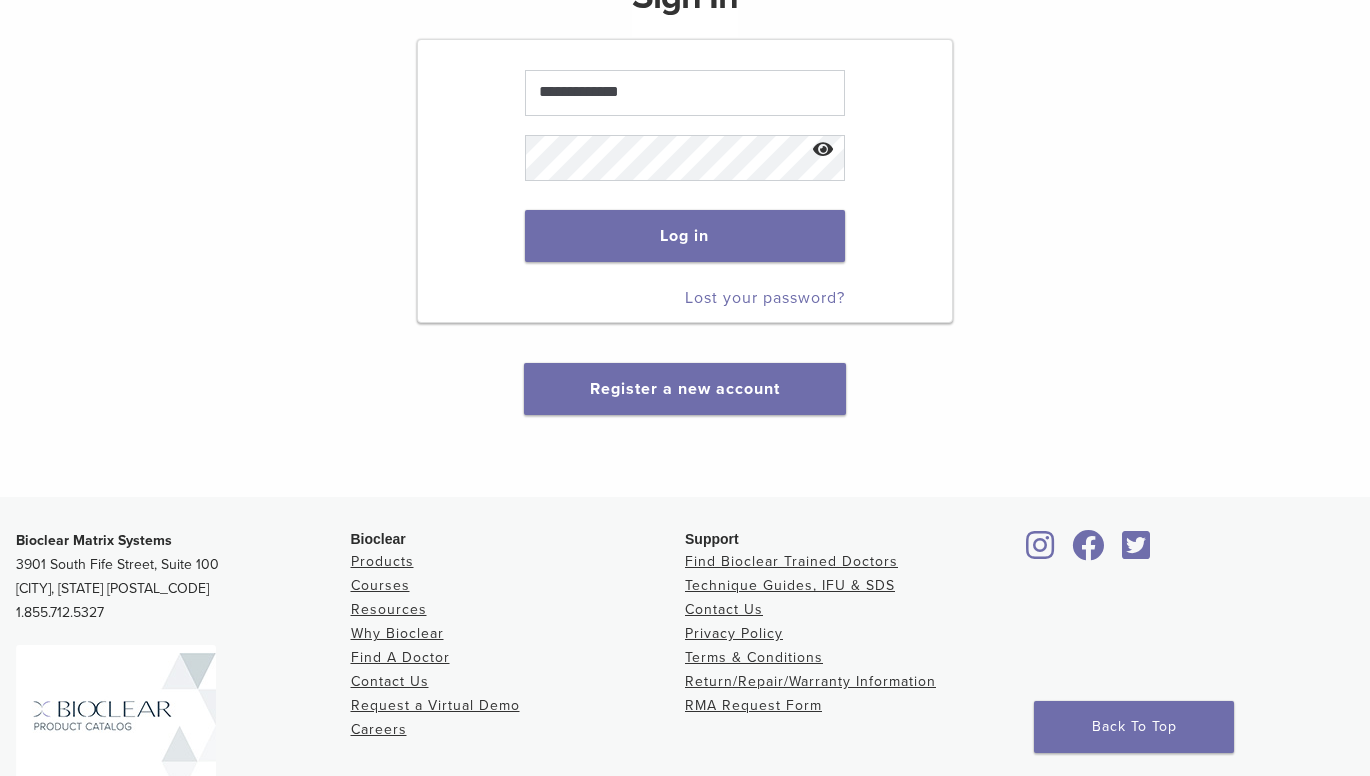 scroll, scrollTop: 400, scrollLeft: 0, axis: vertical 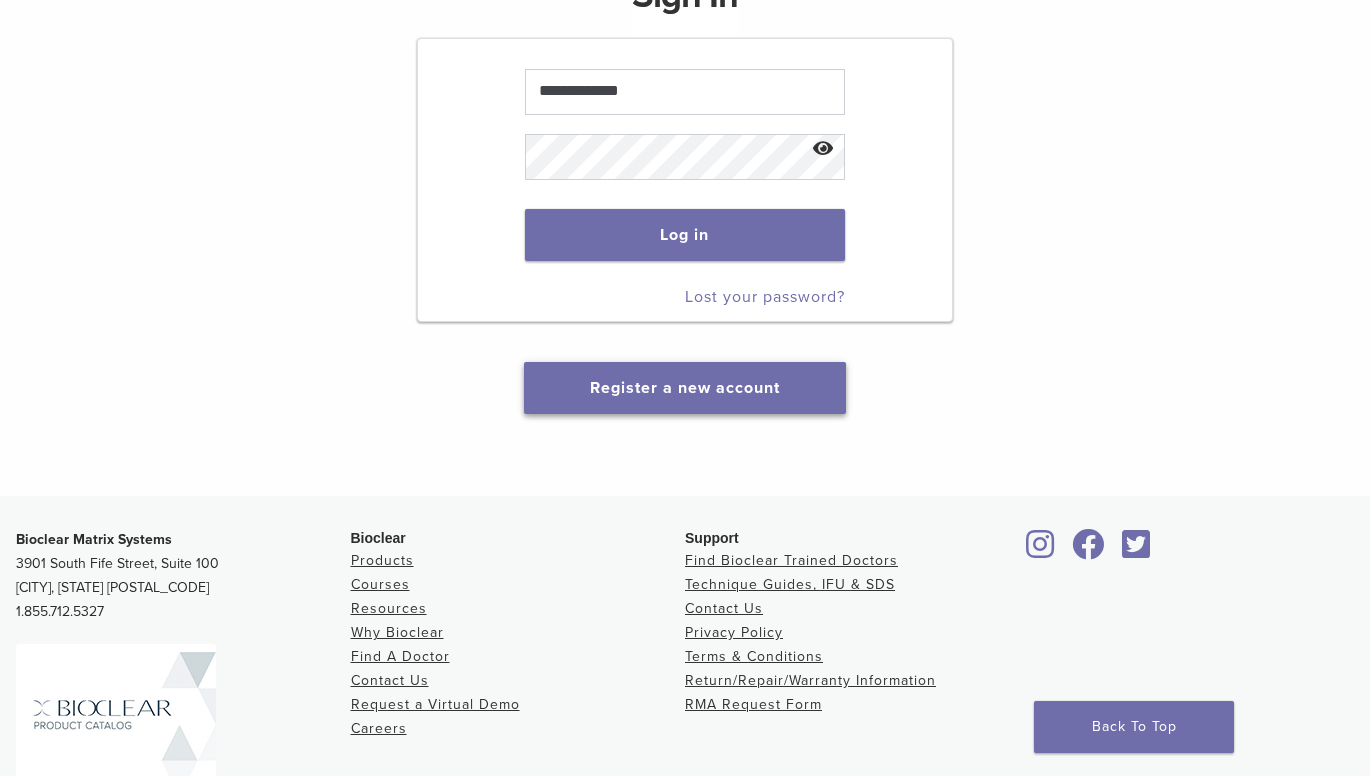 click on "Register a new account" at bounding box center [685, 388] 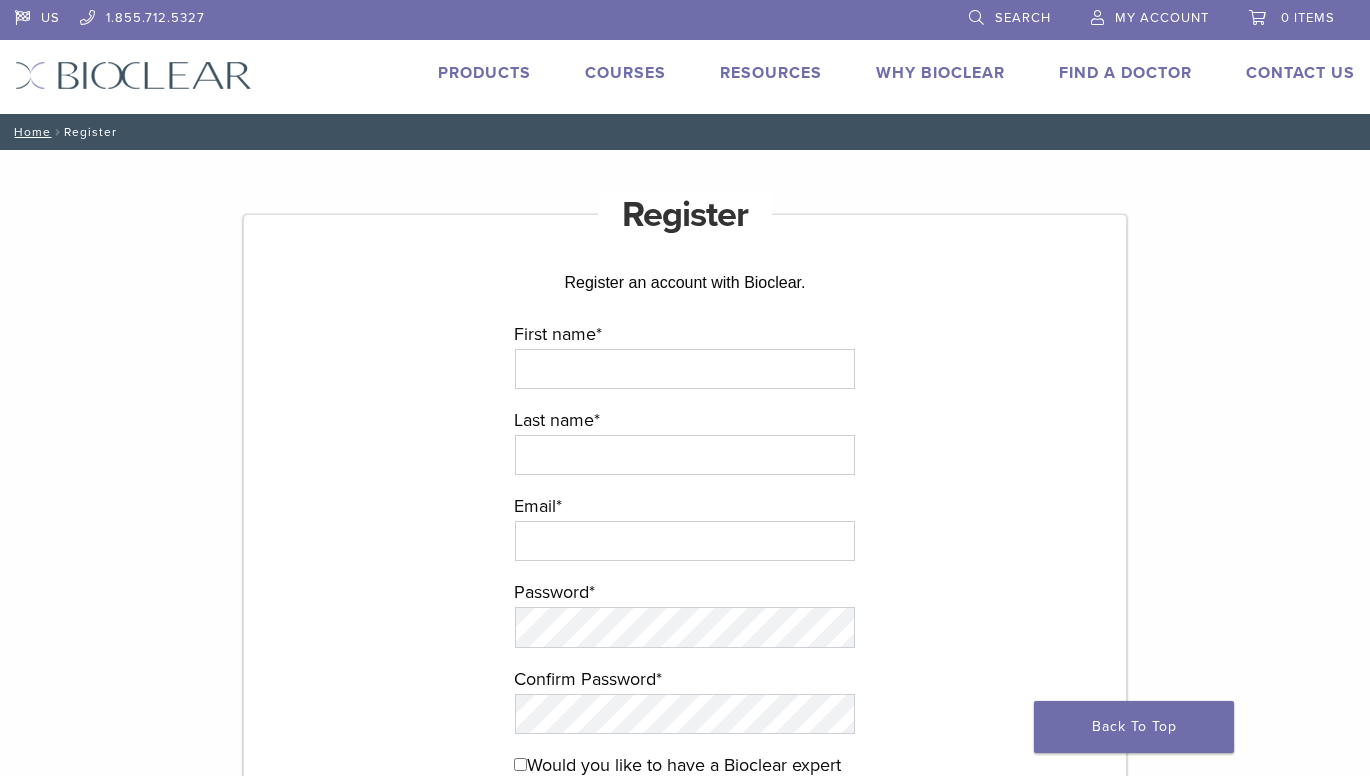 scroll, scrollTop: 100, scrollLeft: 0, axis: vertical 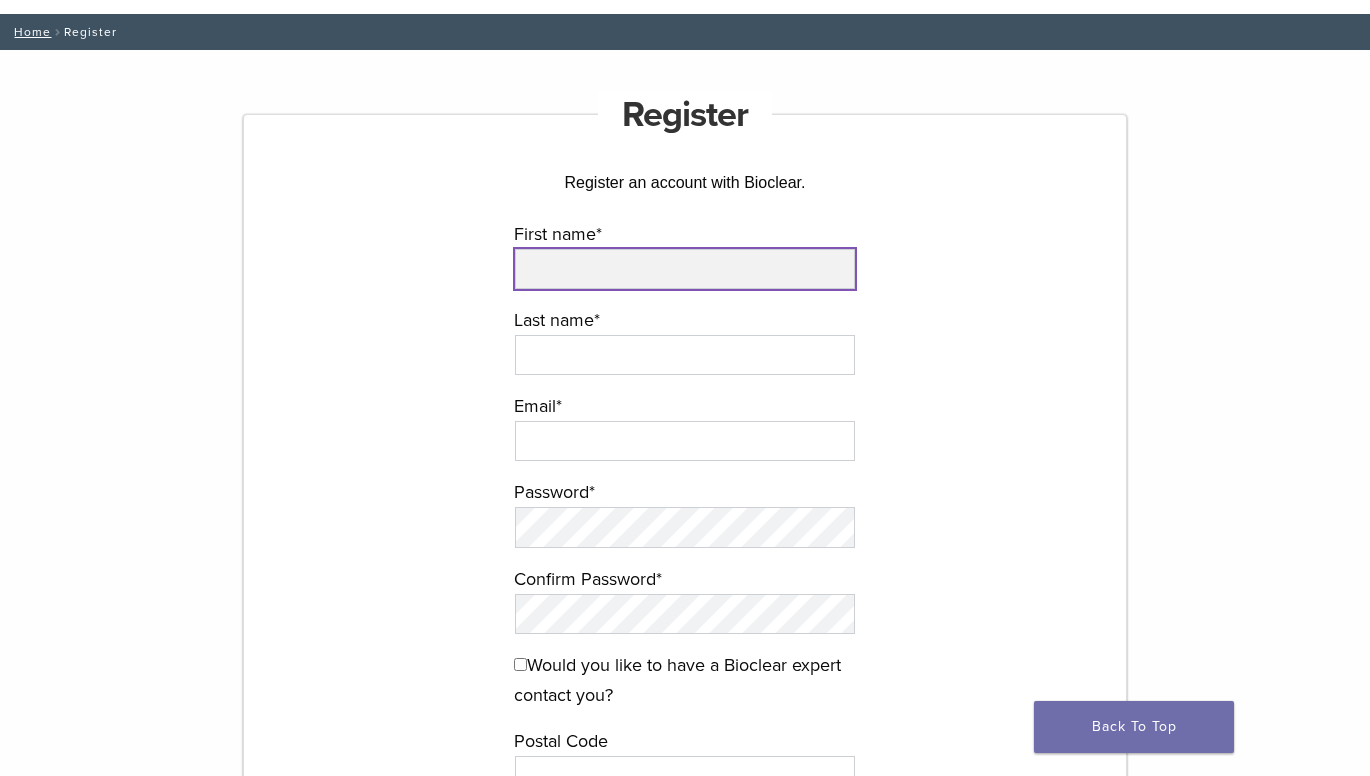click on "First name  *" at bounding box center (685, 269) 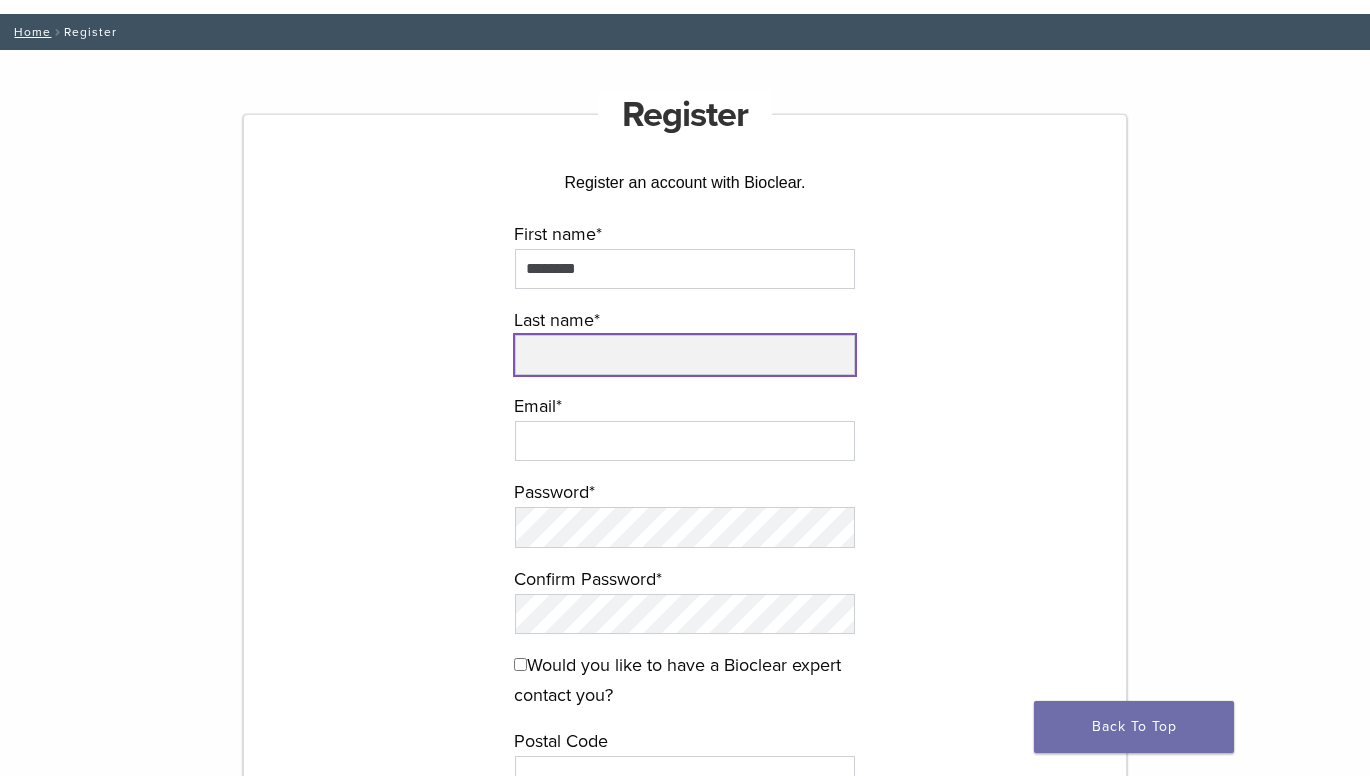 click on "Last name  *" at bounding box center (685, 355) 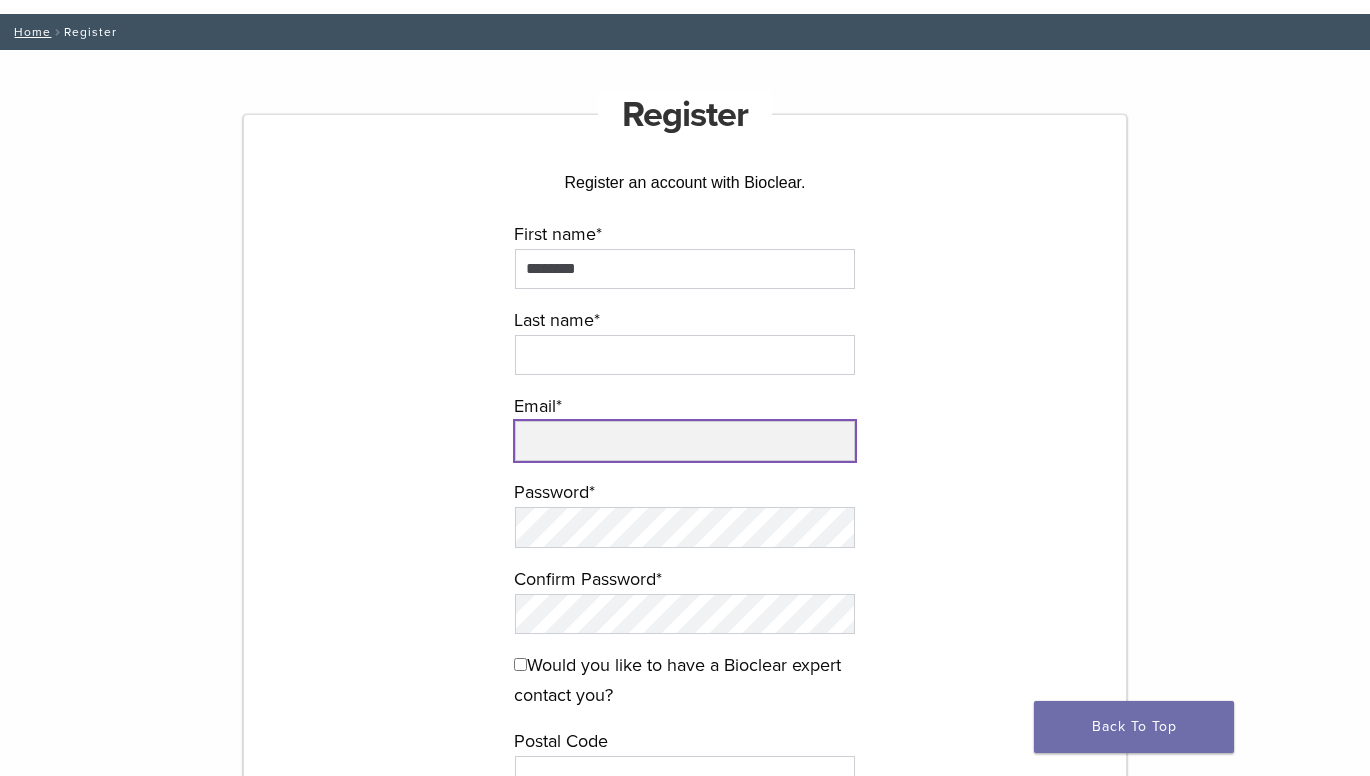 click at bounding box center (685, 441) 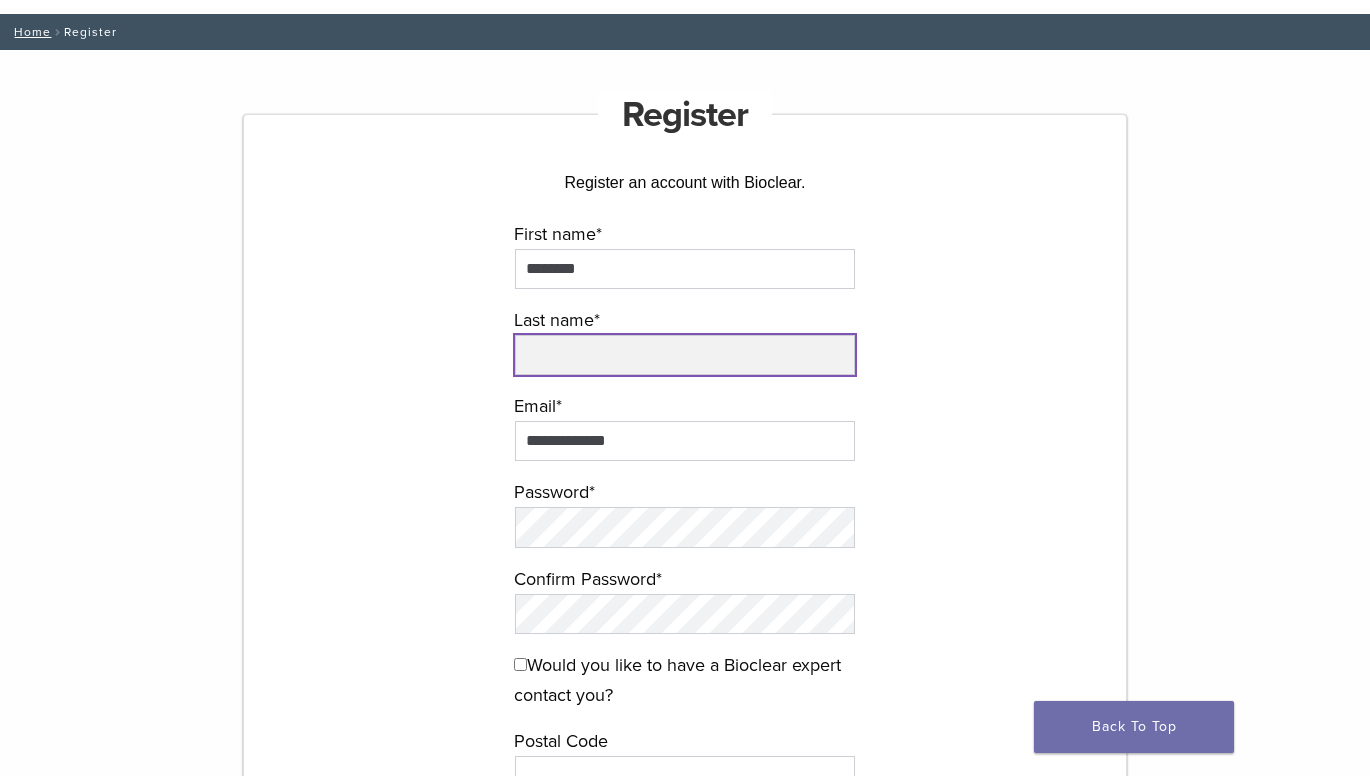 click on "Last name  *" at bounding box center (685, 355) 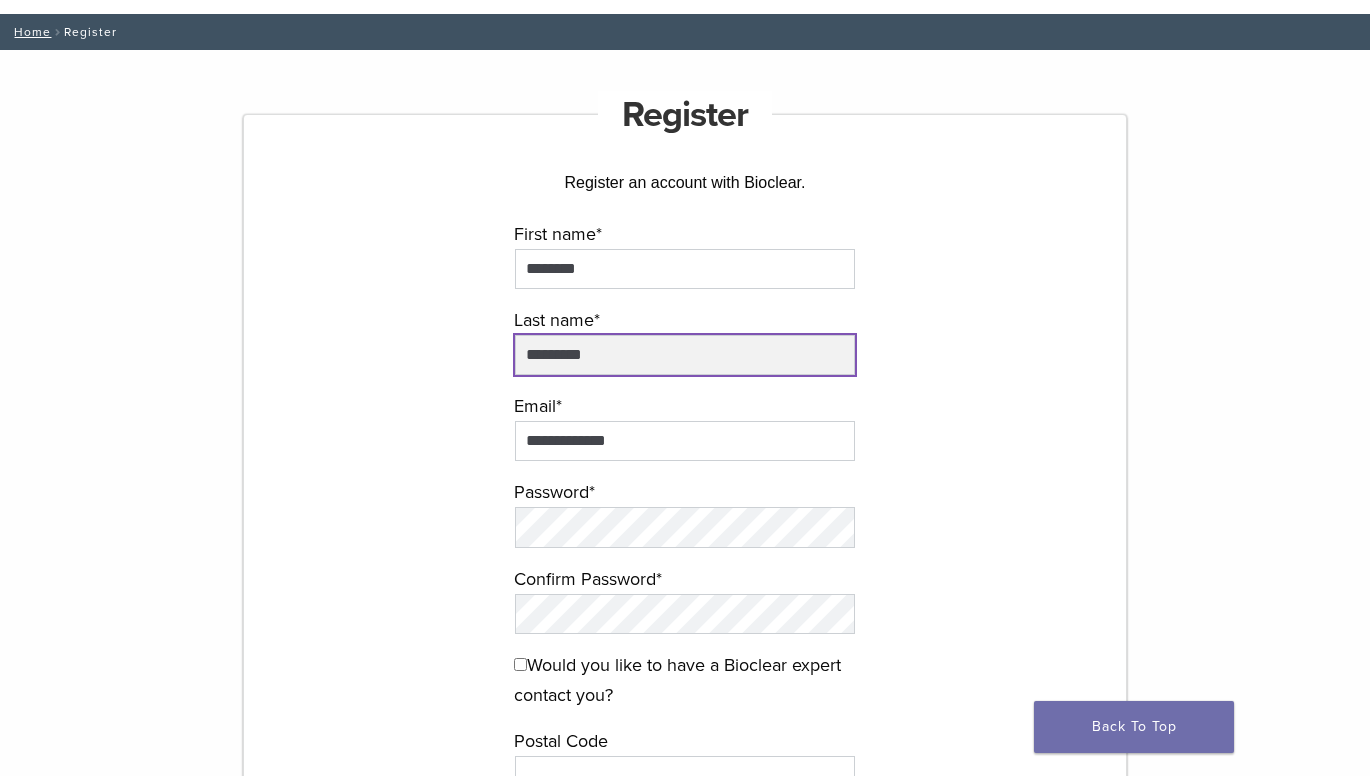 type on "*********" 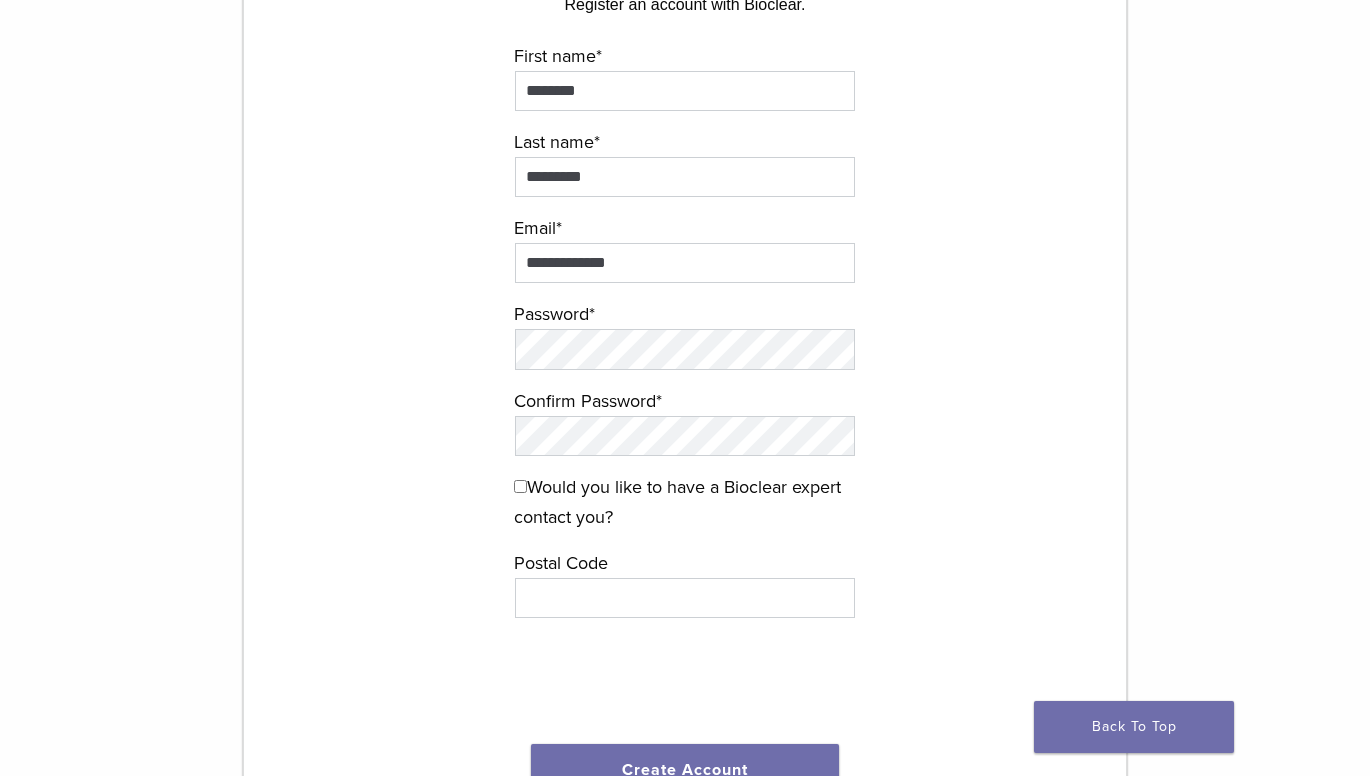 scroll, scrollTop: 300, scrollLeft: 0, axis: vertical 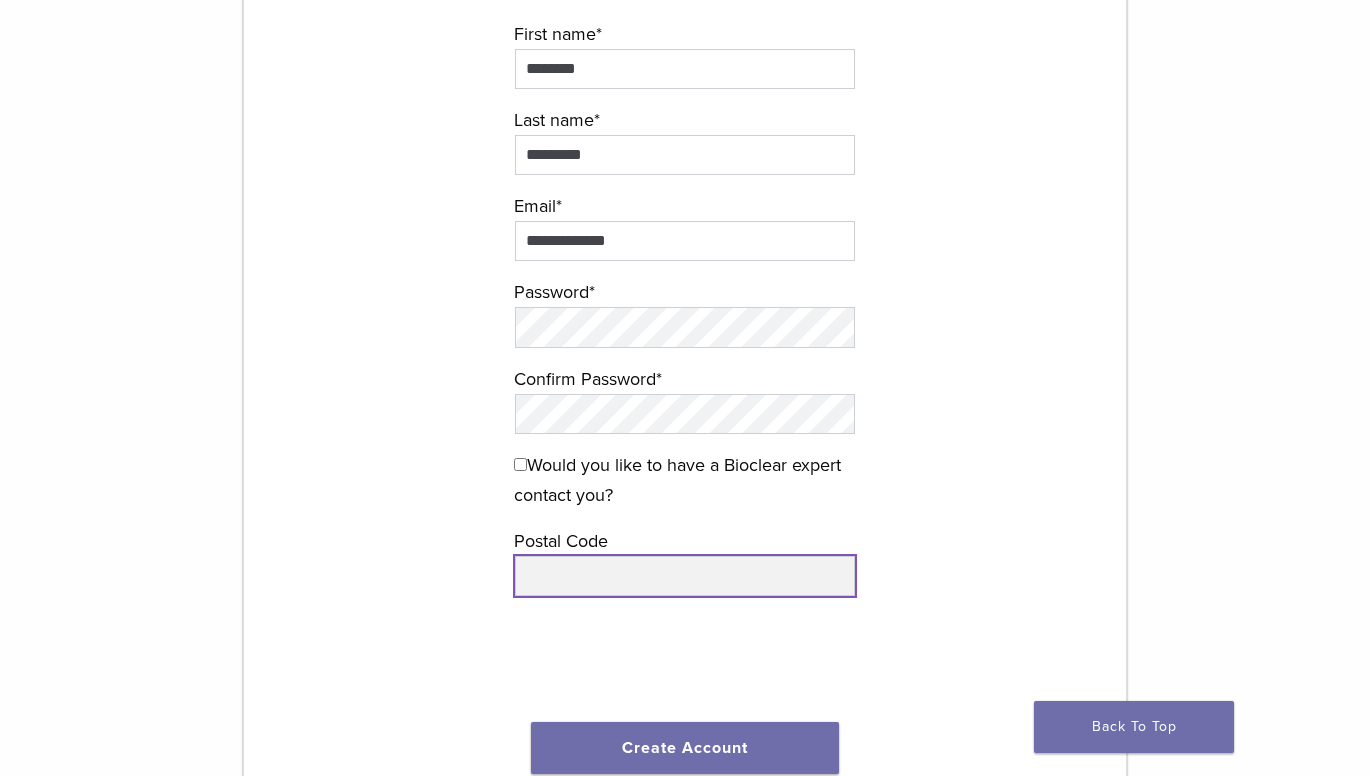click at bounding box center (685, 576) 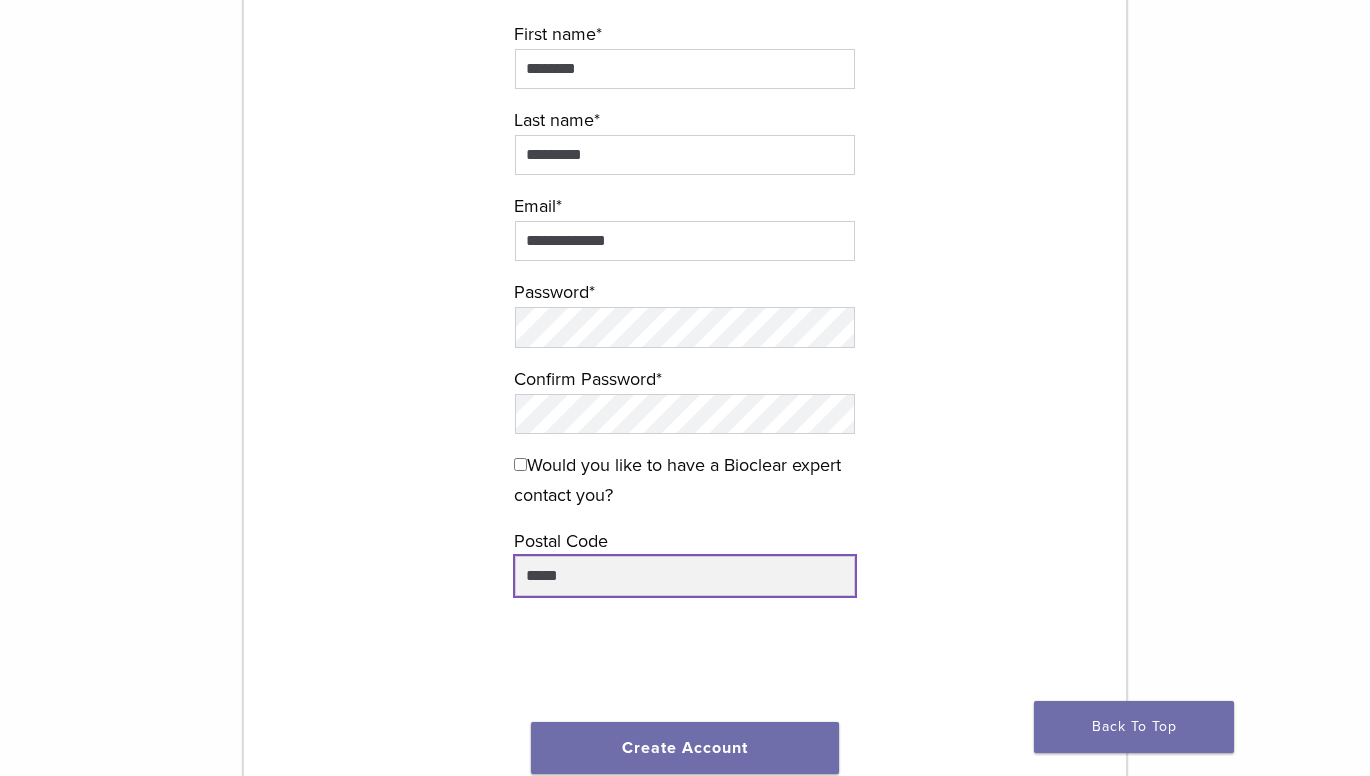 type on "*****" 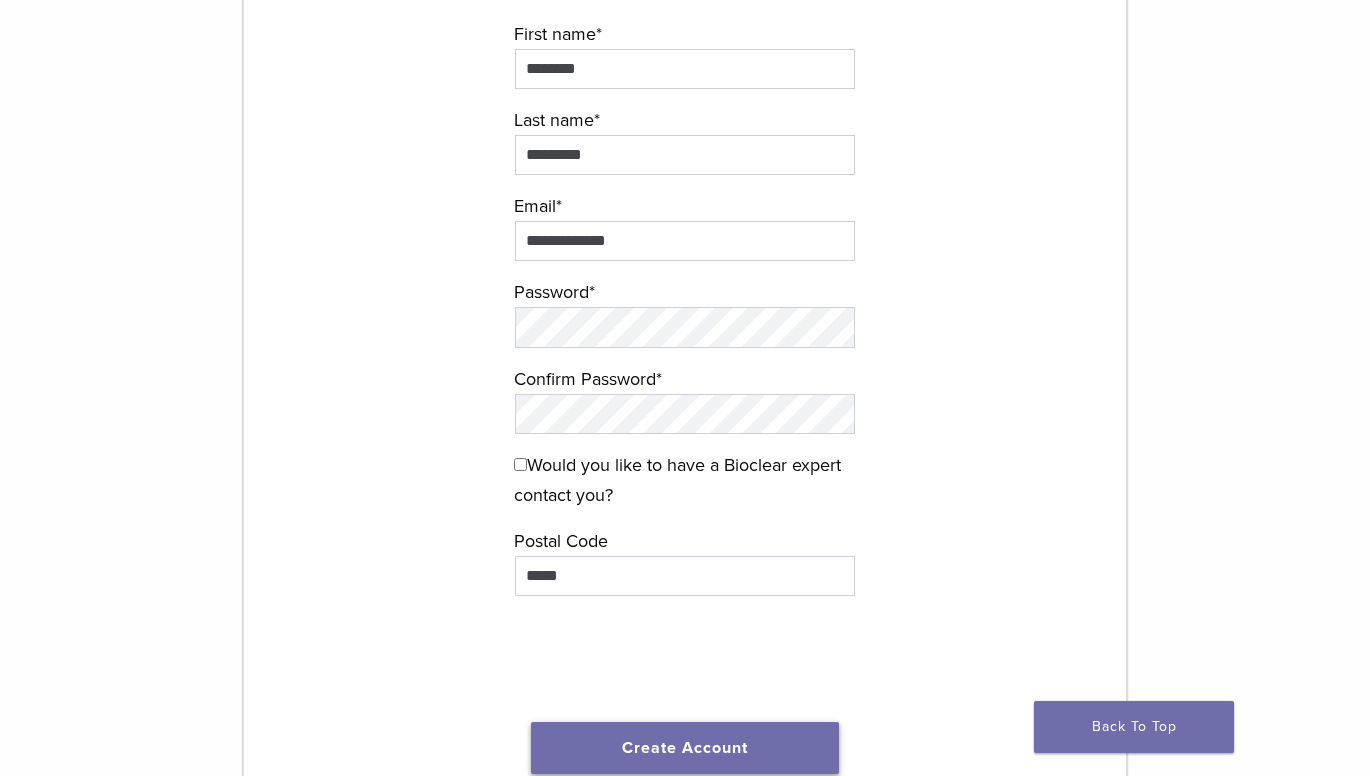 click on "Create Account" at bounding box center (685, 748) 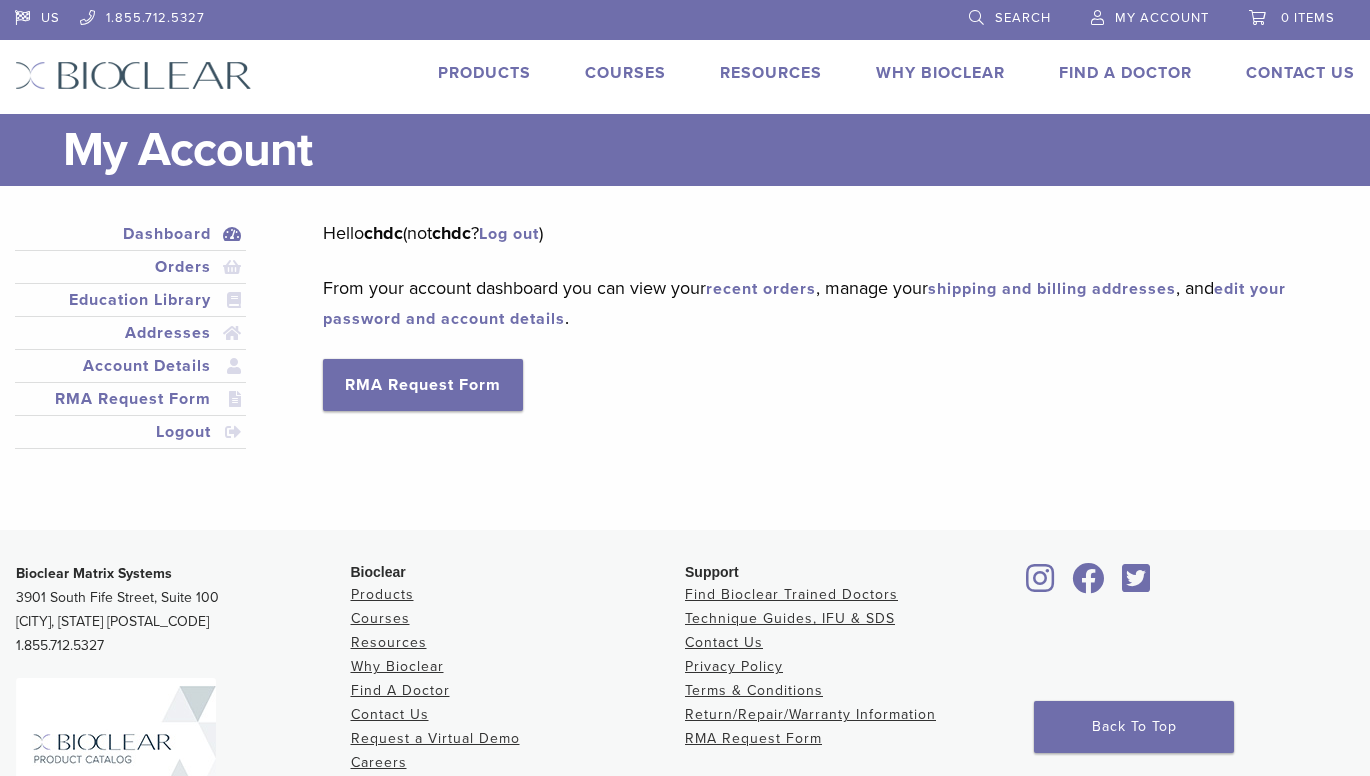 scroll, scrollTop: 0, scrollLeft: 0, axis: both 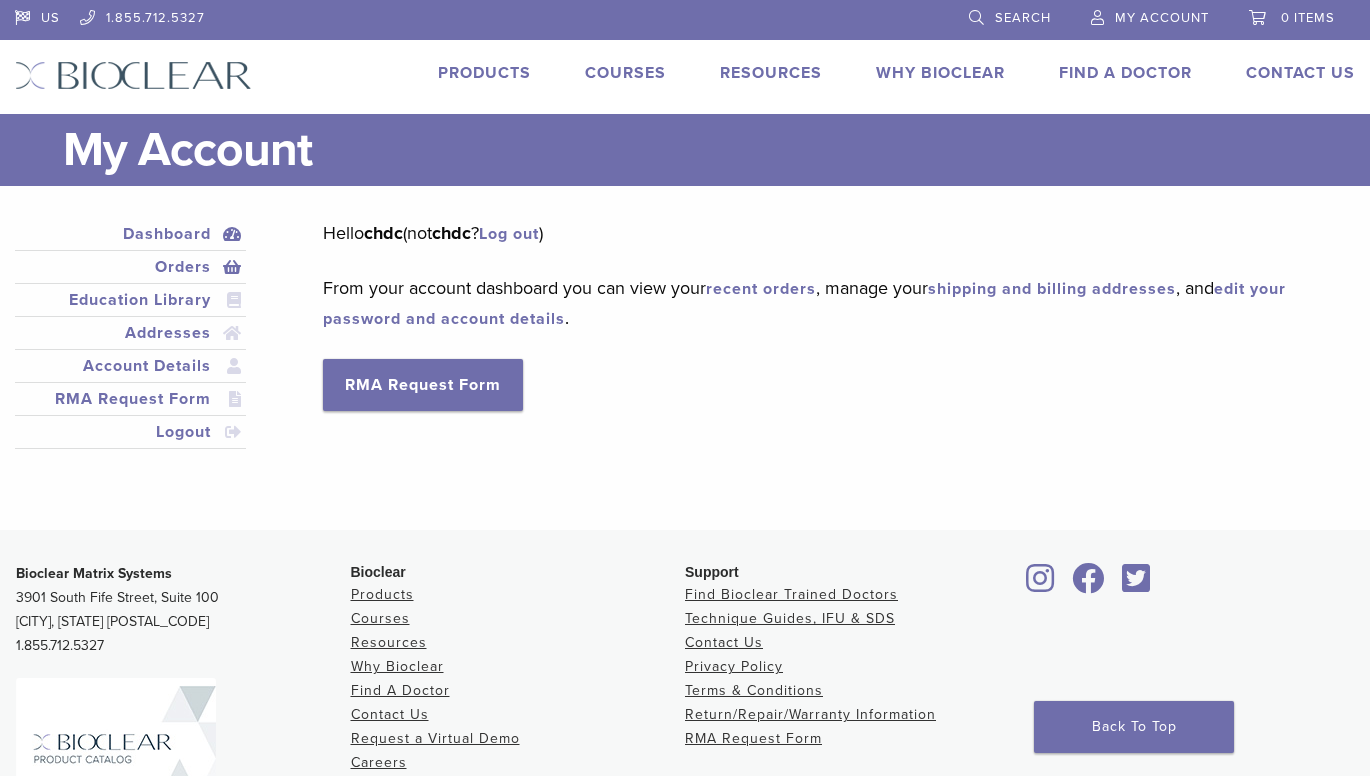 click on "Orders" at bounding box center (130, 267) 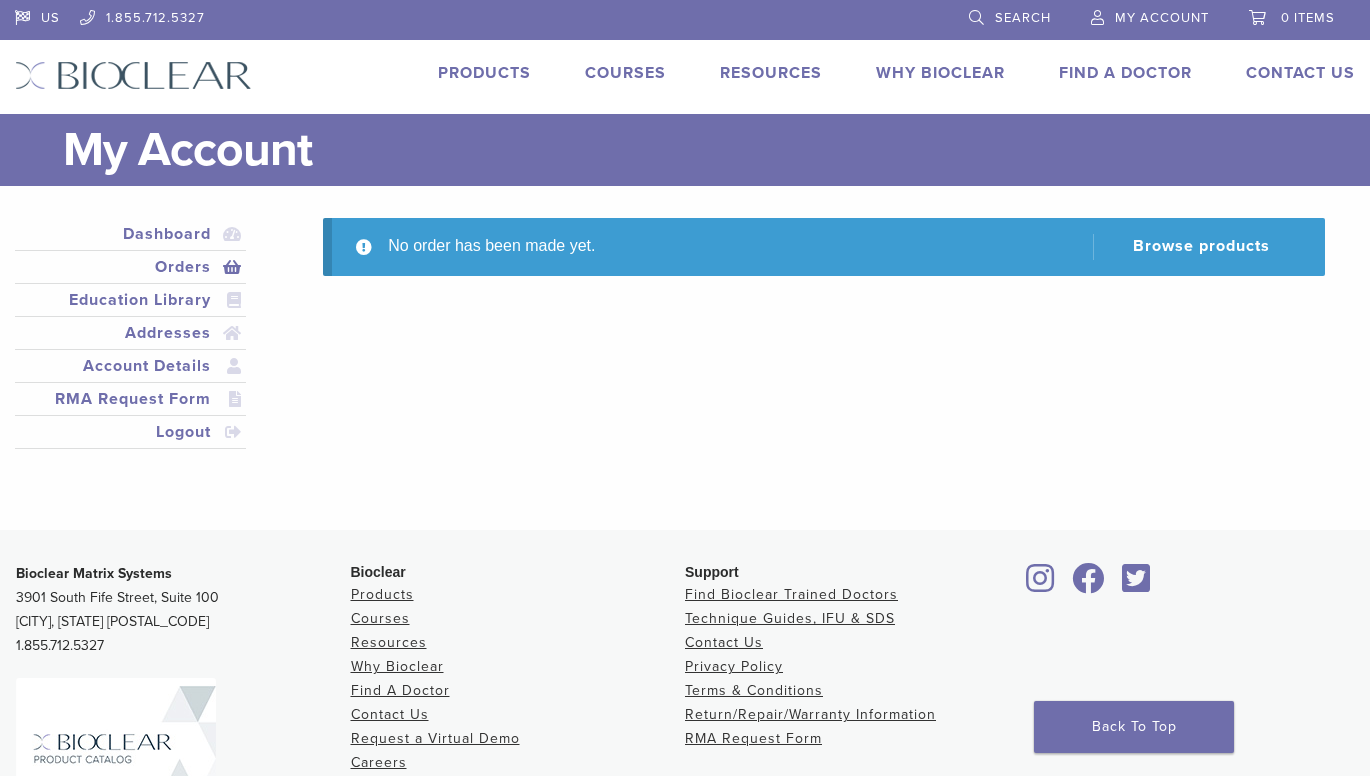 scroll, scrollTop: 0, scrollLeft: 0, axis: both 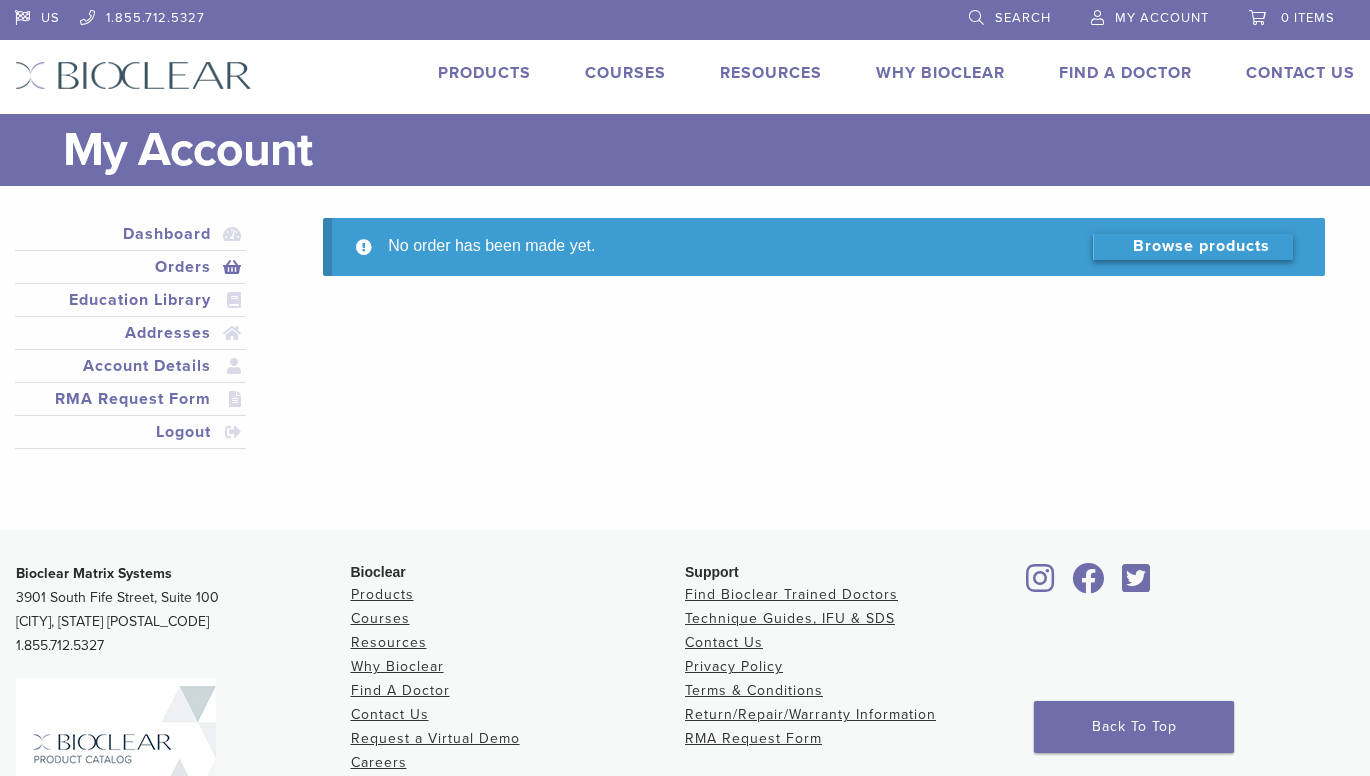click on "Browse products" at bounding box center (1193, 247) 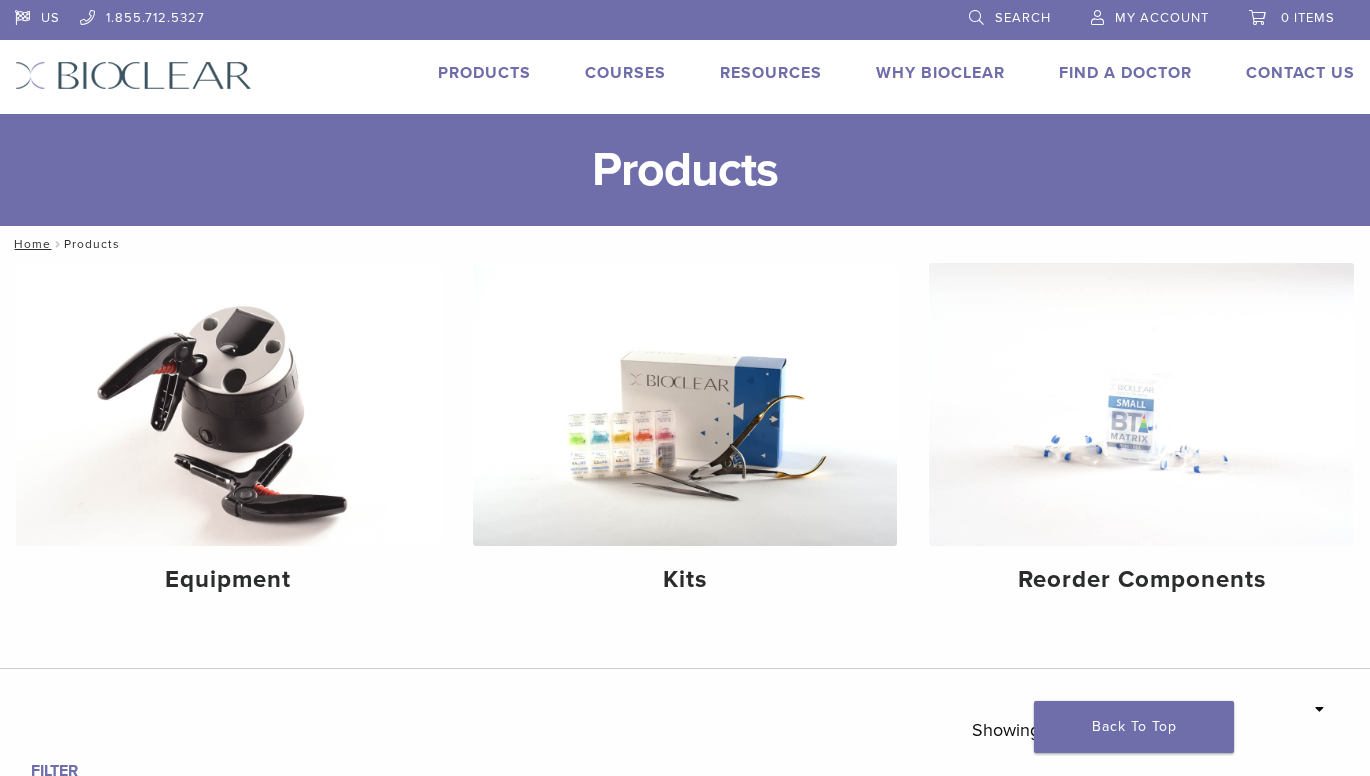 scroll, scrollTop: 0, scrollLeft: 0, axis: both 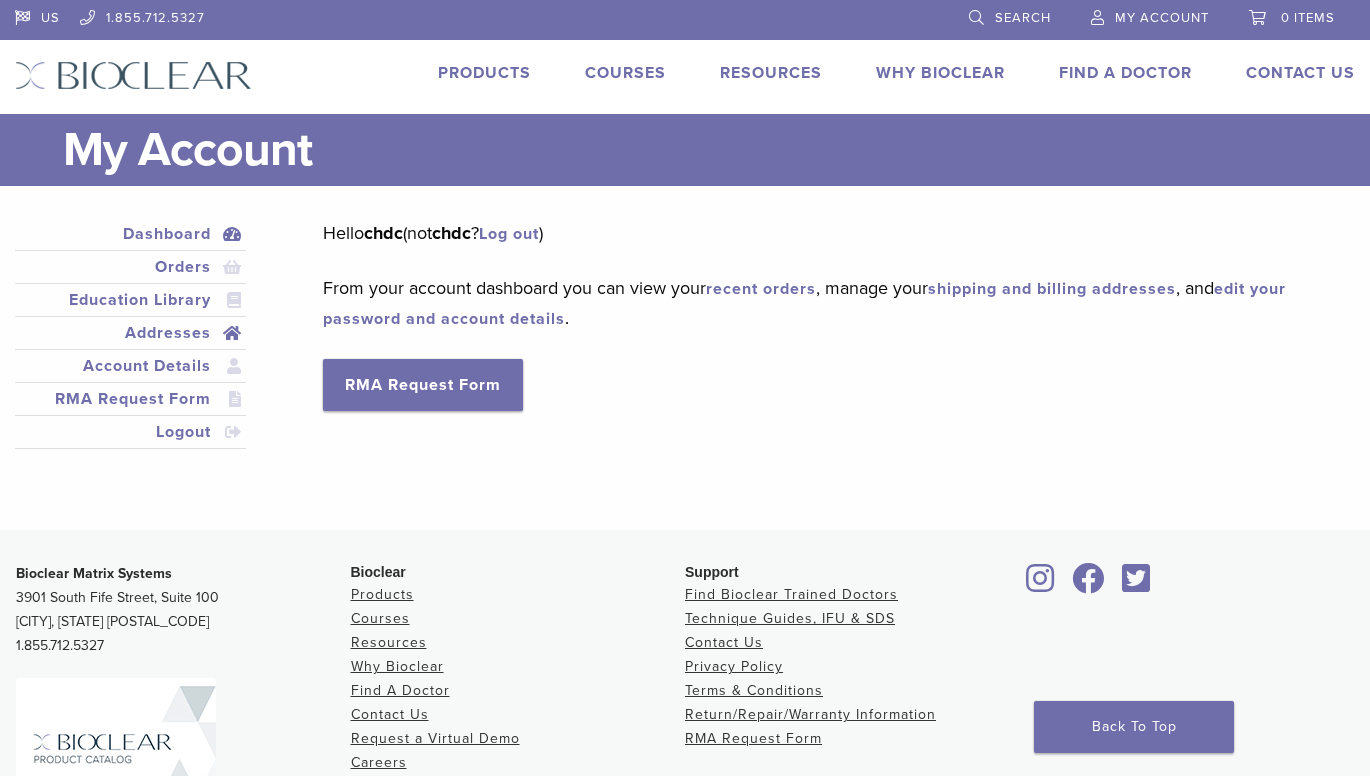 click on "Addresses" at bounding box center [130, 333] 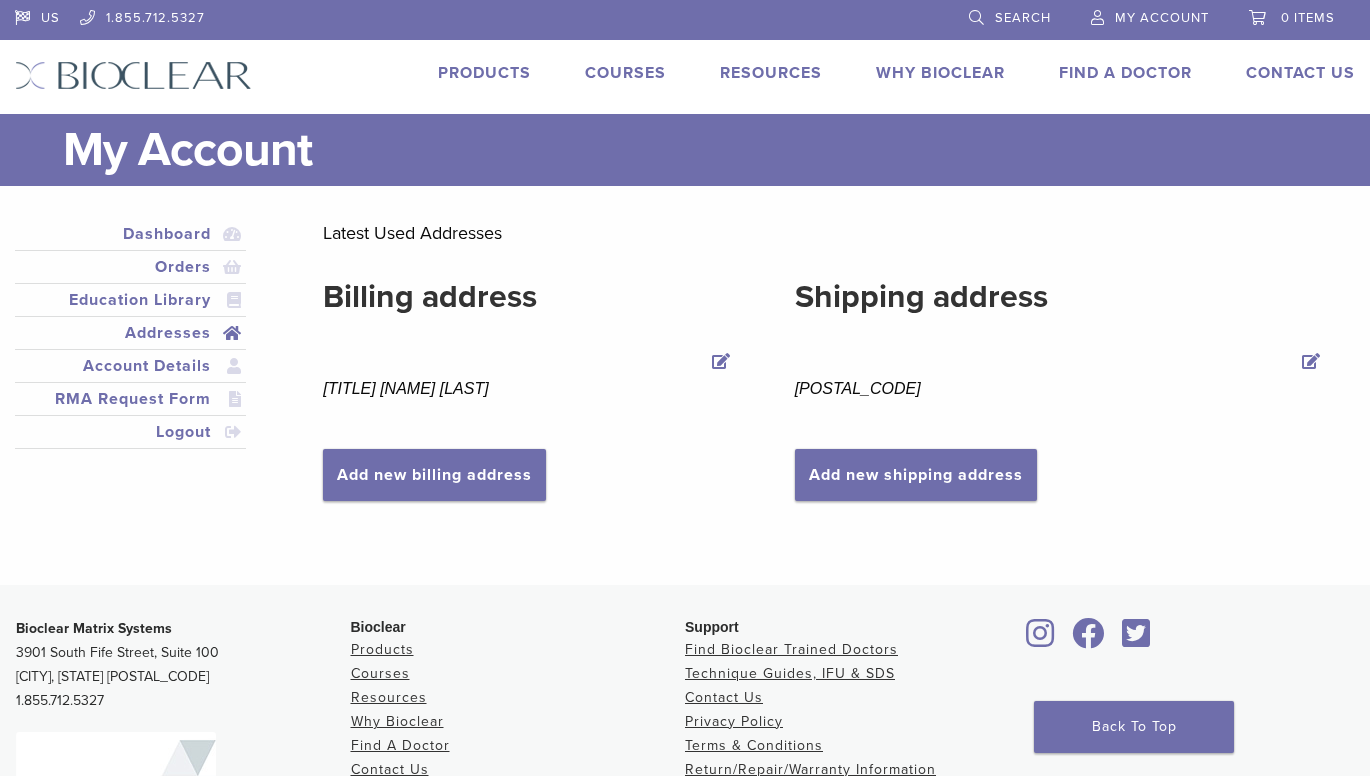 scroll, scrollTop: 0, scrollLeft: 0, axis: both 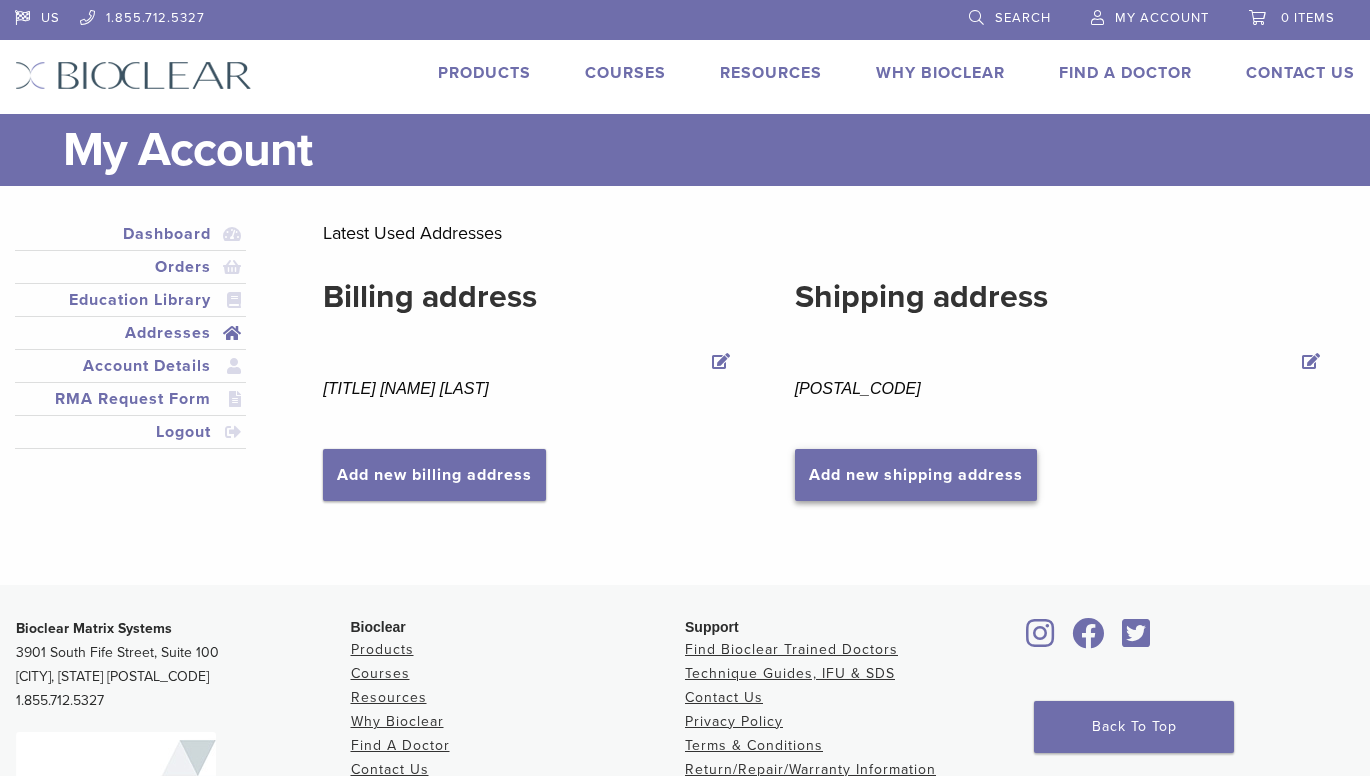 click on "Add new shipping address" at bounding box center [916, 475] 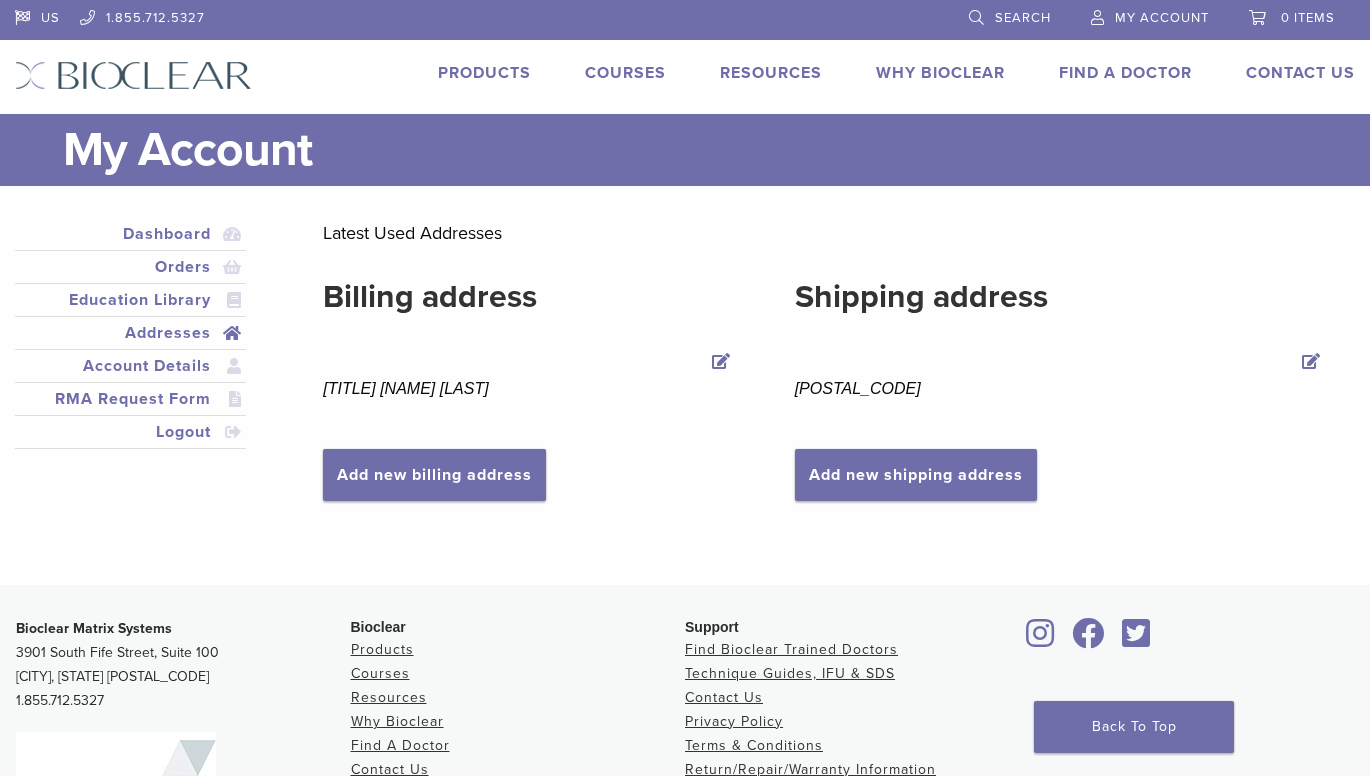 click on "Edit Shipping address" at bounding box center (1311, 363) 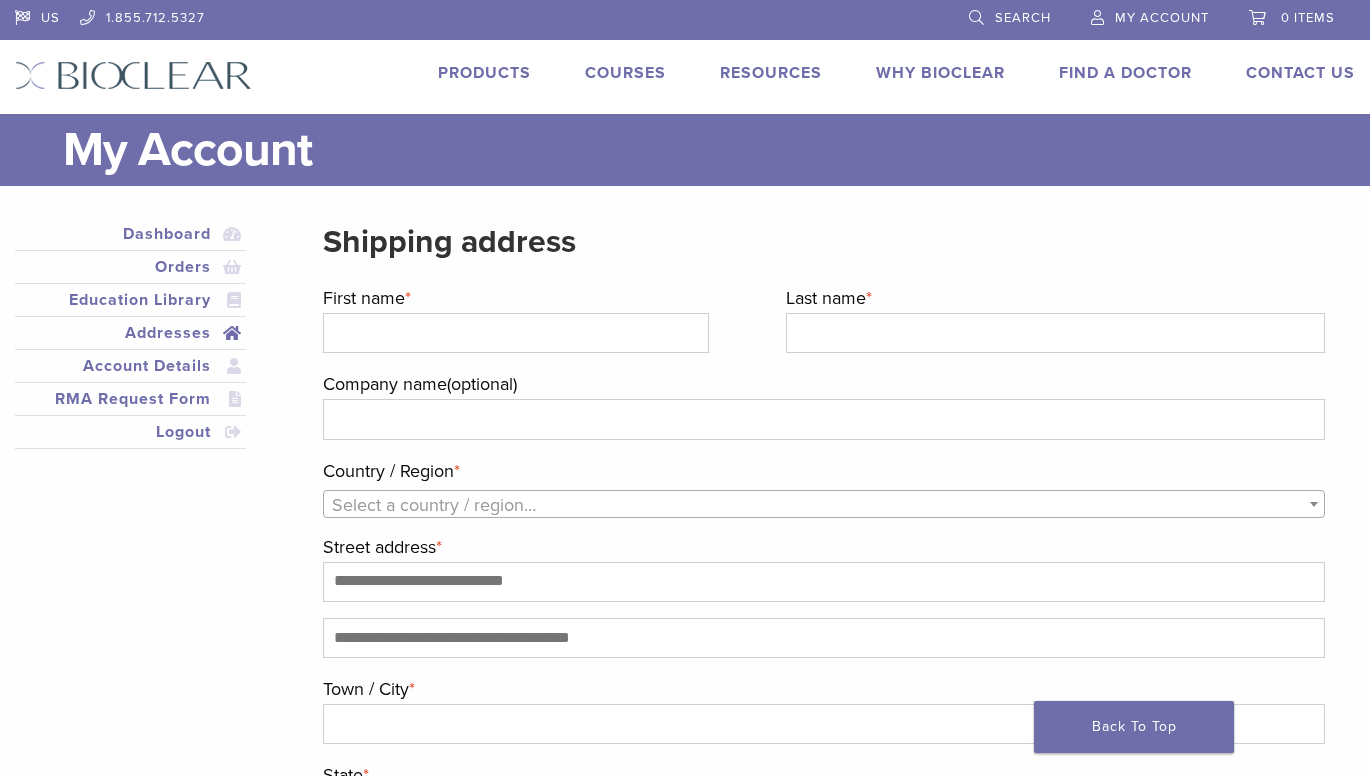 scroll, scrollTop: 0, scrollLeft: 0, axis: both 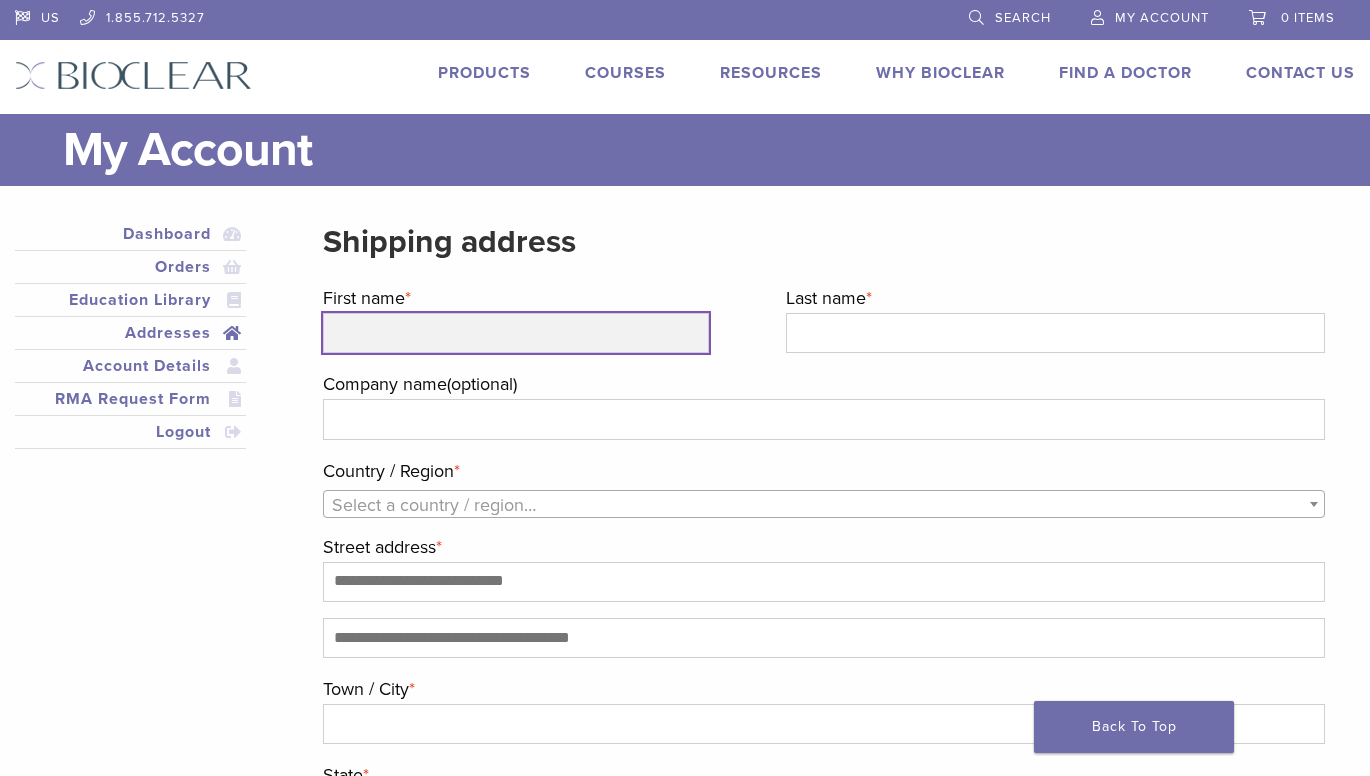click on "First name  *" at bounding box center [515, 333] 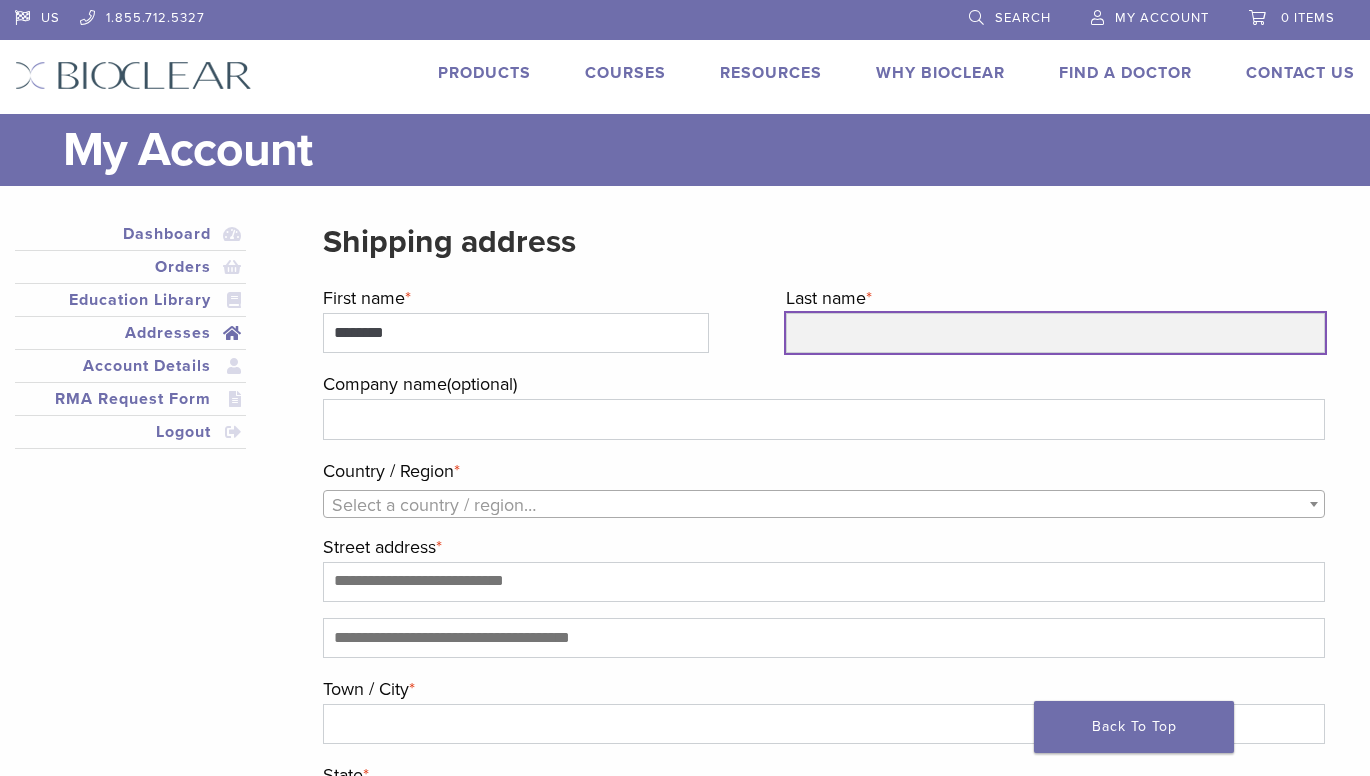 type on "*********" 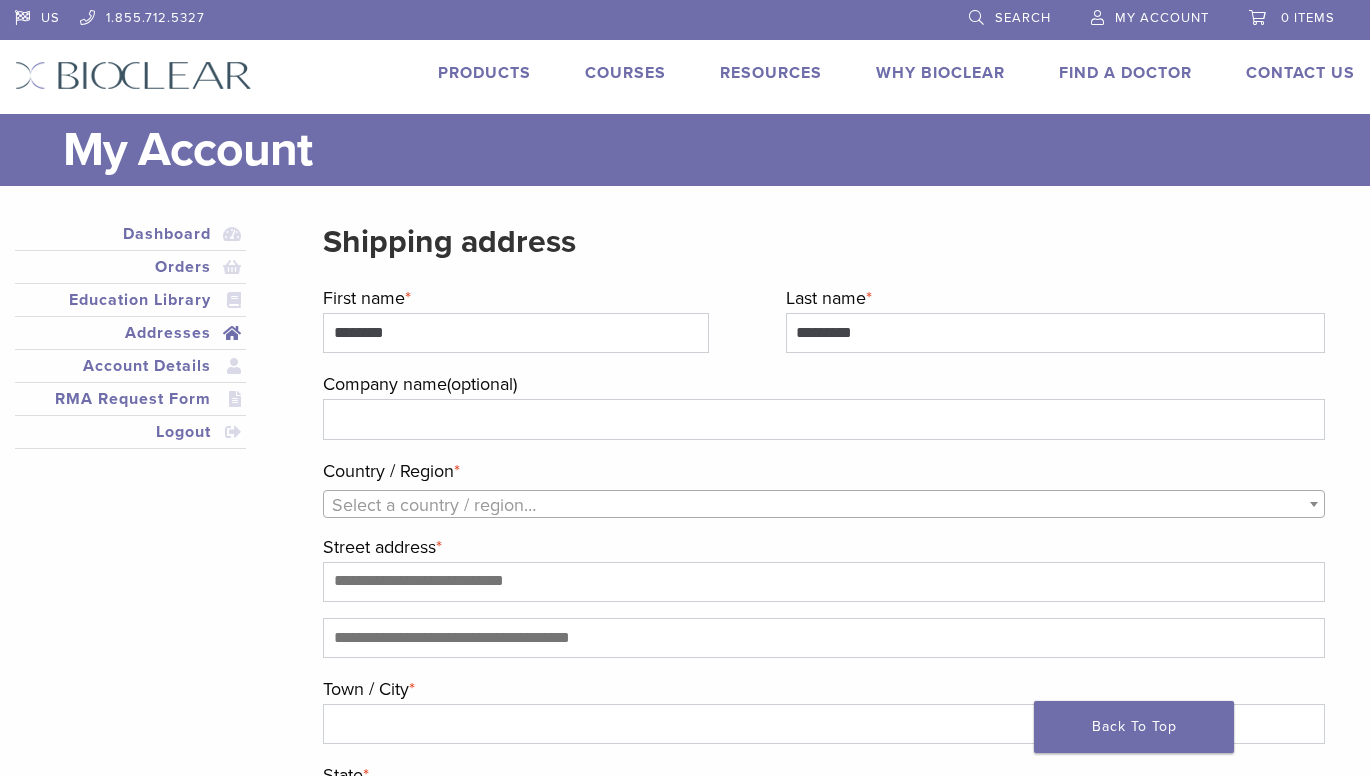 select on "**" 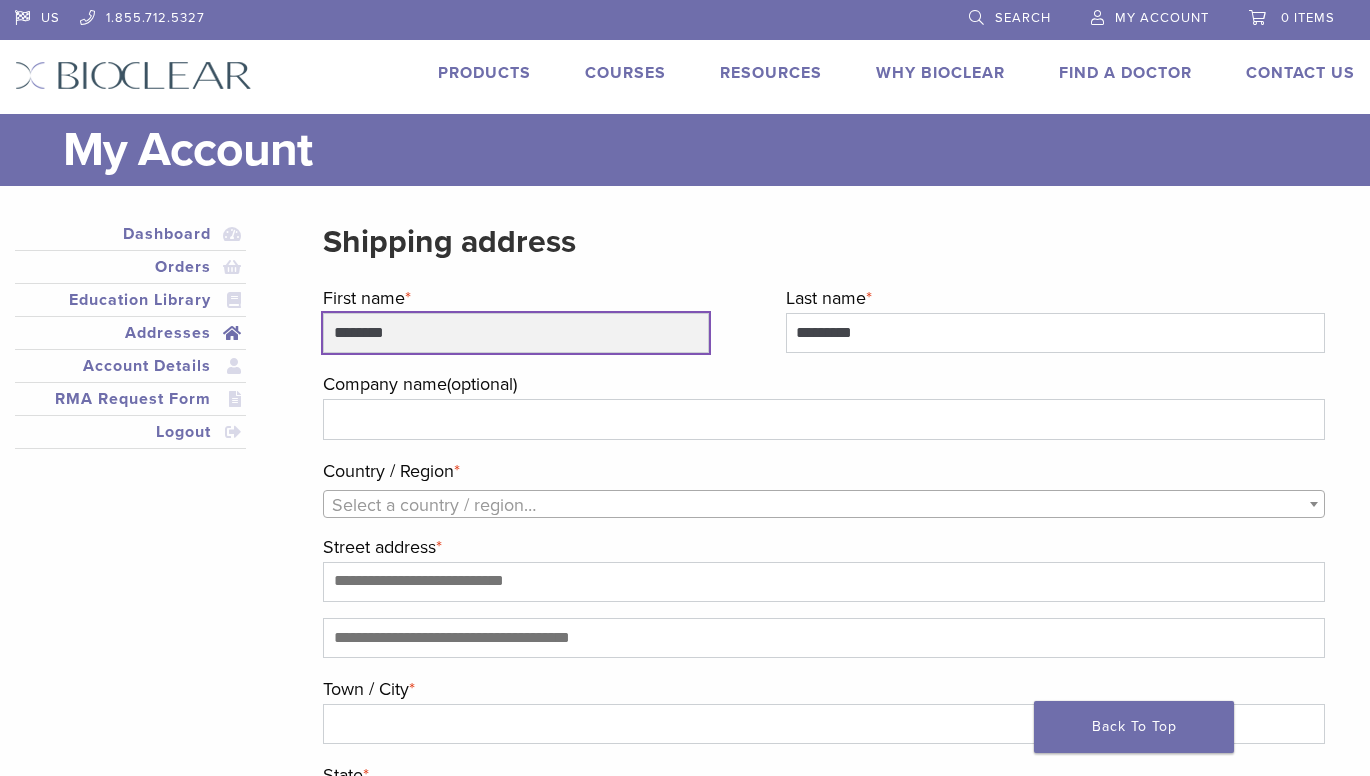 scroll, scrollTop: 405, scrollLeft: 0, axis: vertical 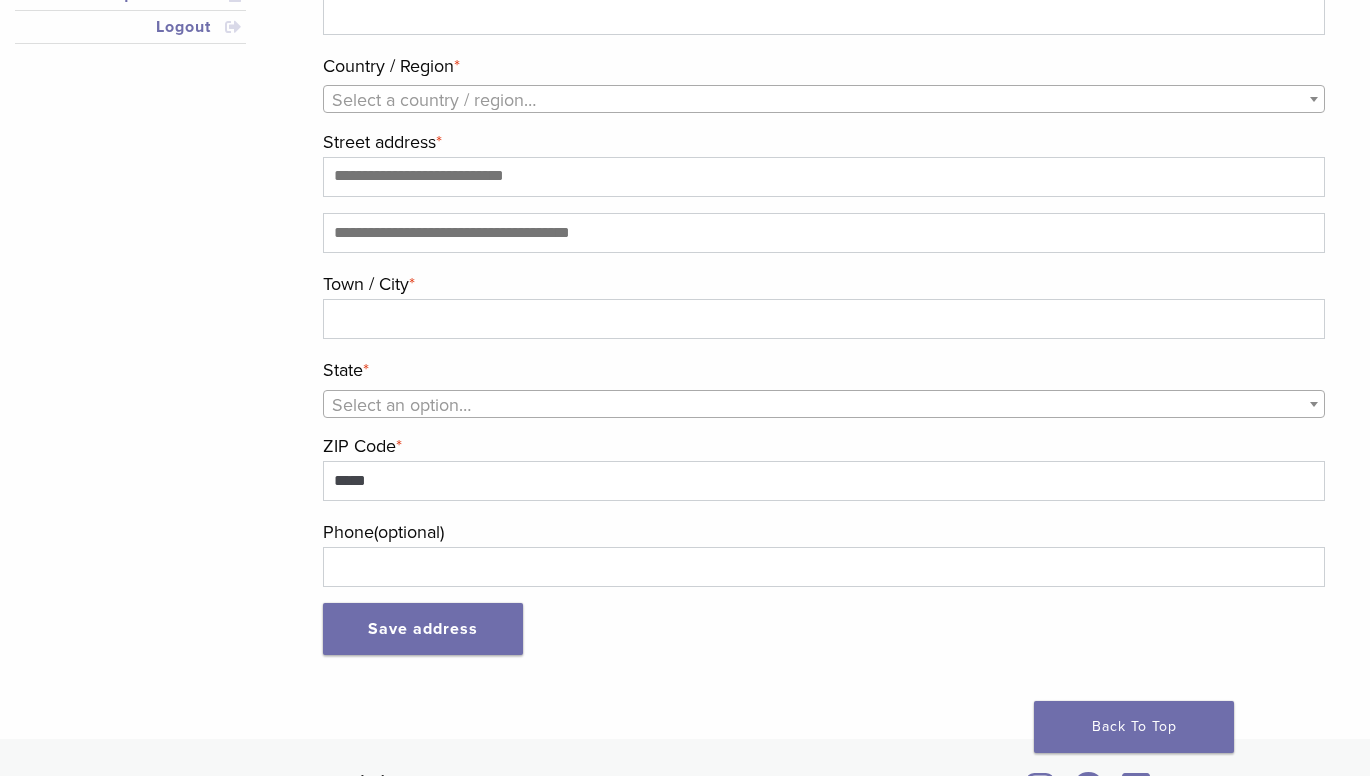 select on "**" 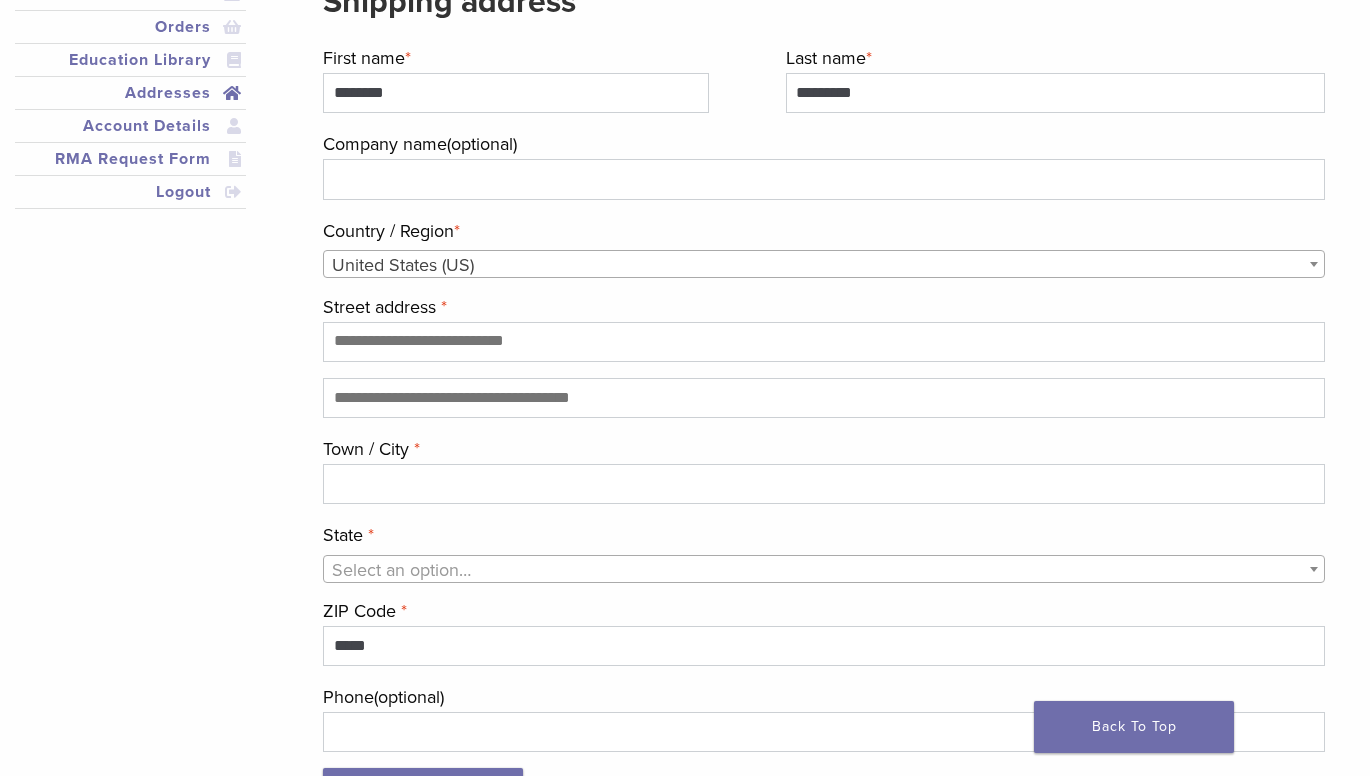 scroll, scrollTop: 205, scrollLeft: 0, axis: vertical 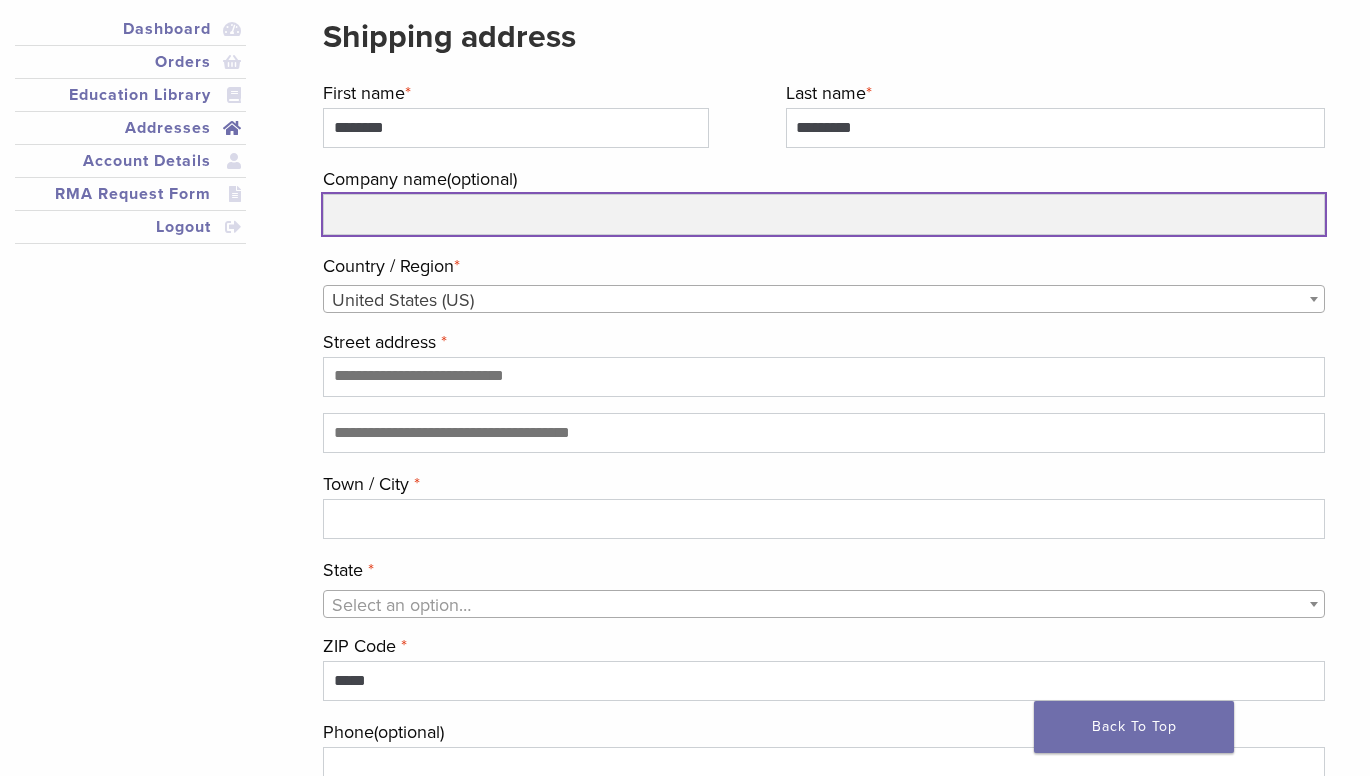 click on "Company name  (optional)" at bounding box center (824, 214) 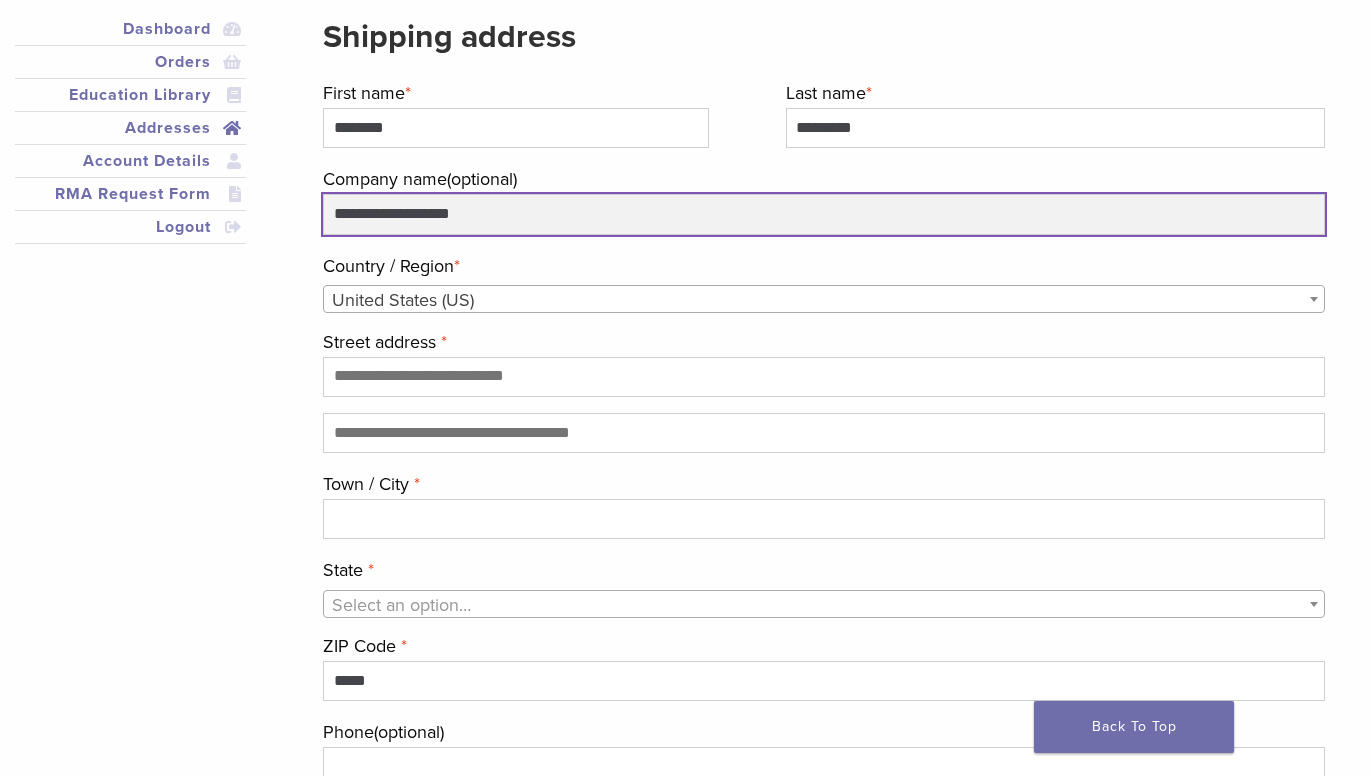 type on "**********" 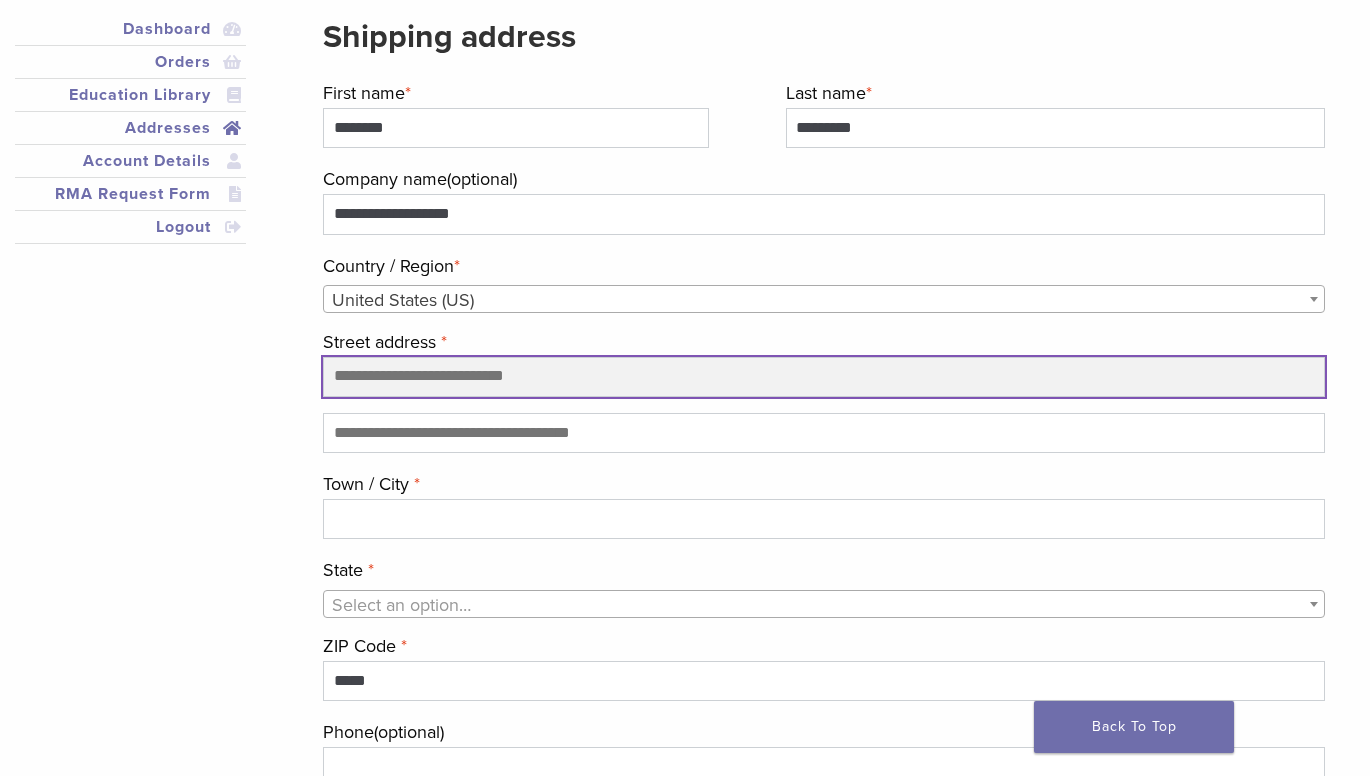 click on "Street address   *" at bounding box center [824, 377] 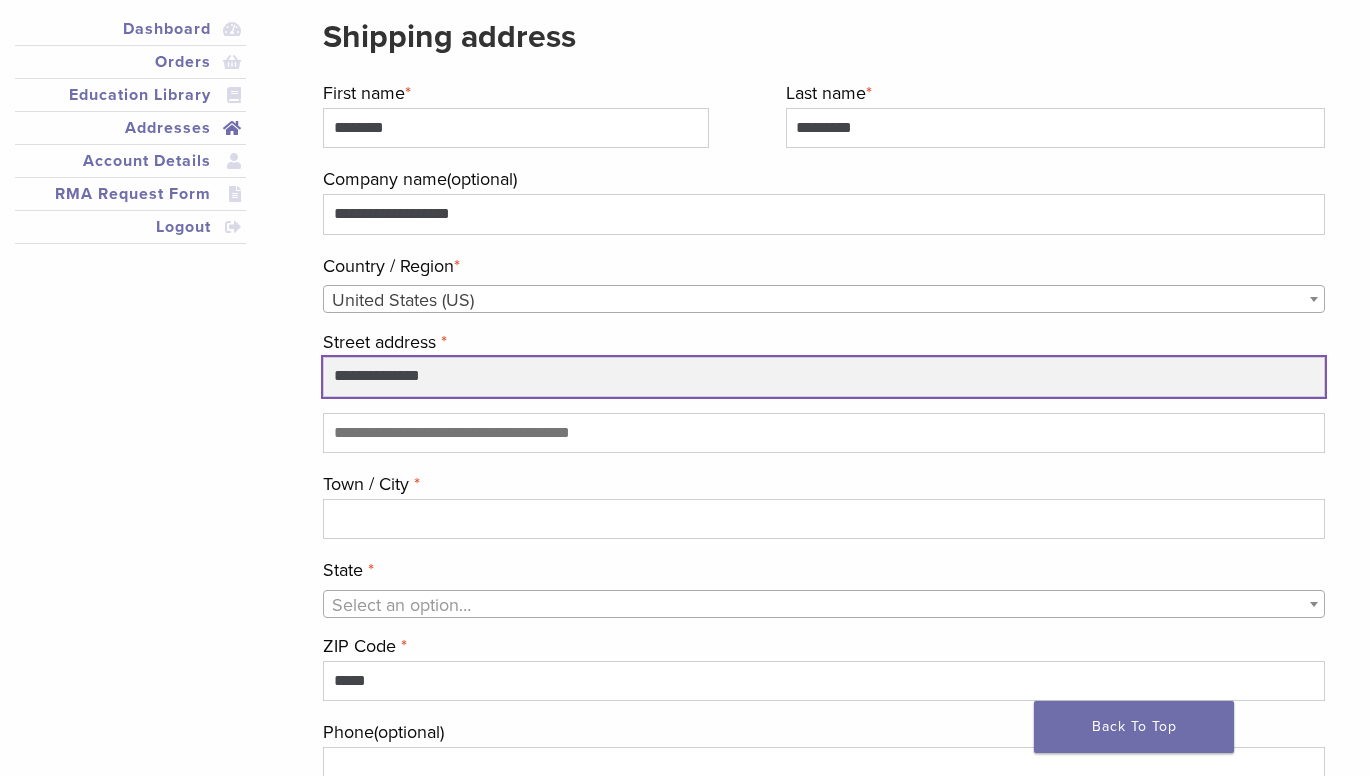 type on "**********" 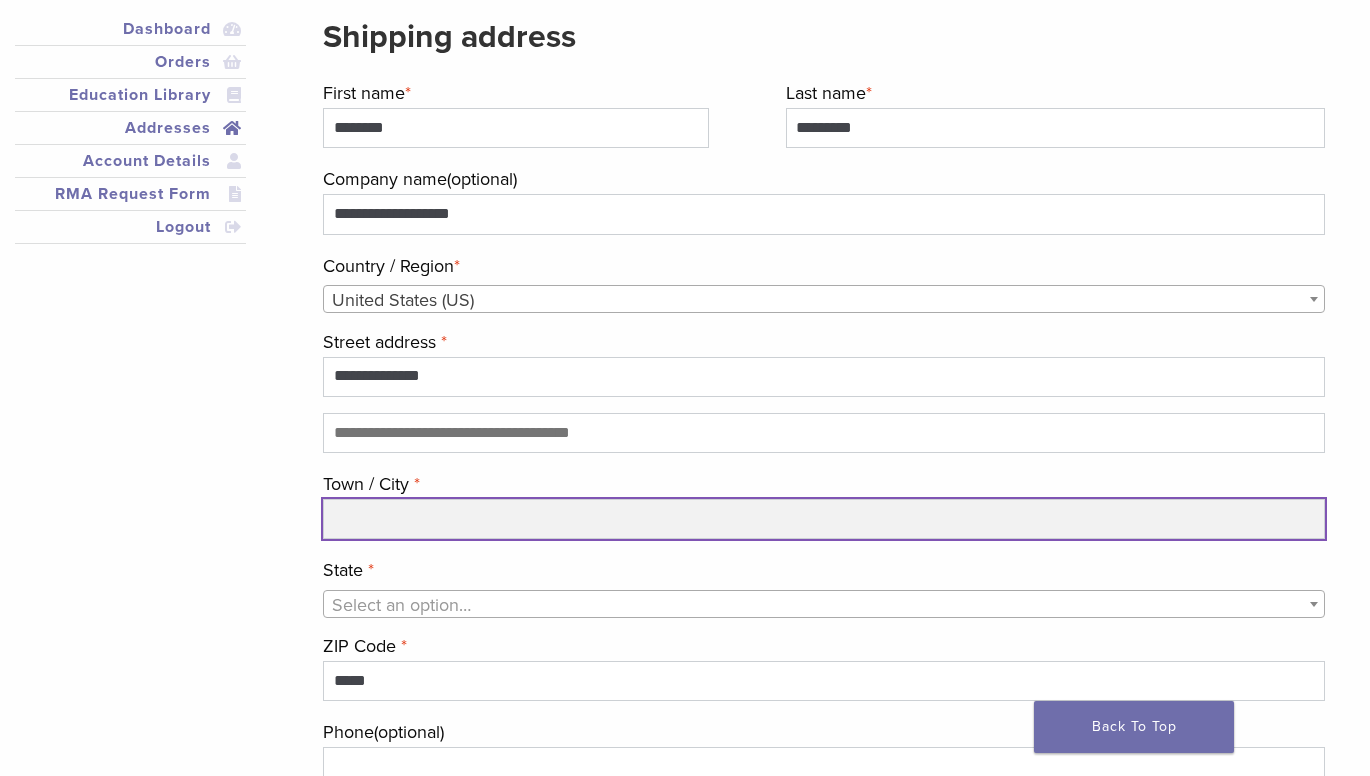 click on "Town / City   *" at bounding box center [824, 519] 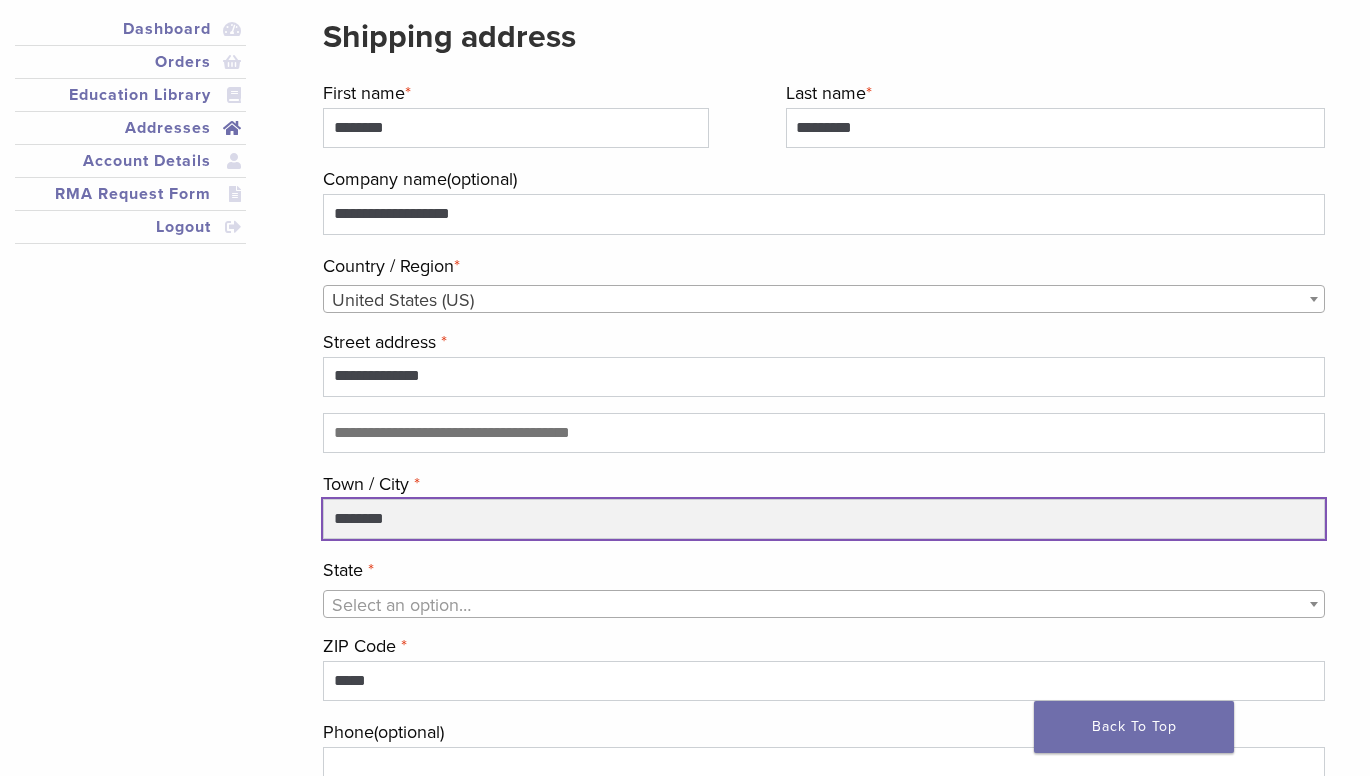 type on "********" 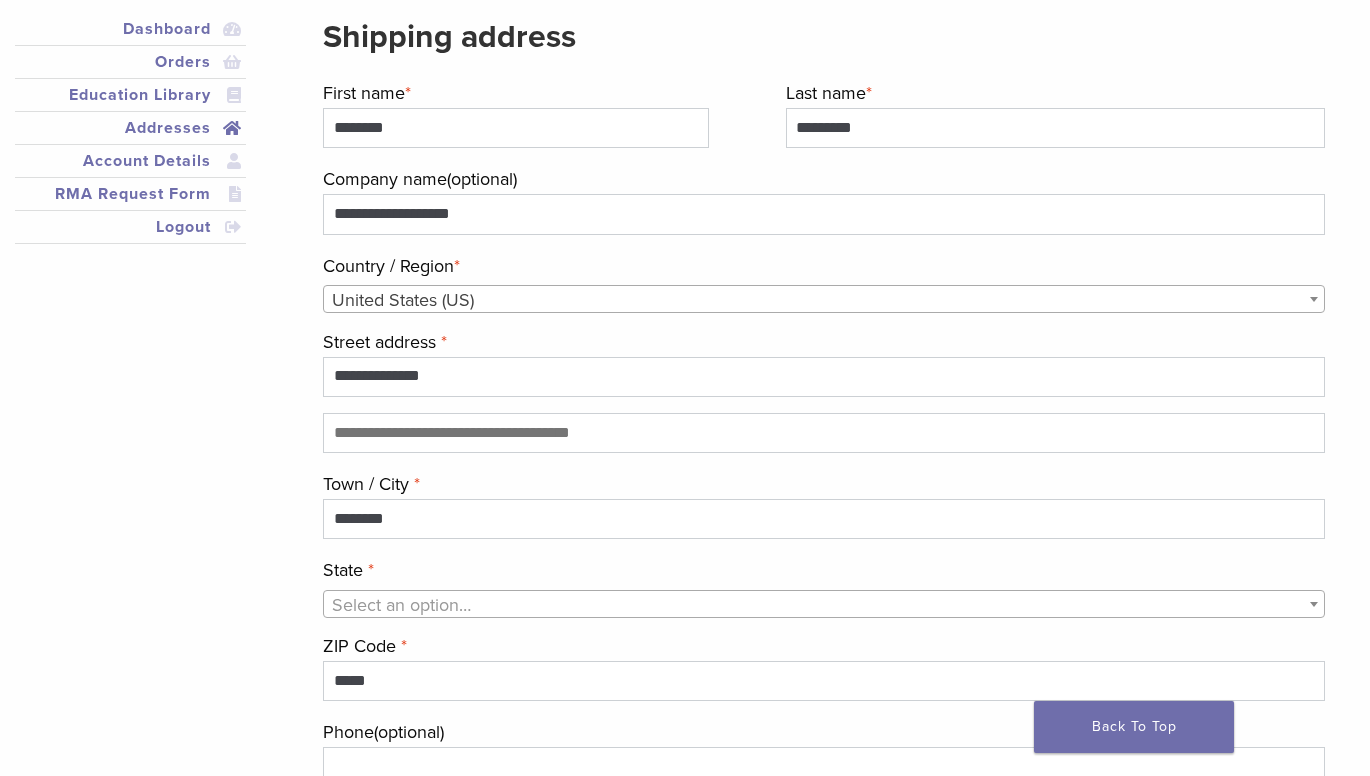 click on "Select an option…" at bounding box center (401, 605) 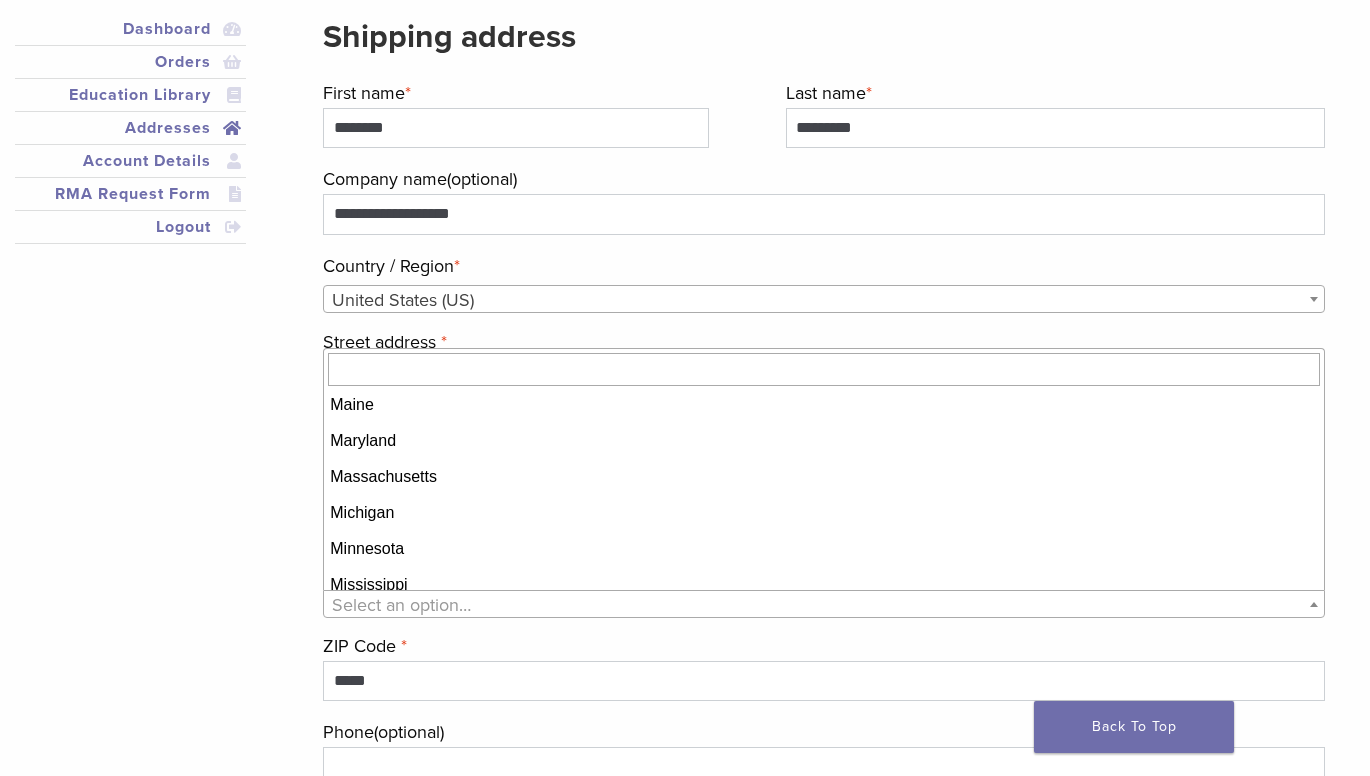 scroll, scrollTop: 636, scrollLeft: 0, axis: vertical 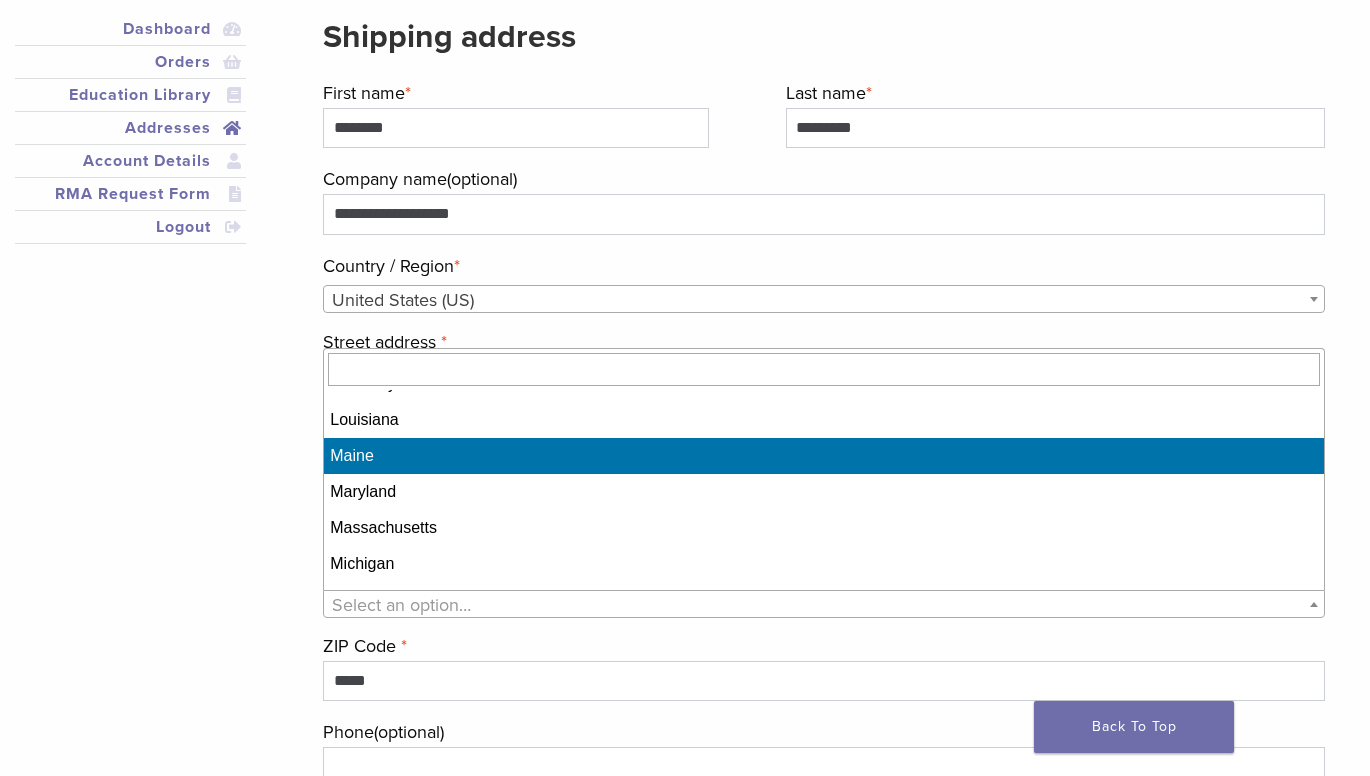 select on "**" 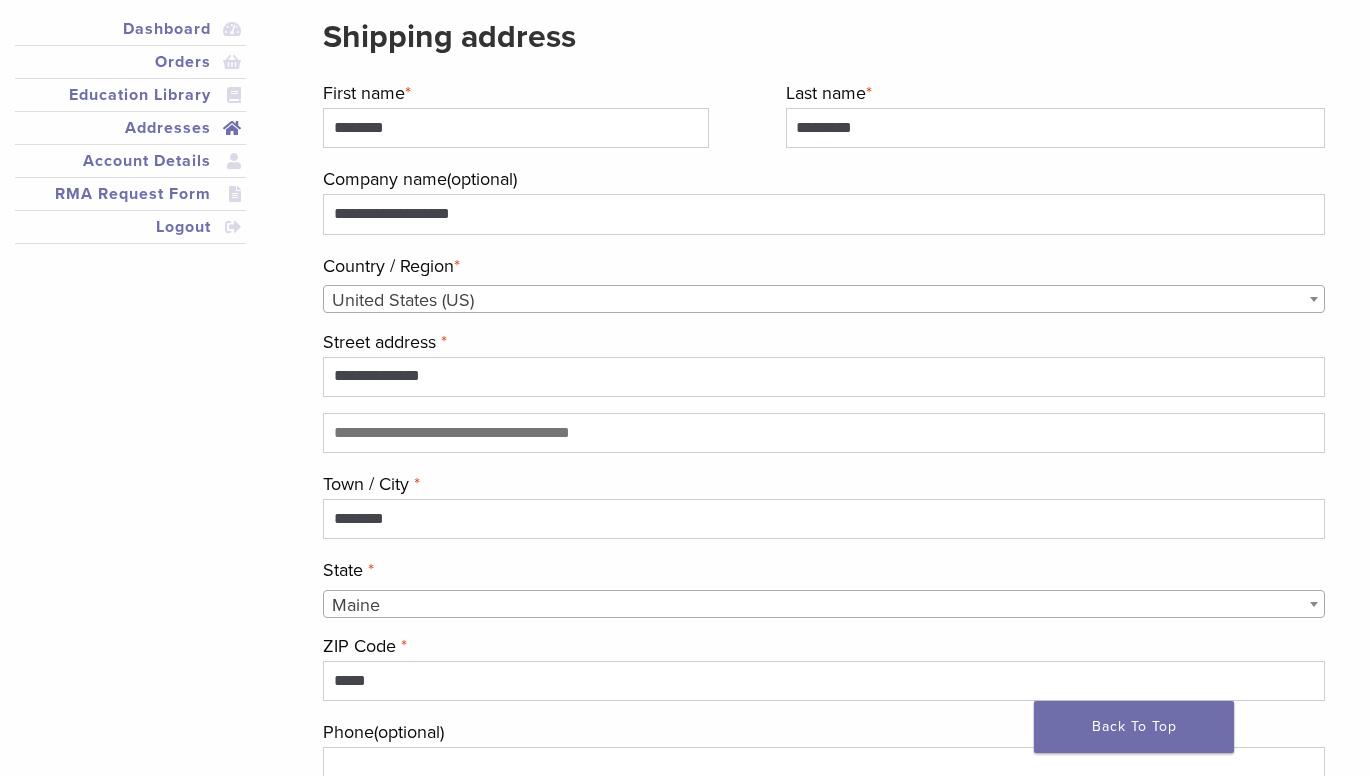 scroll, scrollTop: 1, scrollLeft: 0, axis: vertical 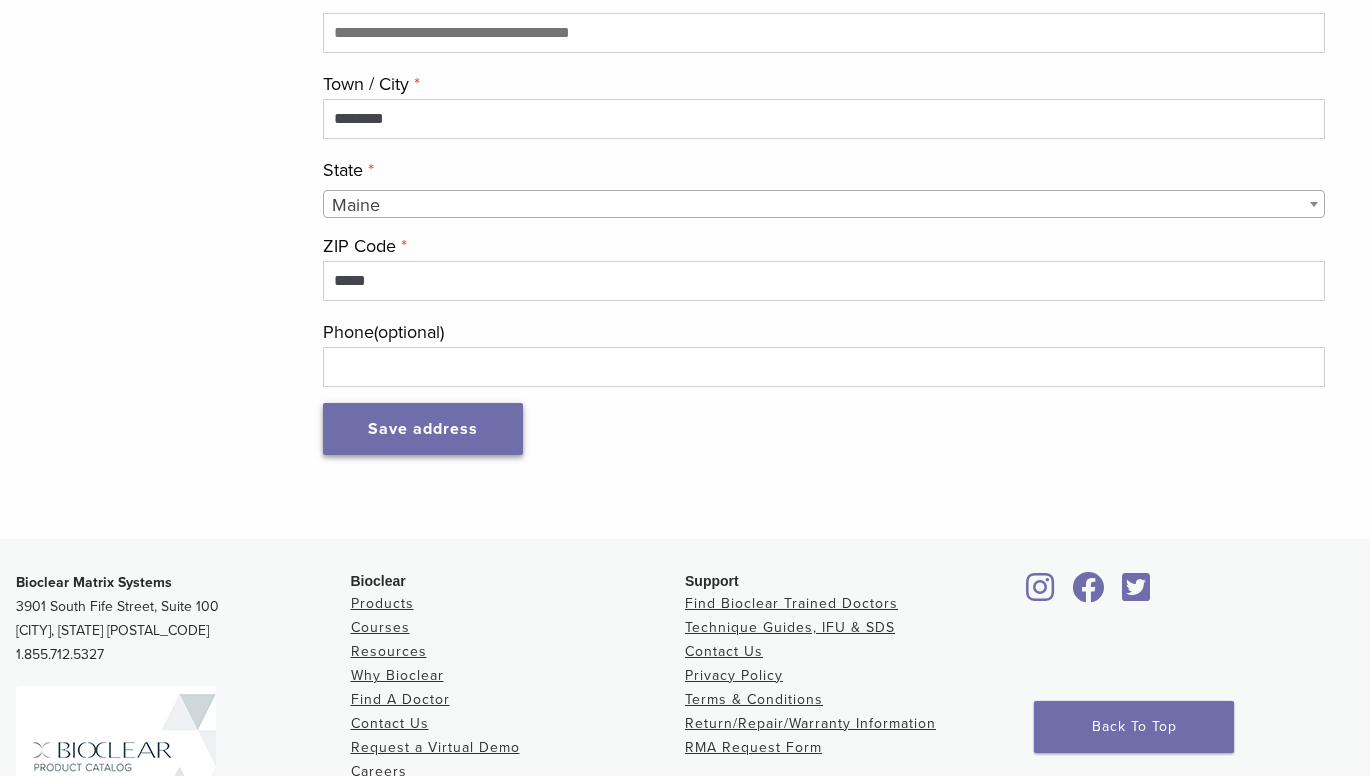 click on "Save address" at bounding box center [423, 429] 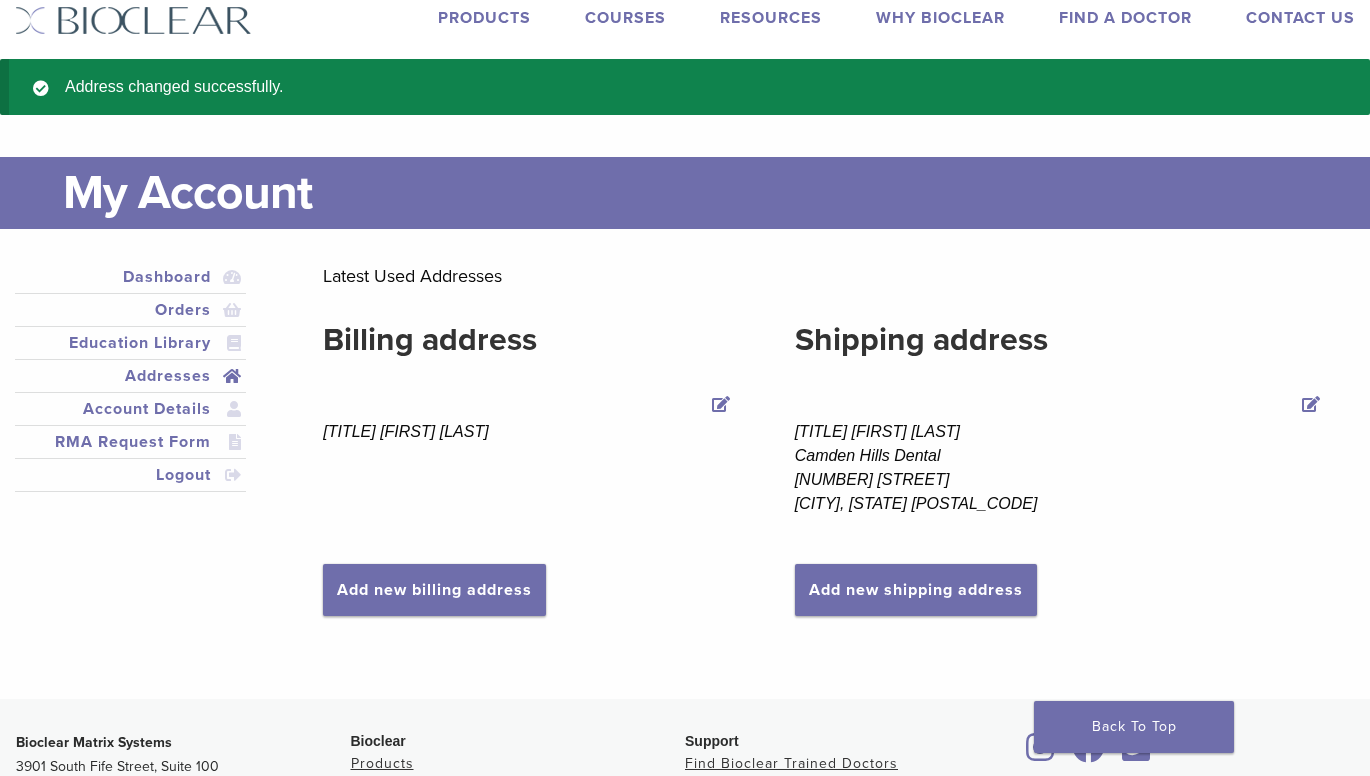 scroll, scrollTop: 100, scrollLeft: 0, axis: vertical 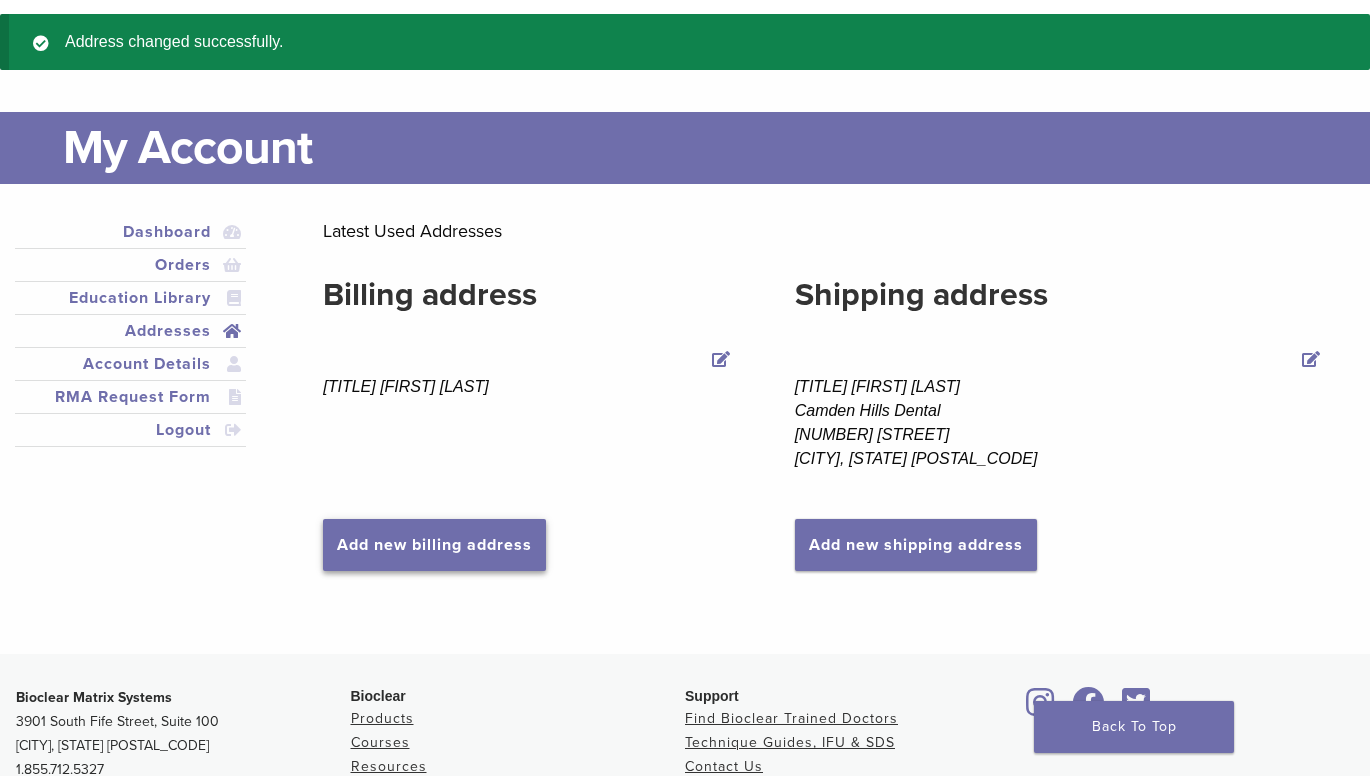 click on "Add new billing address" at bounding box center (434, 545) 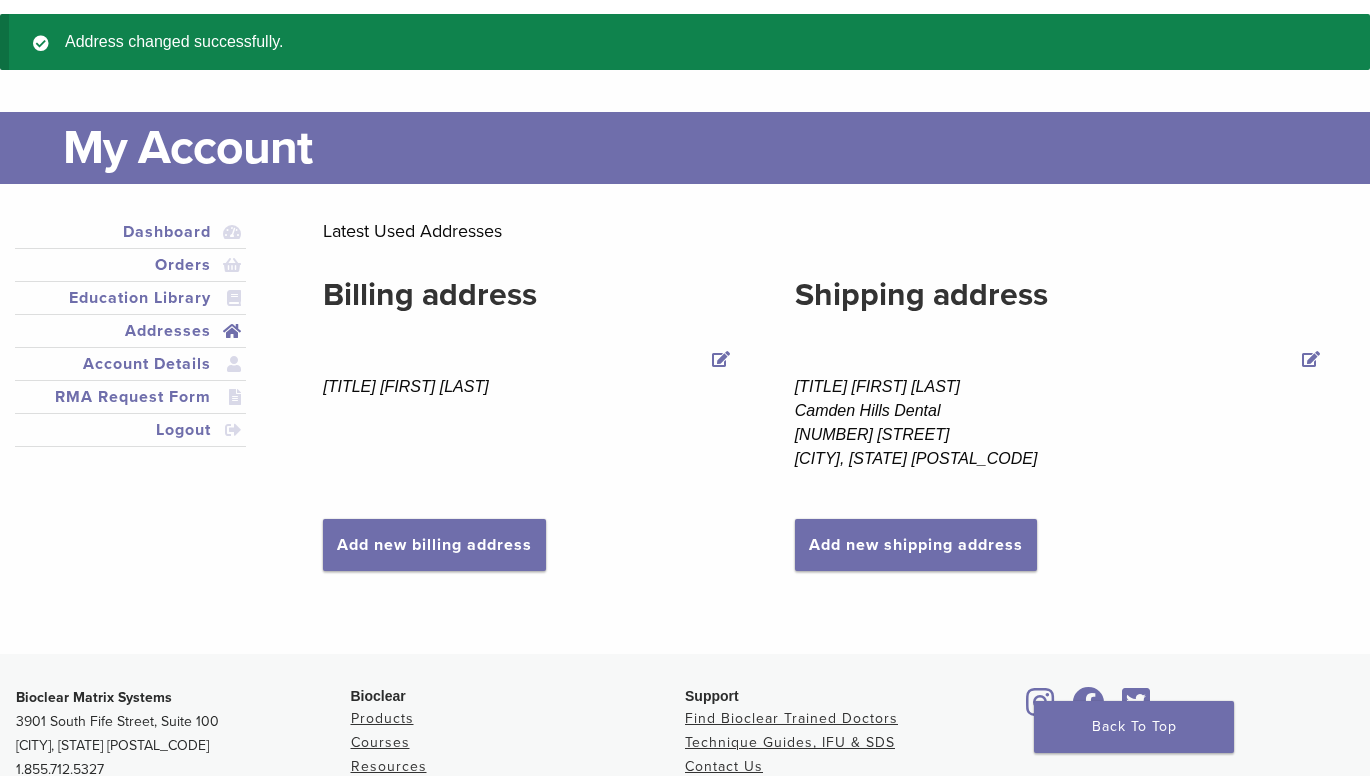 click on "Edit Billing address" at bounding box center (722, 361) 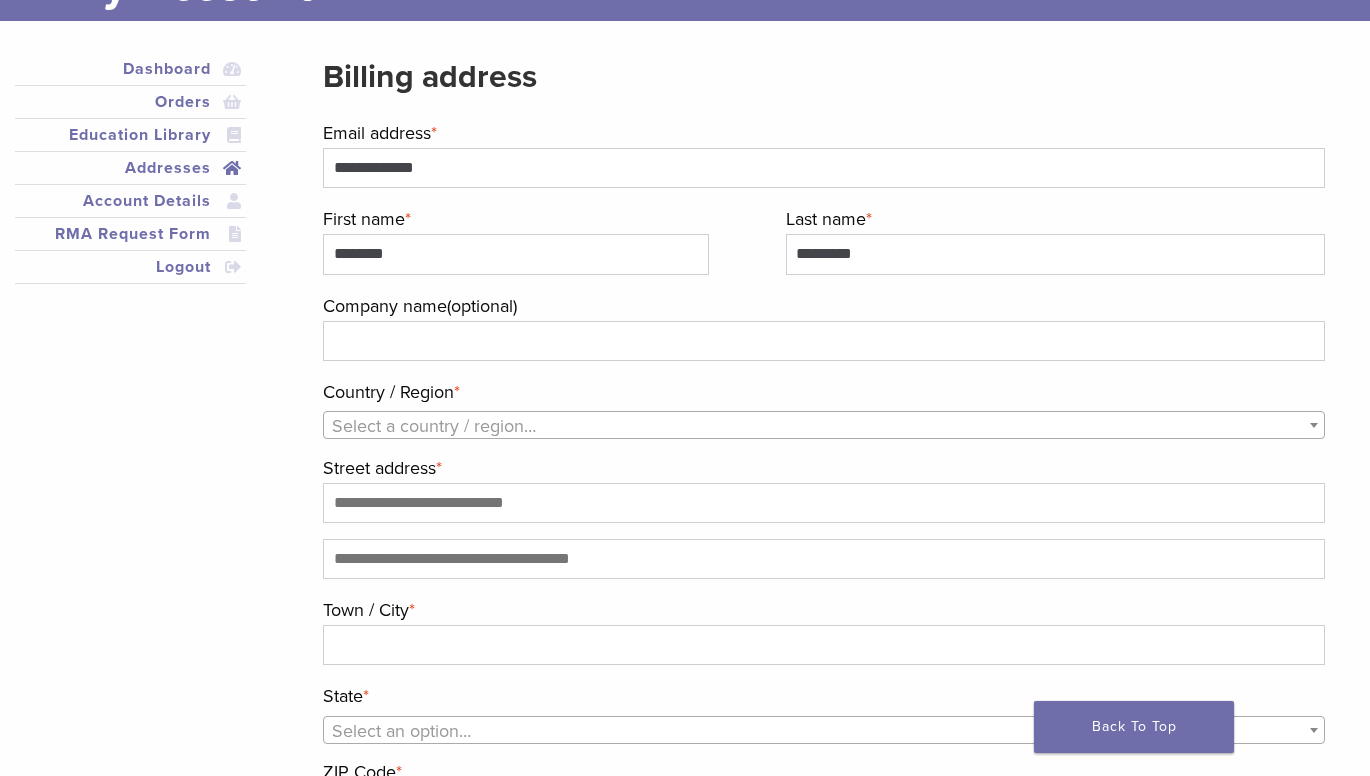 scroll, scrollTop: 200, scrollLeft: 0, axis: vertical 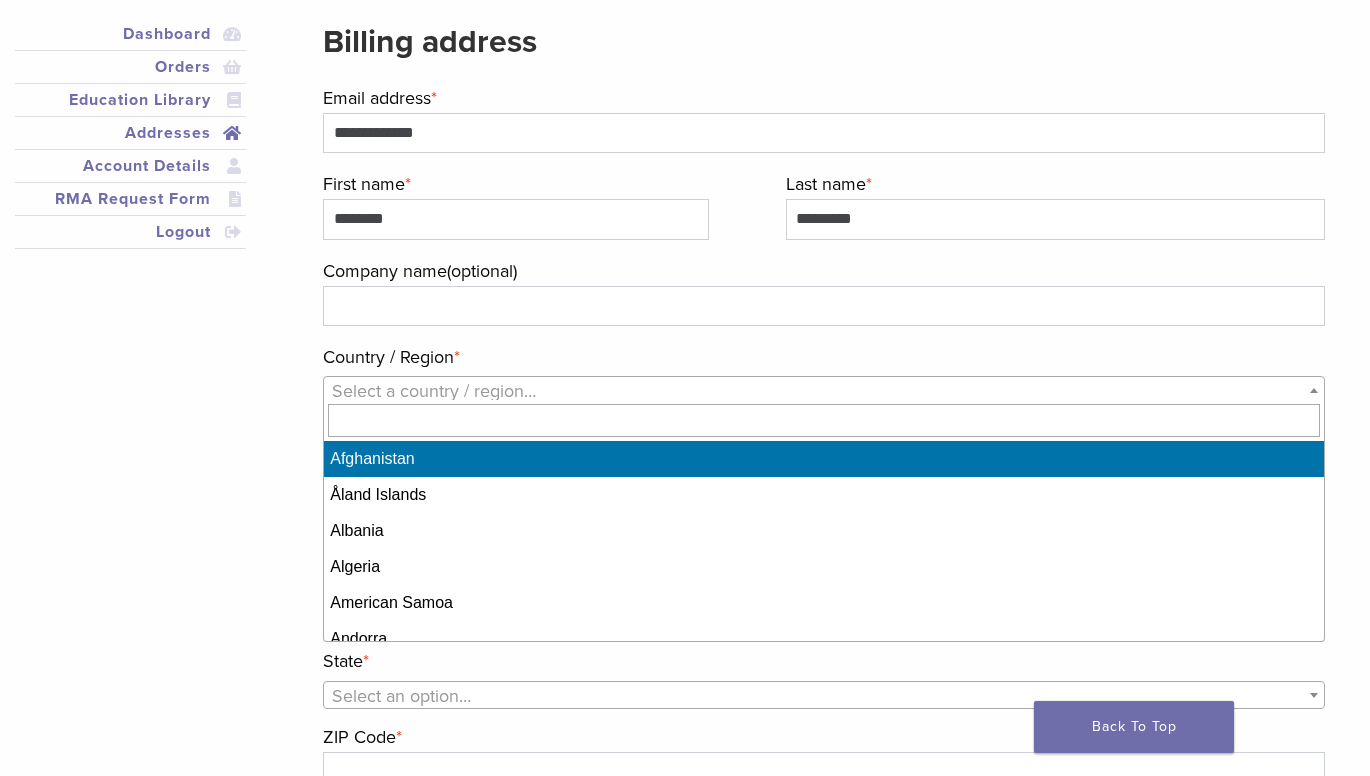 click on "Select a country / region…" at bounding box center (824, 391) 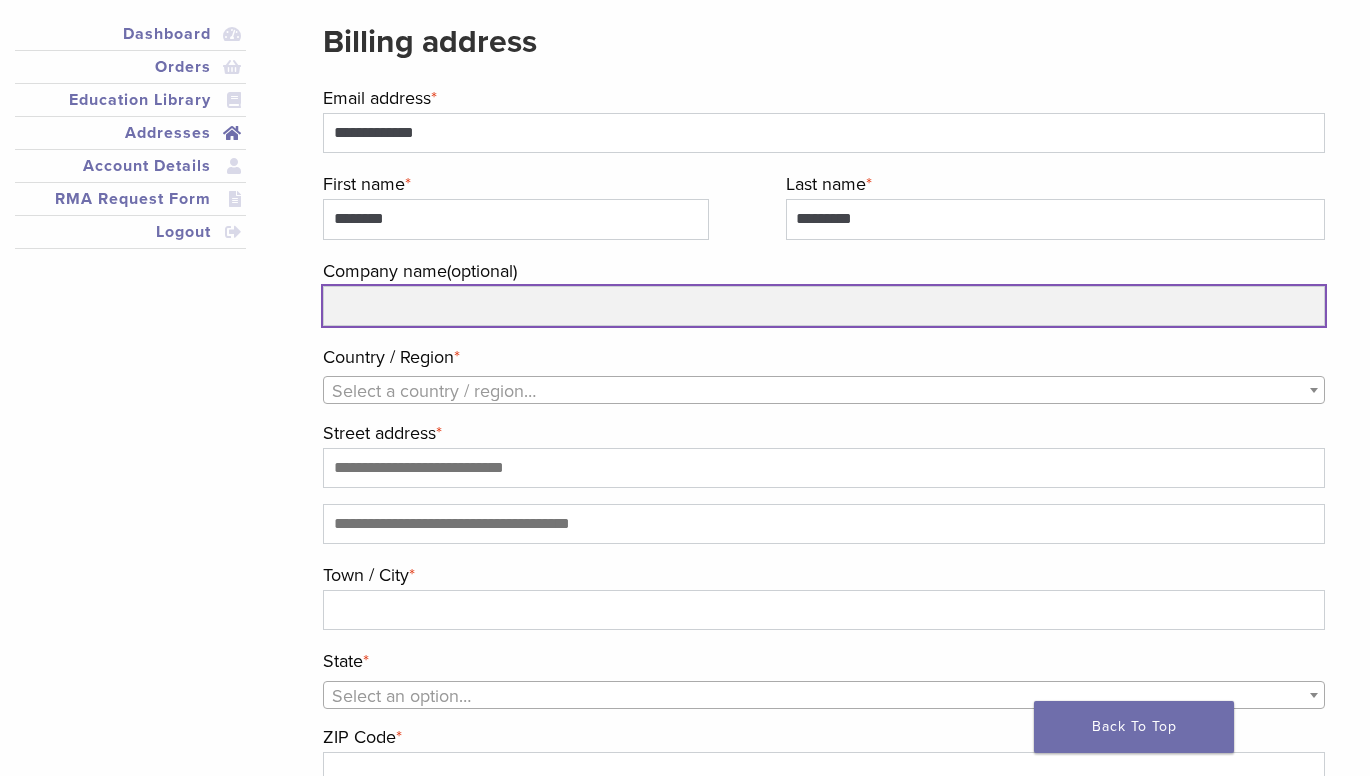 click on "Company name  (optional)" at bounding box center [824, 306] 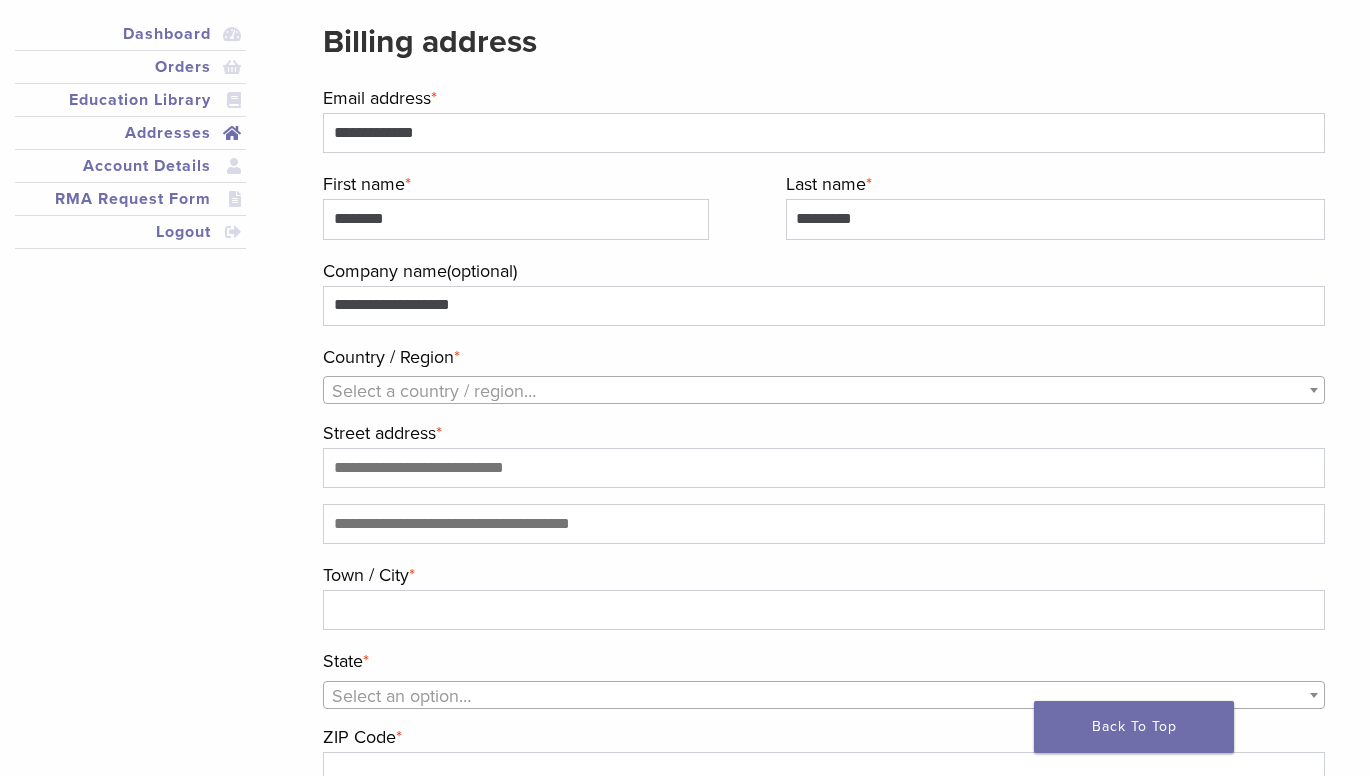 type on "**********" 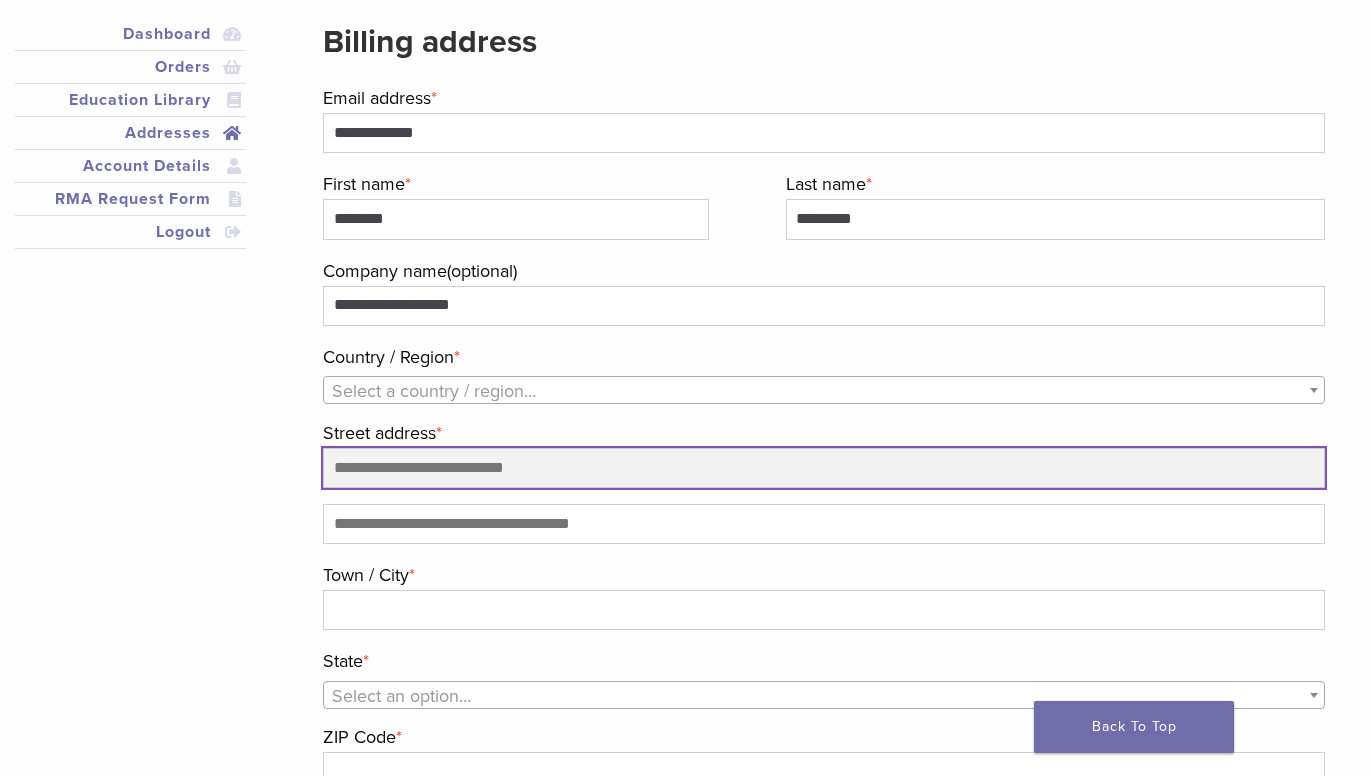 type on "**********" 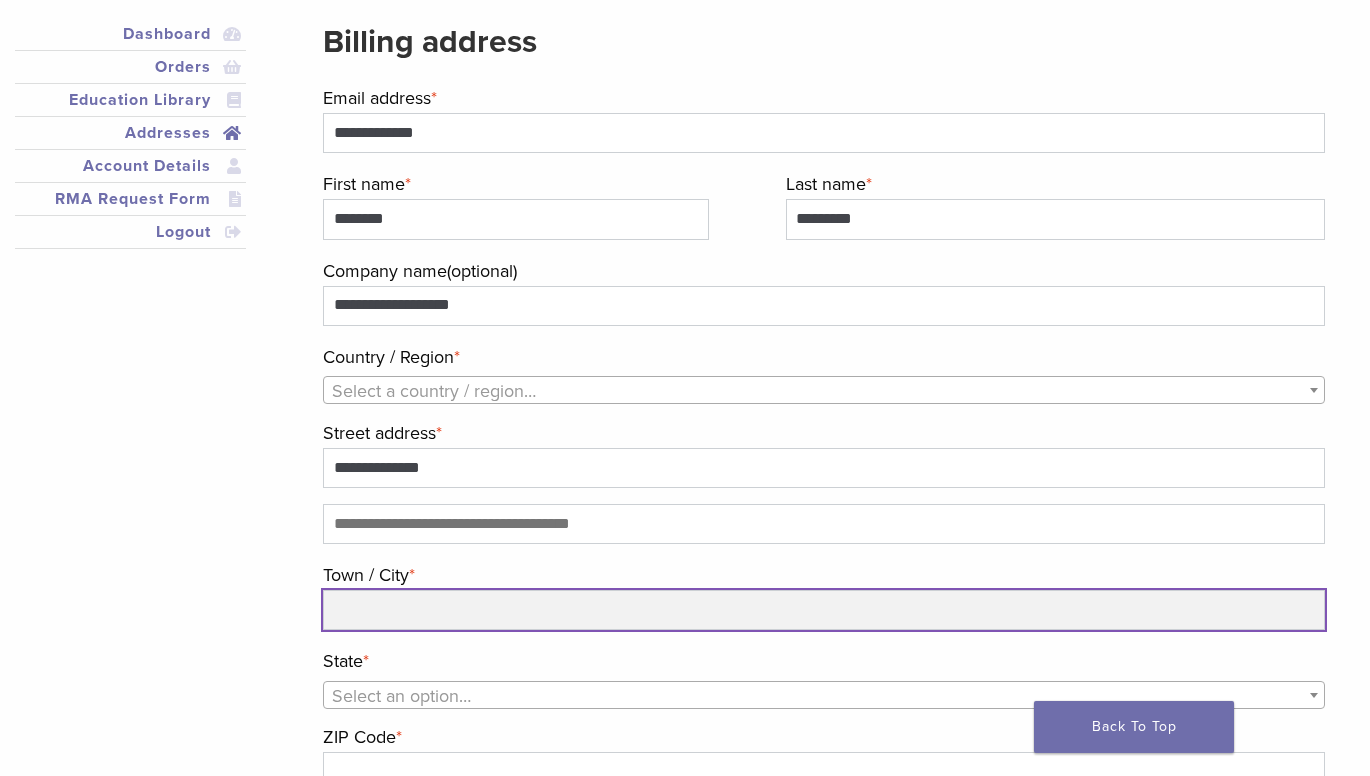 type on "********" 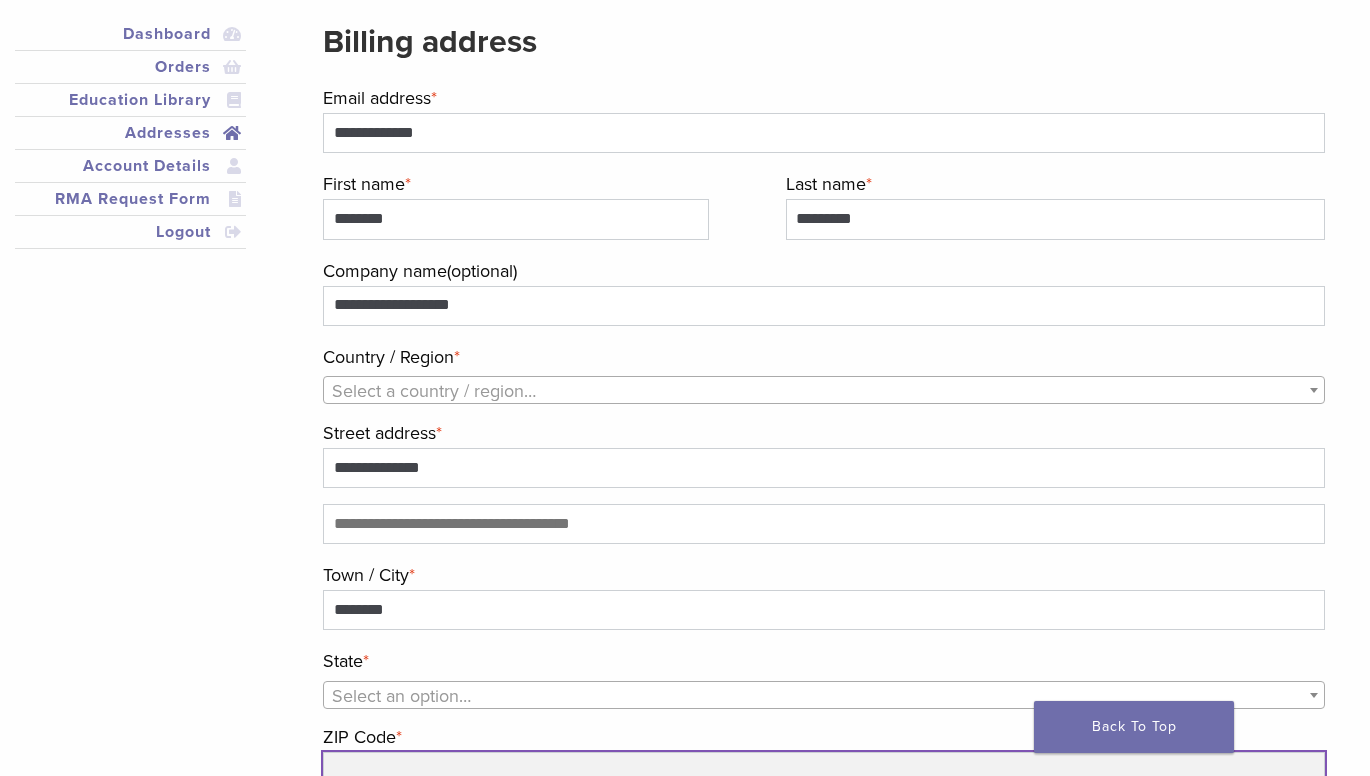 type on "*****" 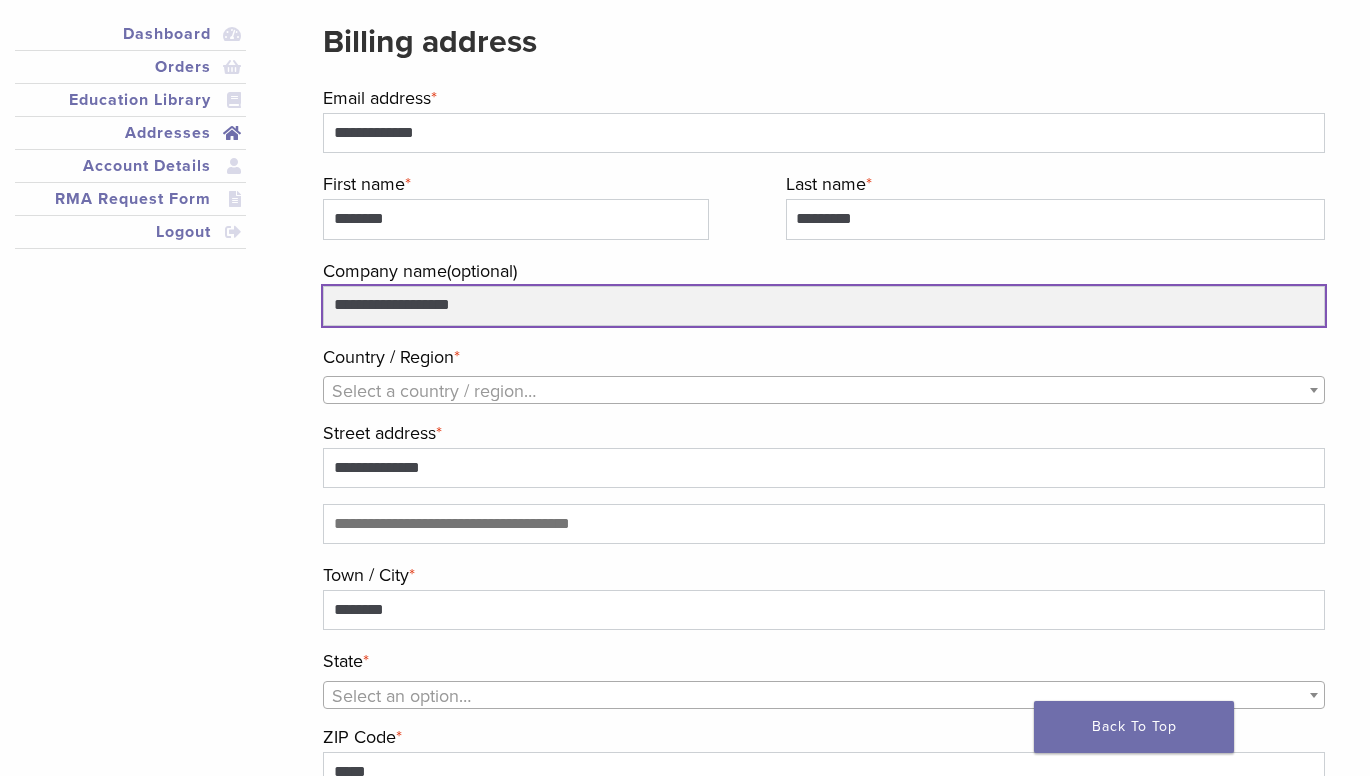 select on "**" 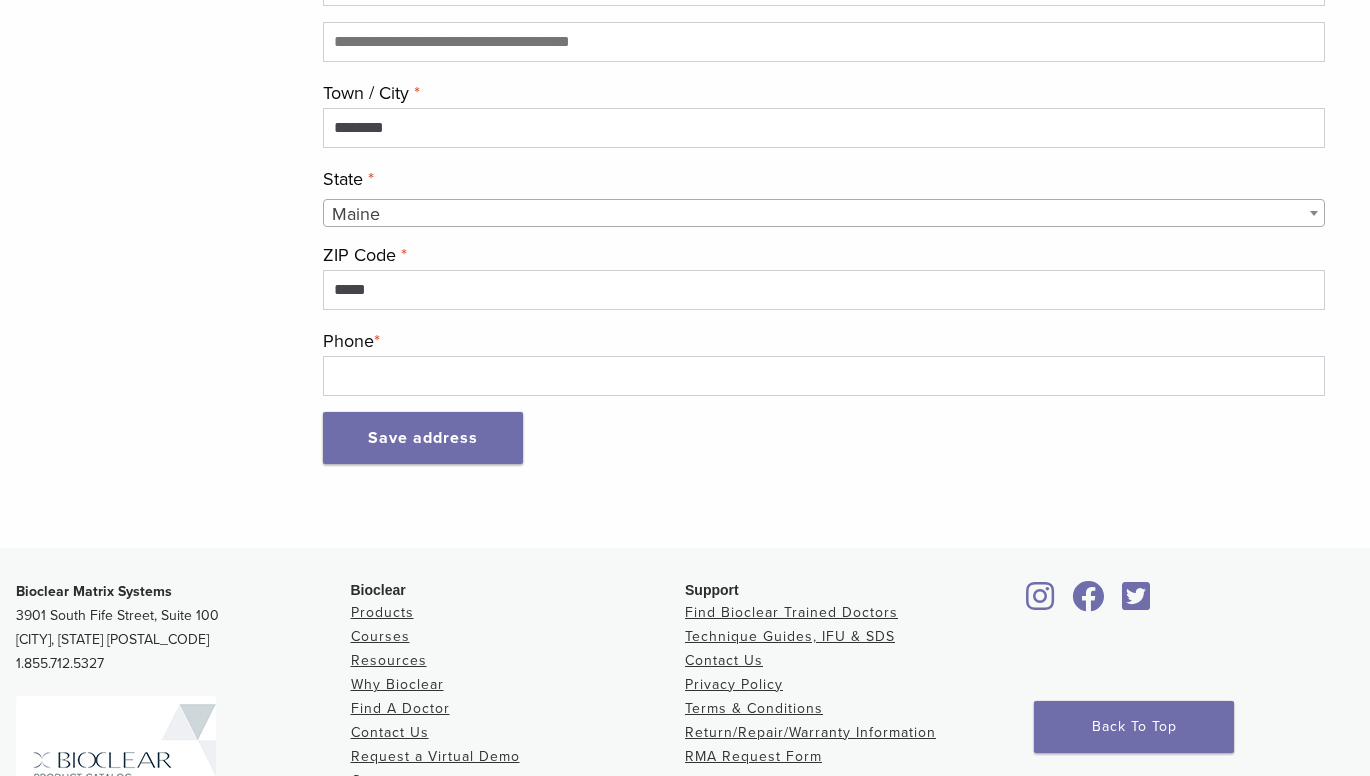 scroll, scrollTop: 800, scrollLeft: 0, axis: vertical 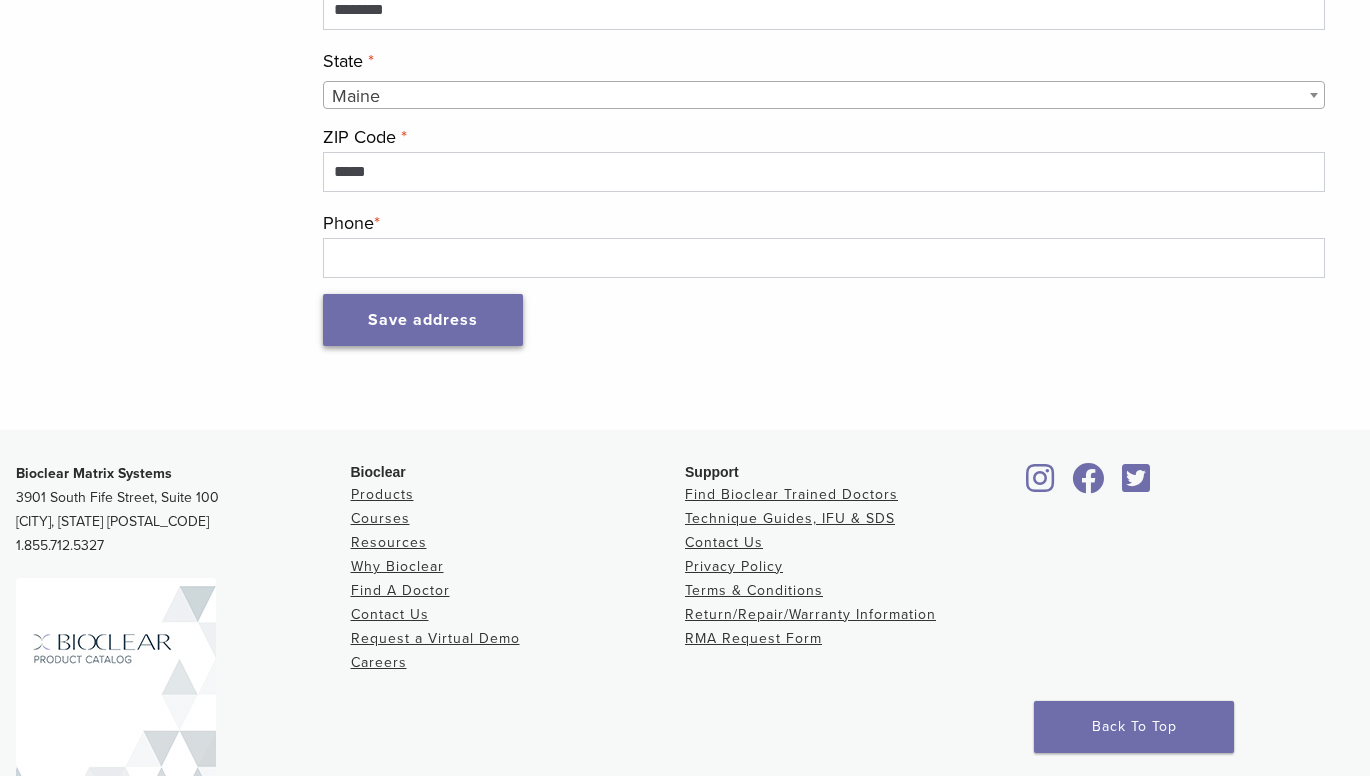 click on "Save address" at bounding box center [423, 320] 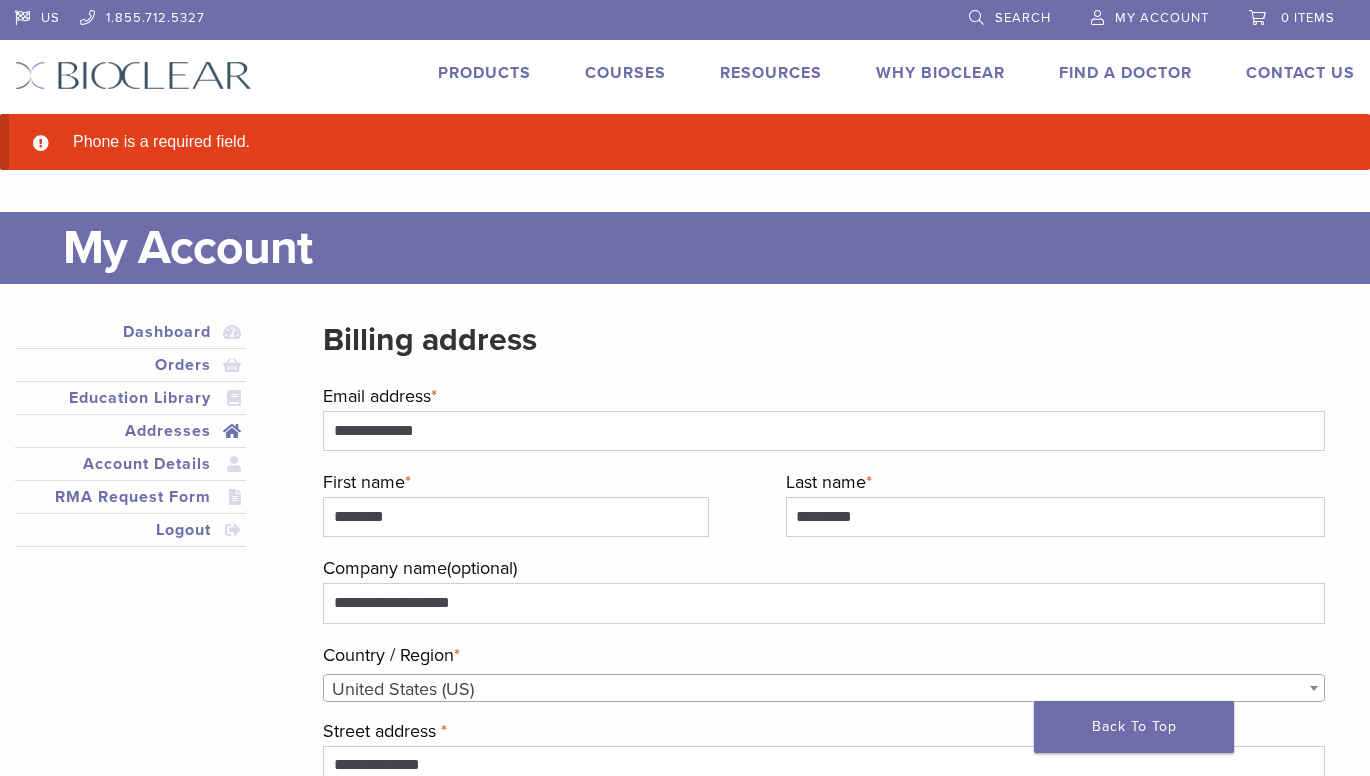 select on "**" 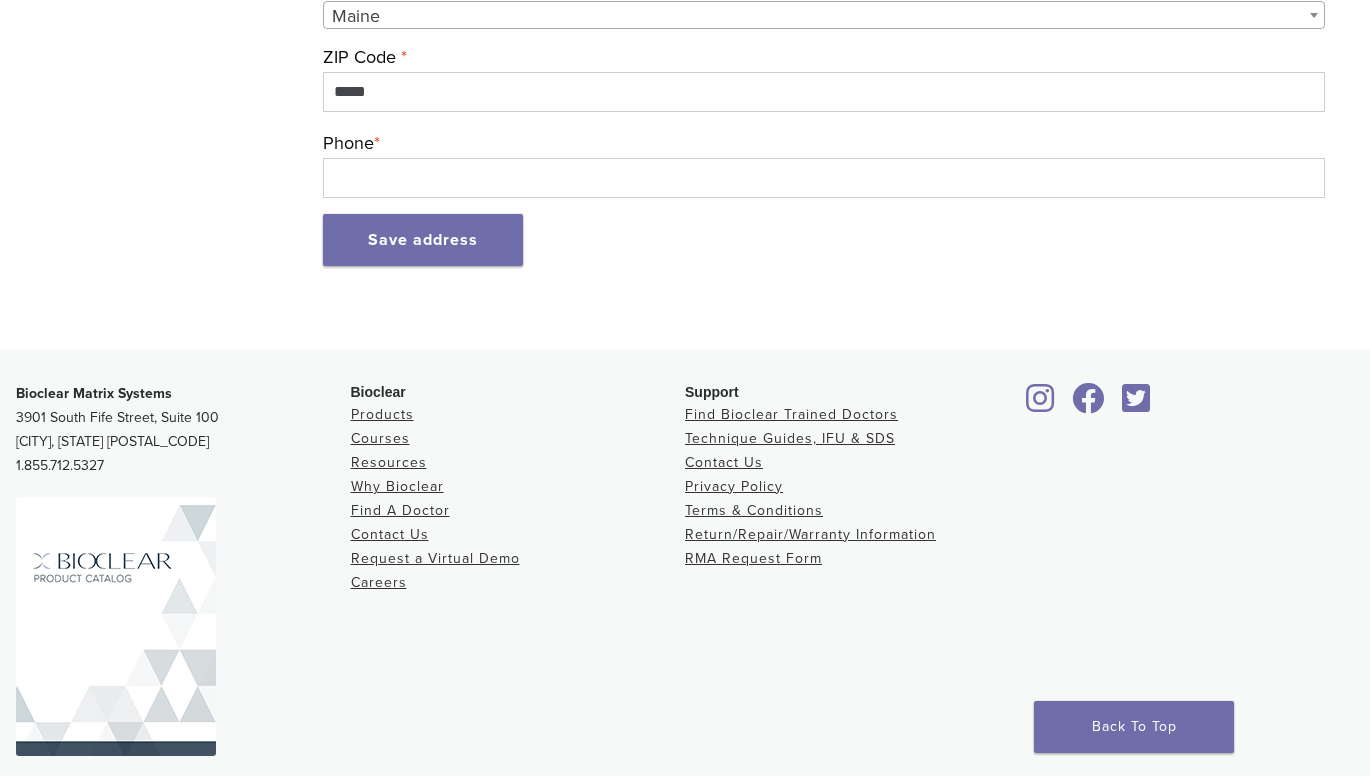 scroll, scrollTop: 1000, scrollLeft: 0, axis: vertical 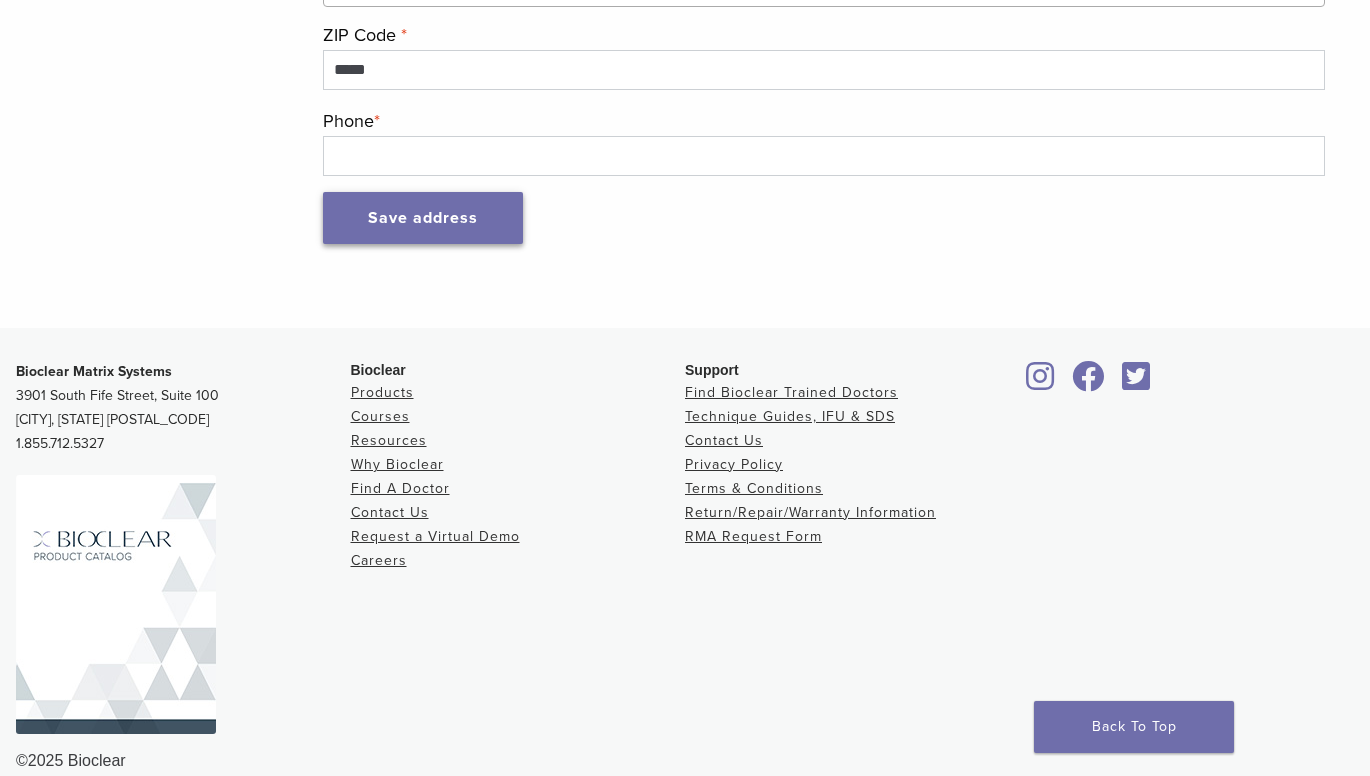 click on "Save address" at bounding box center [423, 218] 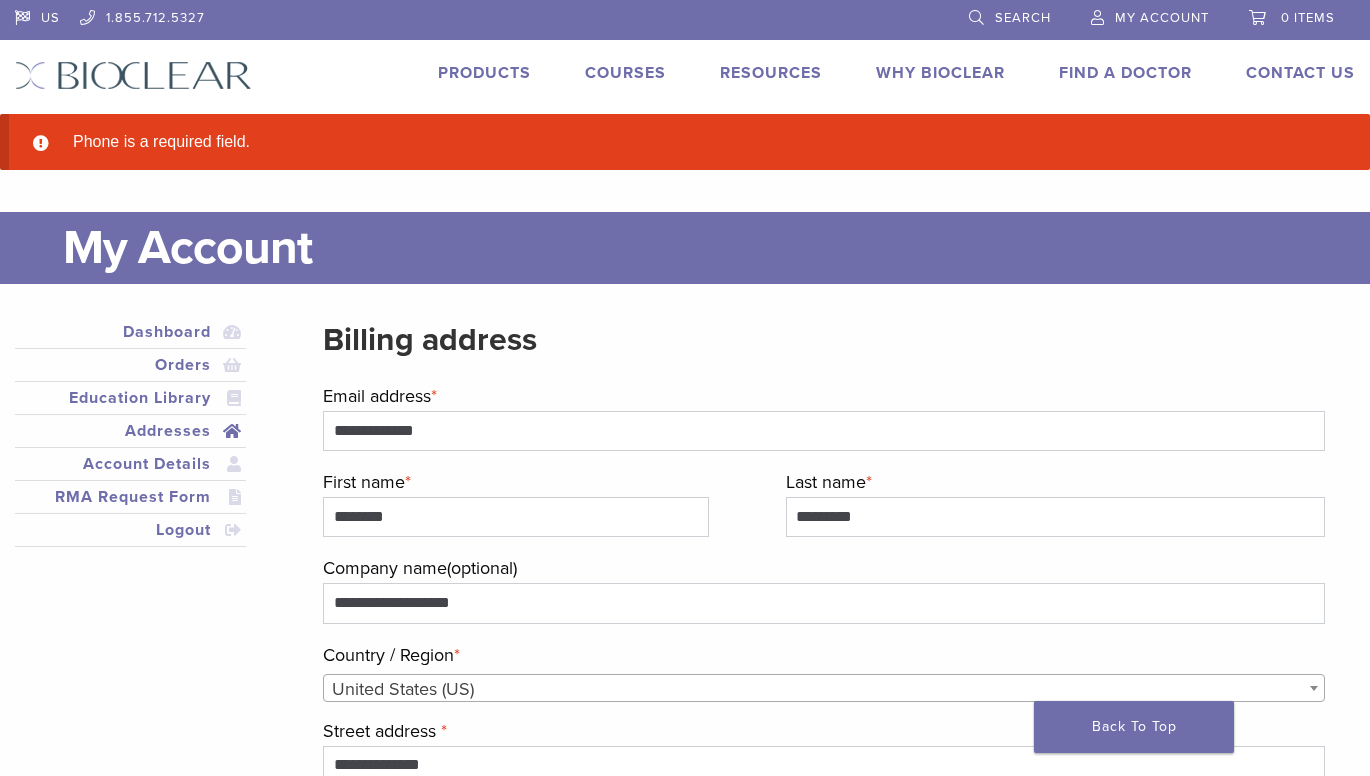 select on "**" 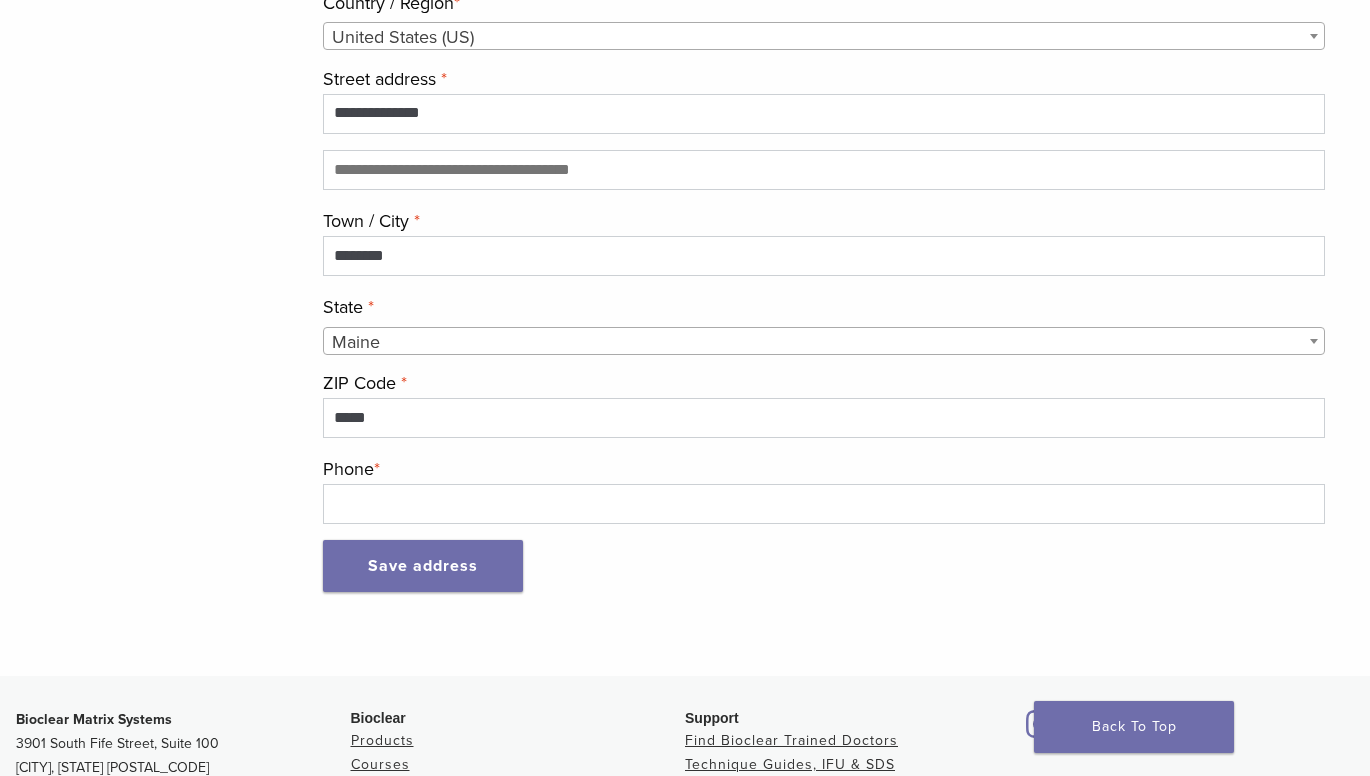 scroll, scrollTop: 700, scrollLeft: 0, axis: vertical 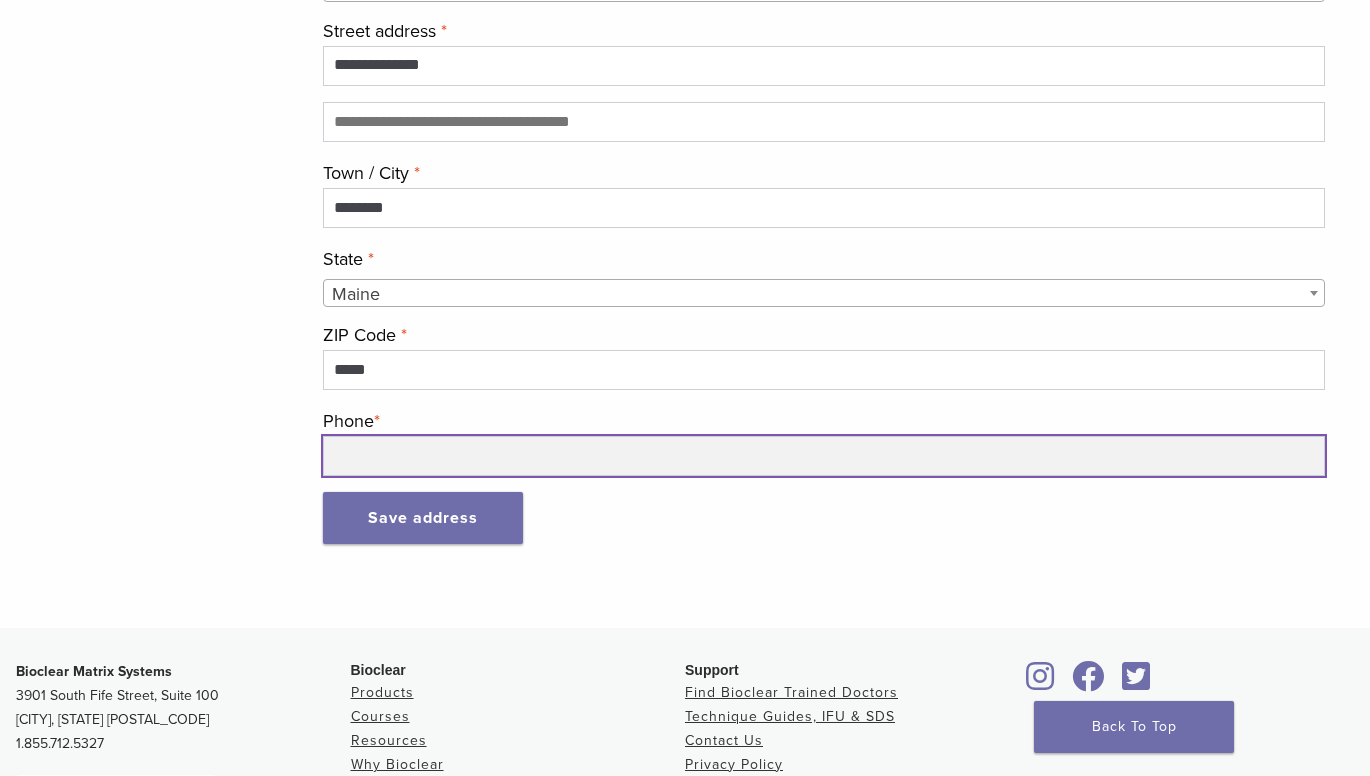 click on "Phone  *" at bounding box center (824, 456) 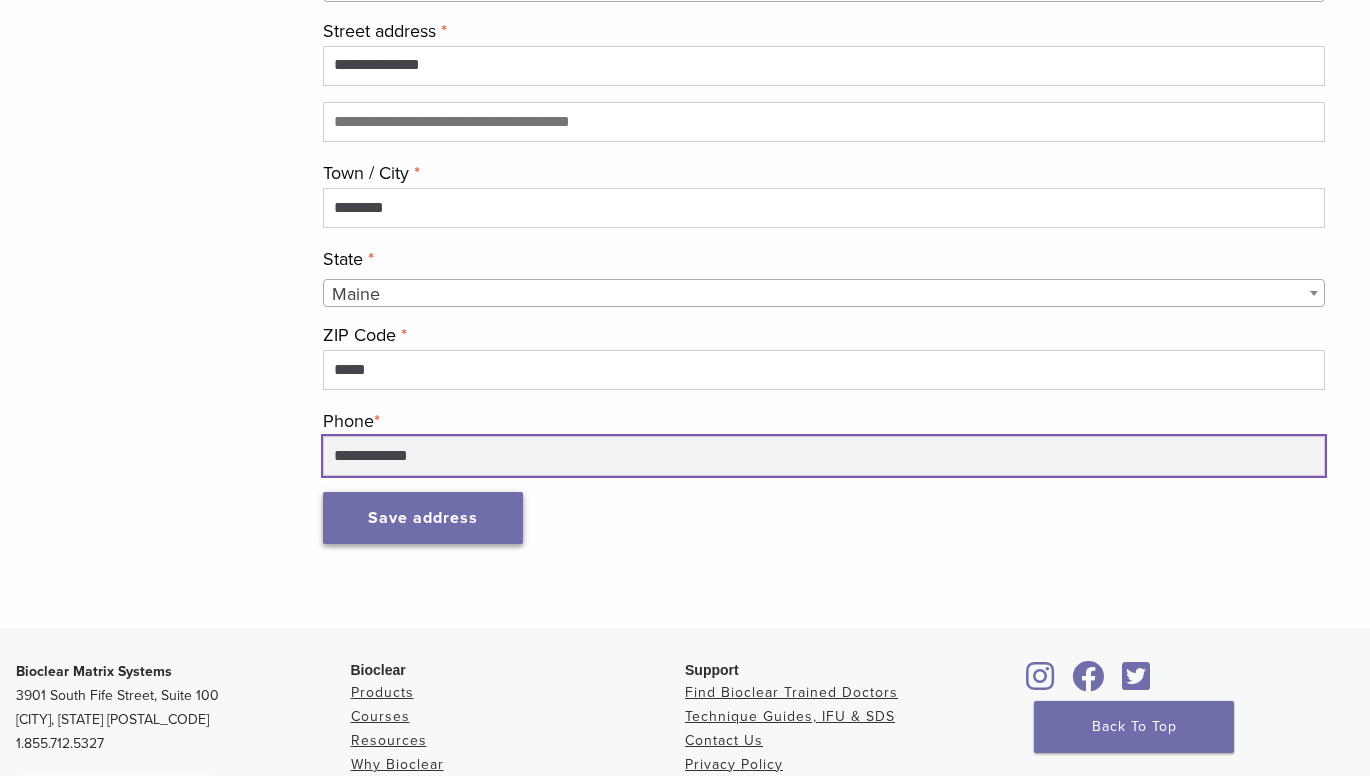 type on "**********" 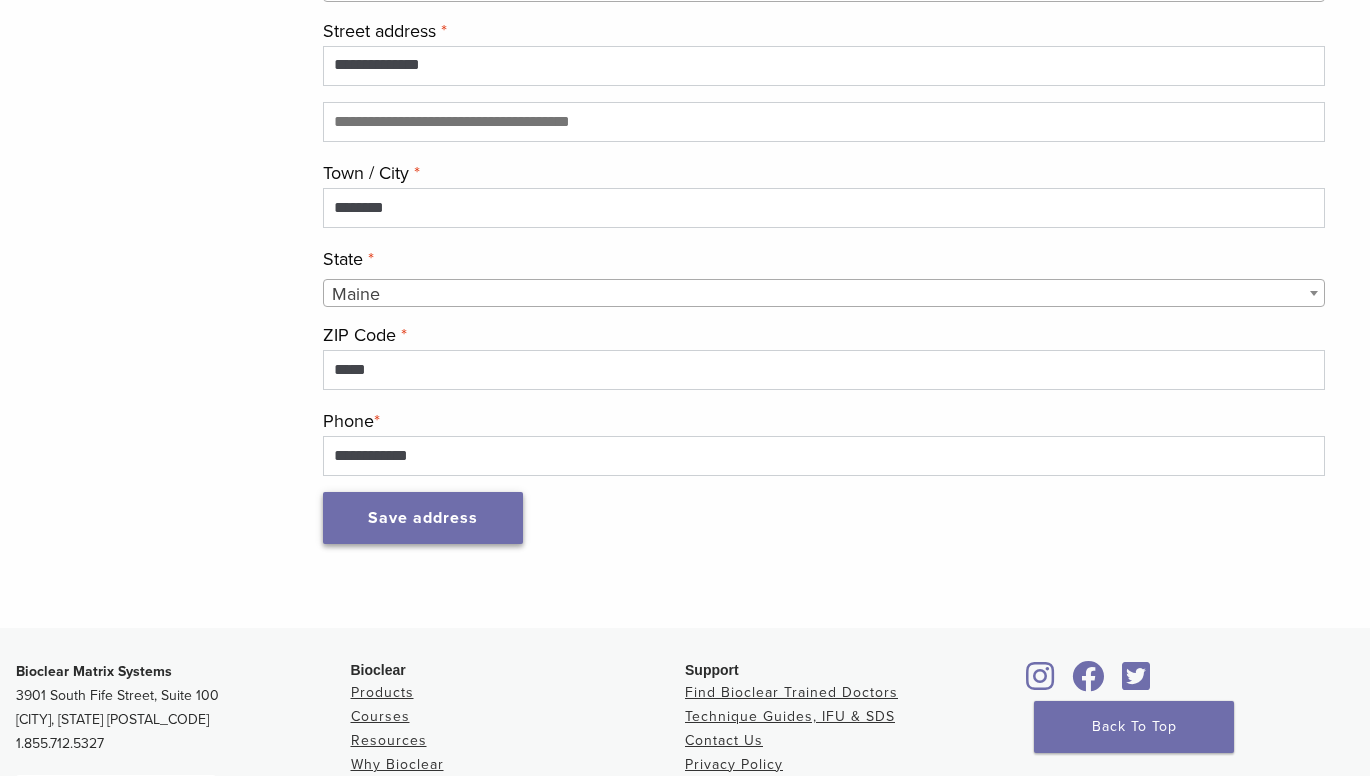 click on "Save address" at bounding box center (423, 518) 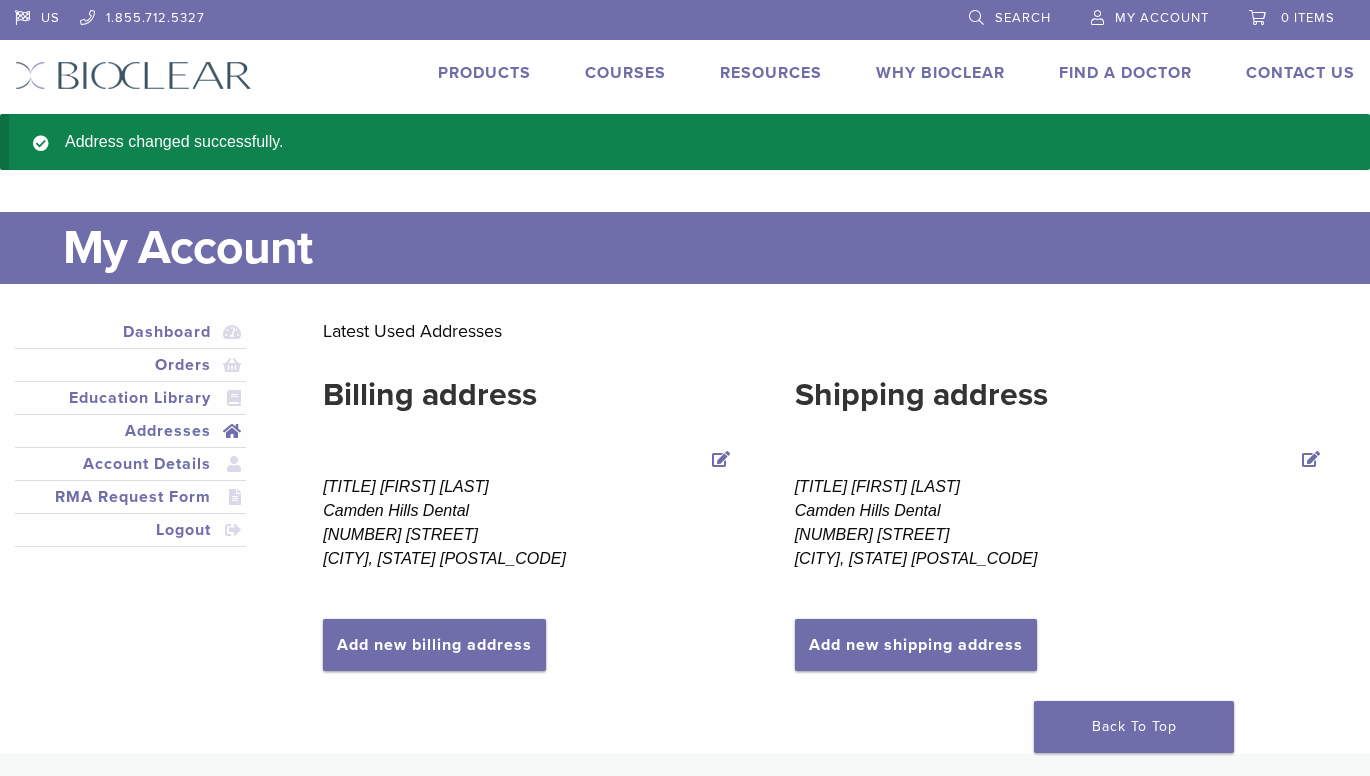 scroll, scrollTop: 0, scrollLeft: 0, axis: both 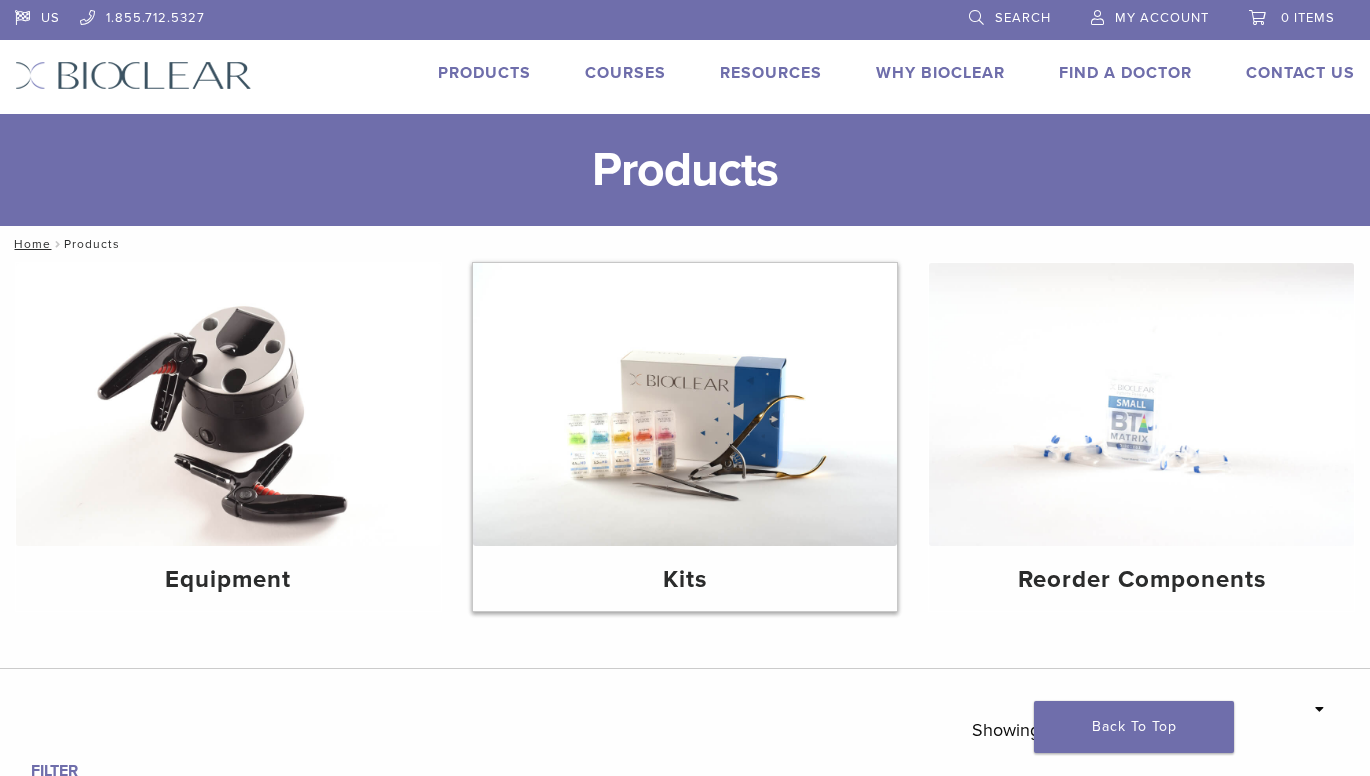 click at bounding box center [685, 404] 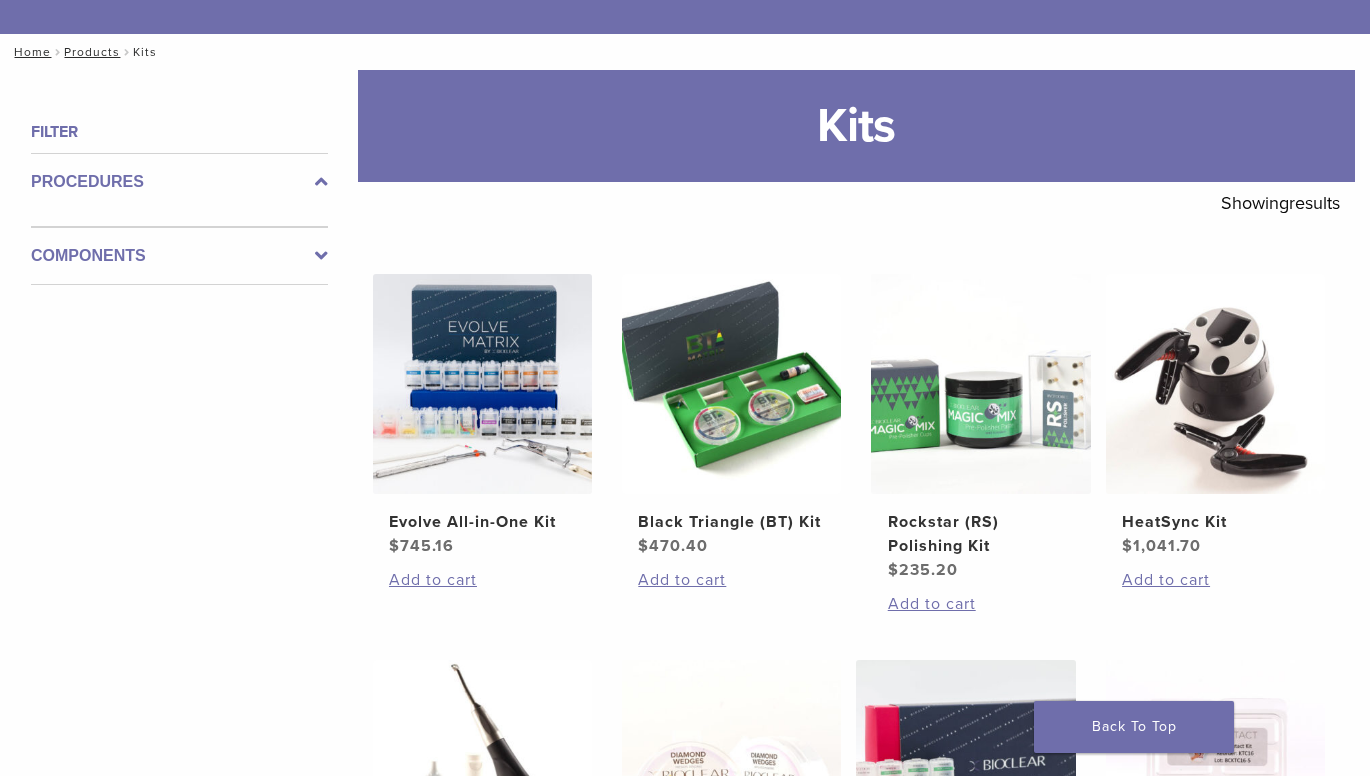 scroll, scrollTop: 200, scrollLeft: 0, axis: vertical 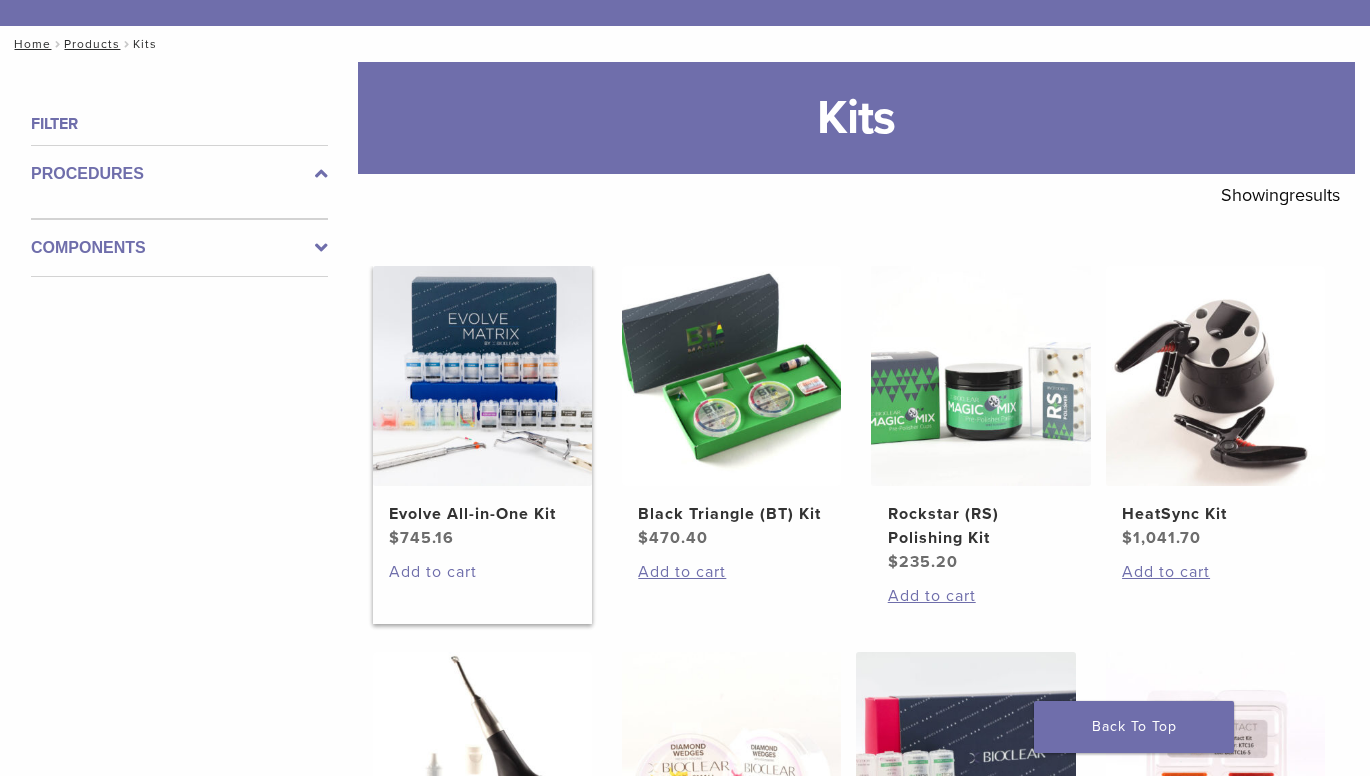 click on "Add to cart" at bounding box center (482, 572) 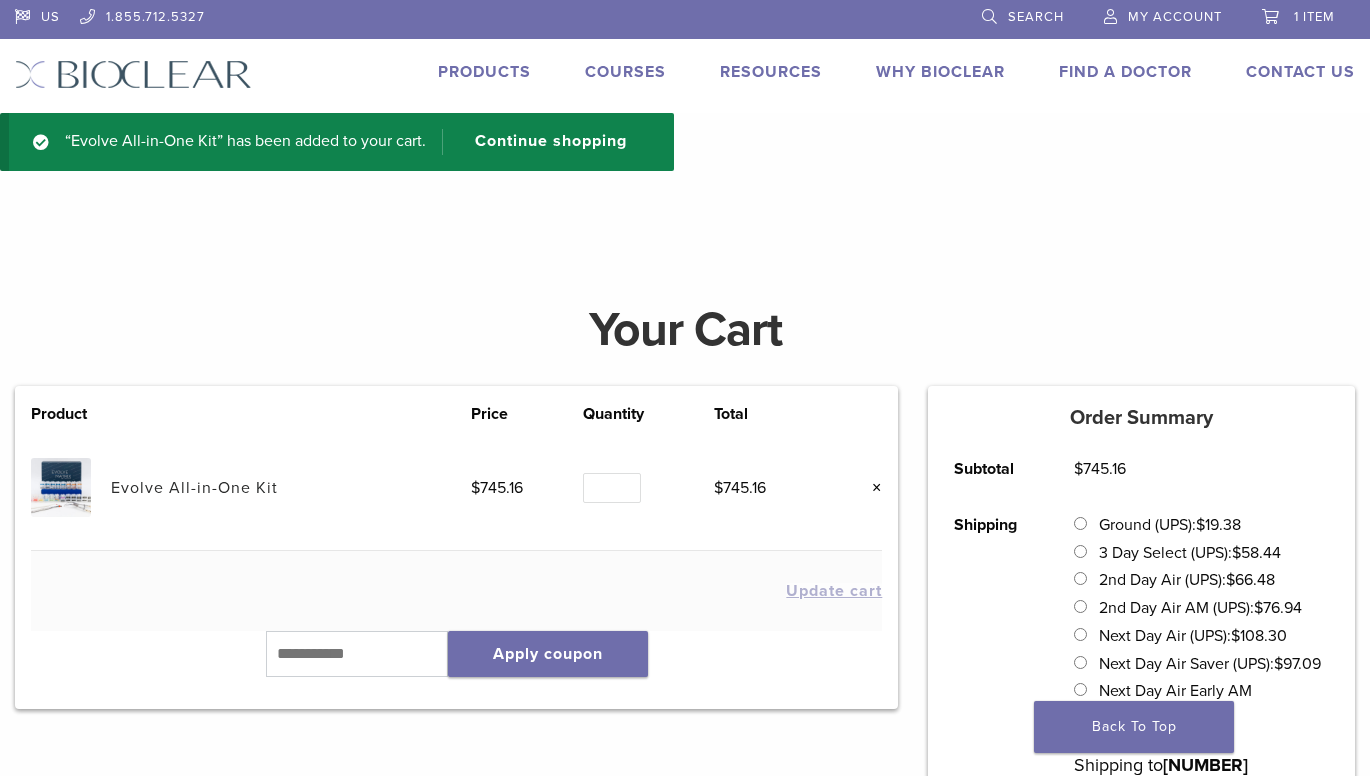 scroll, scrollTop: 0, scrollLeft: 0, axis: both 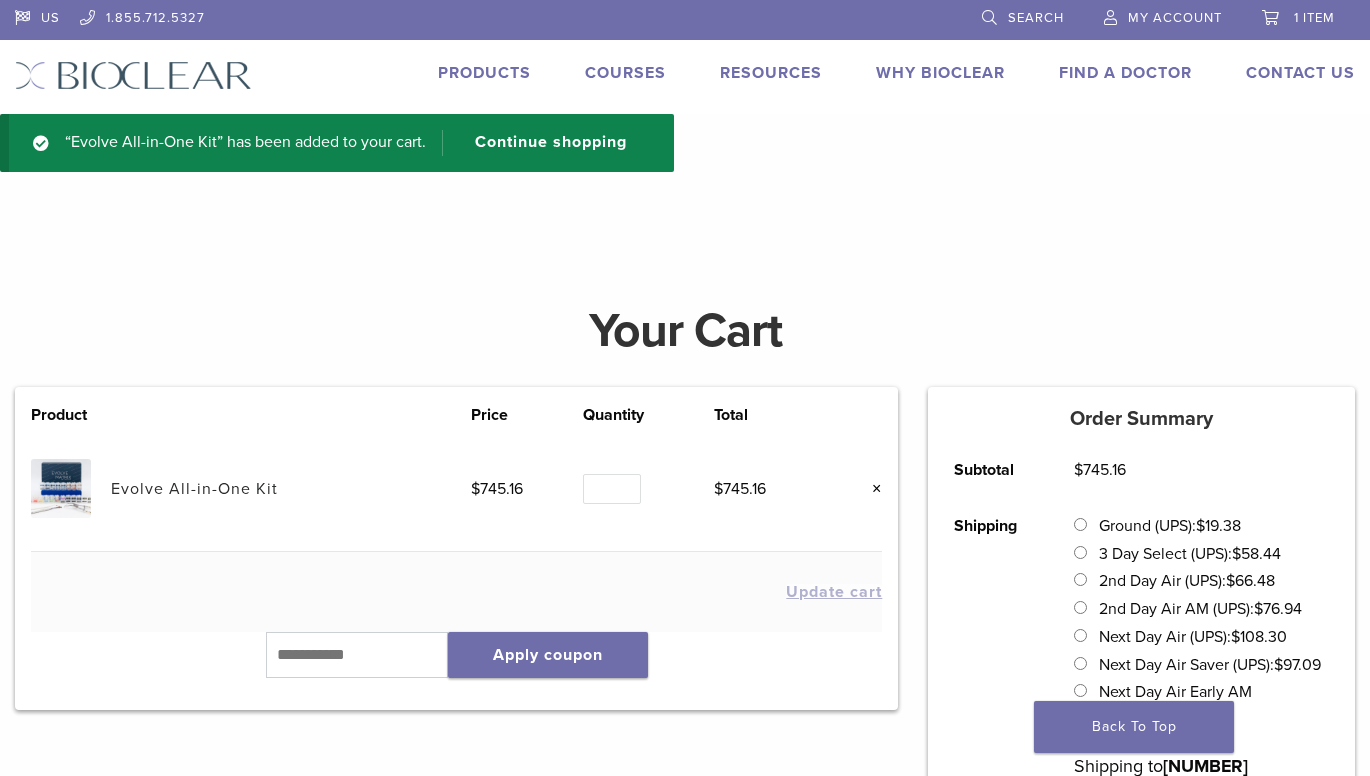 click on "Products" at bounding box center (484, 73) 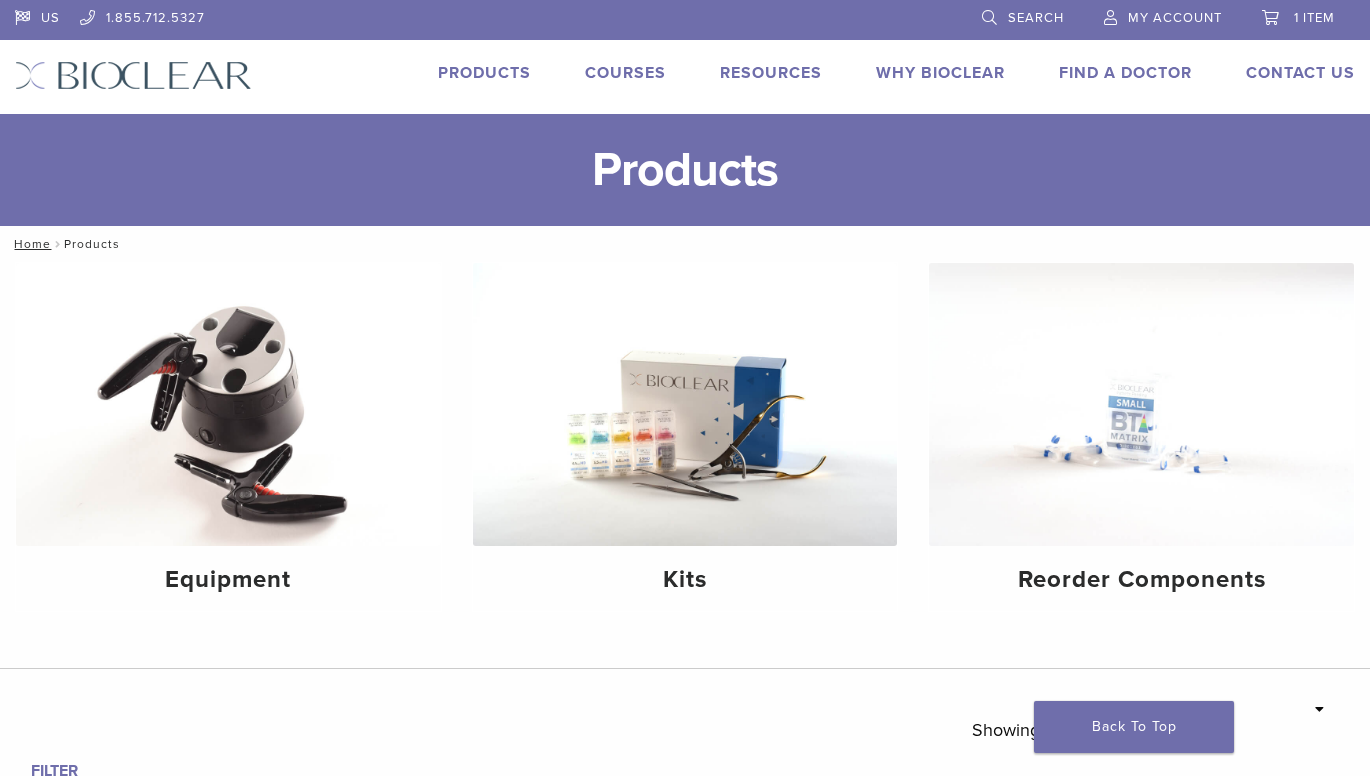 scroll, scrollTop: 0, scrollLeft: 0, axis: both 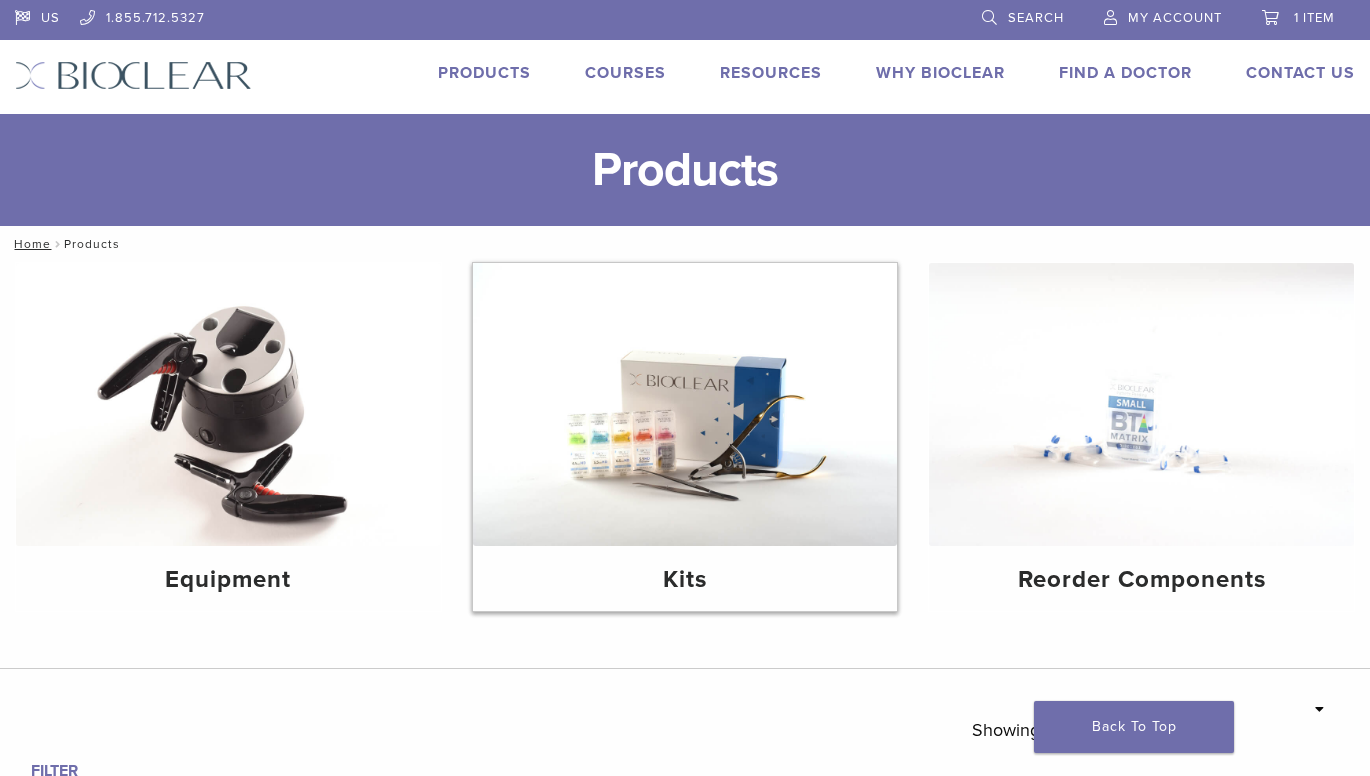 click at bounding box center (685, 404) 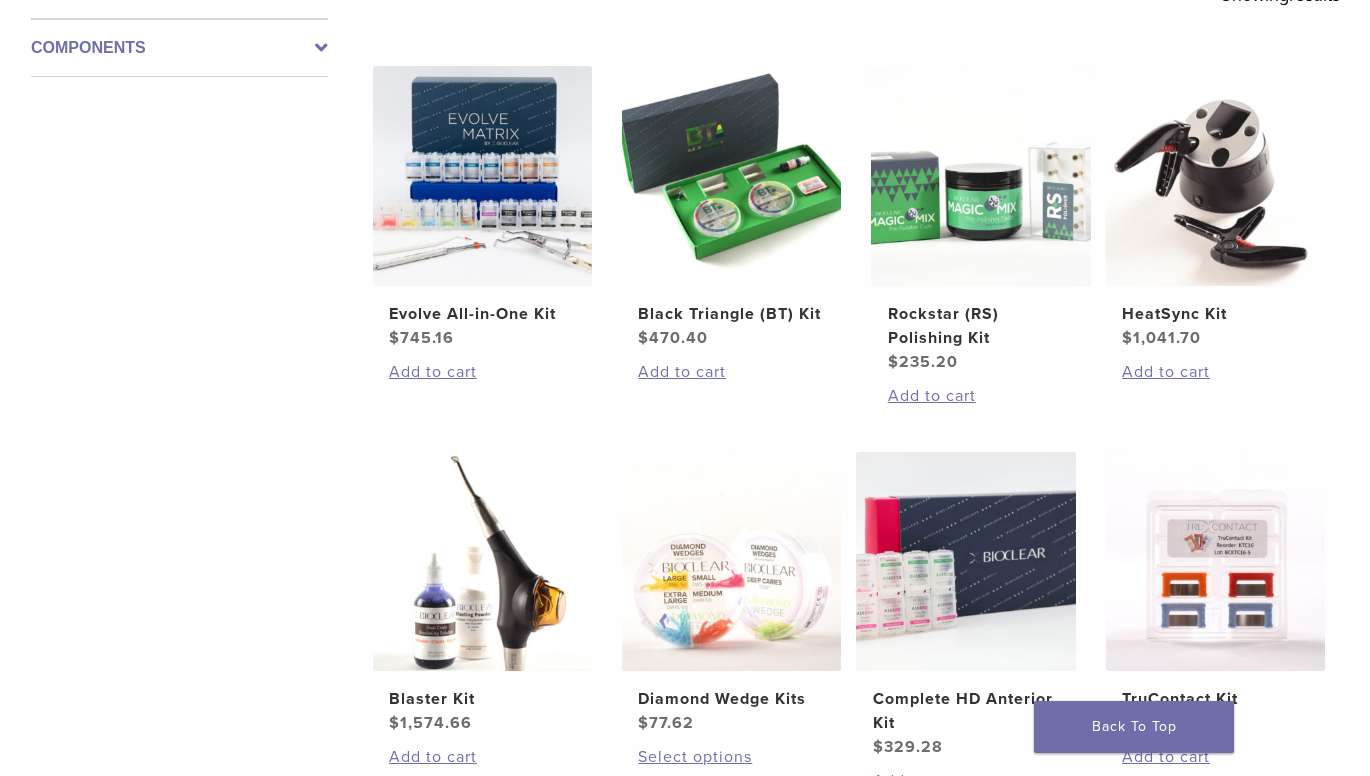 scroll, scrollTop: 0, scrollLeft: 0, axis: both 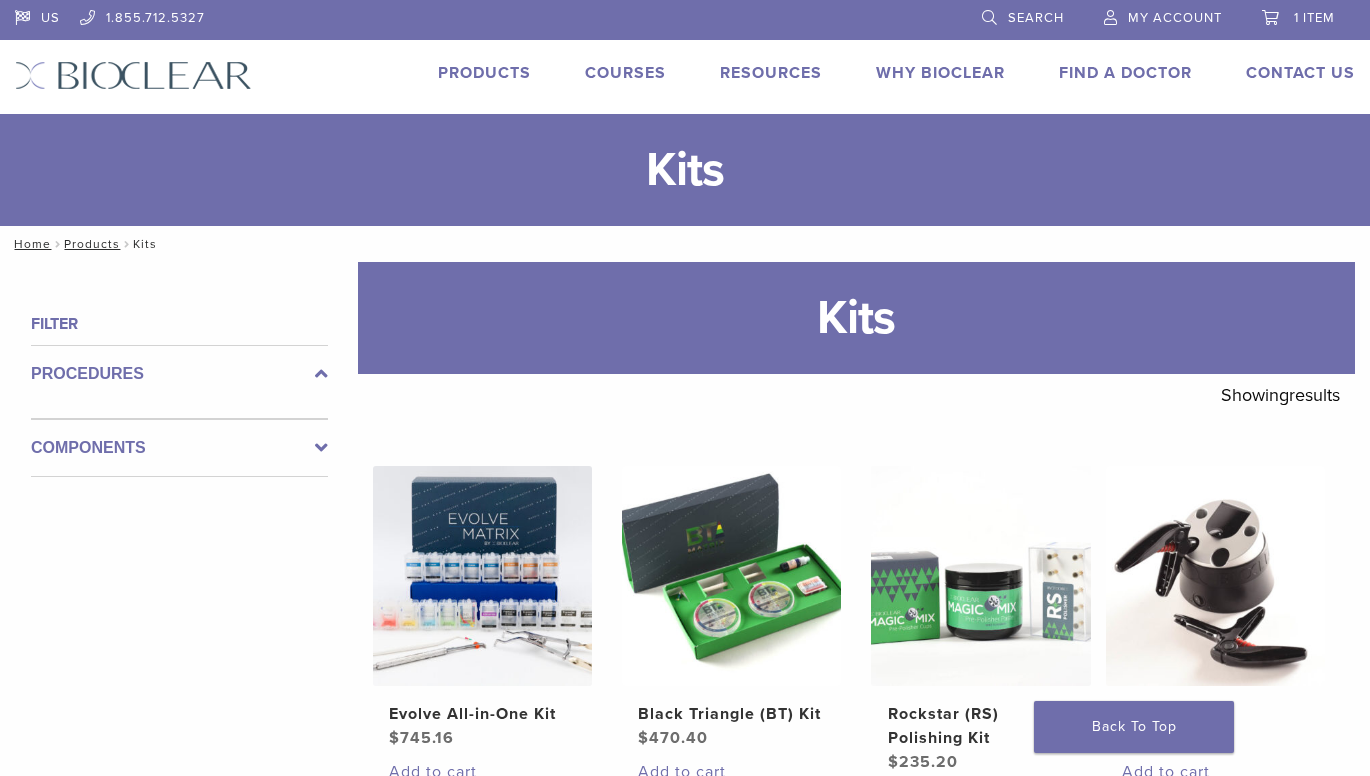 click on "1 item" at bounding box center (1314, 18) 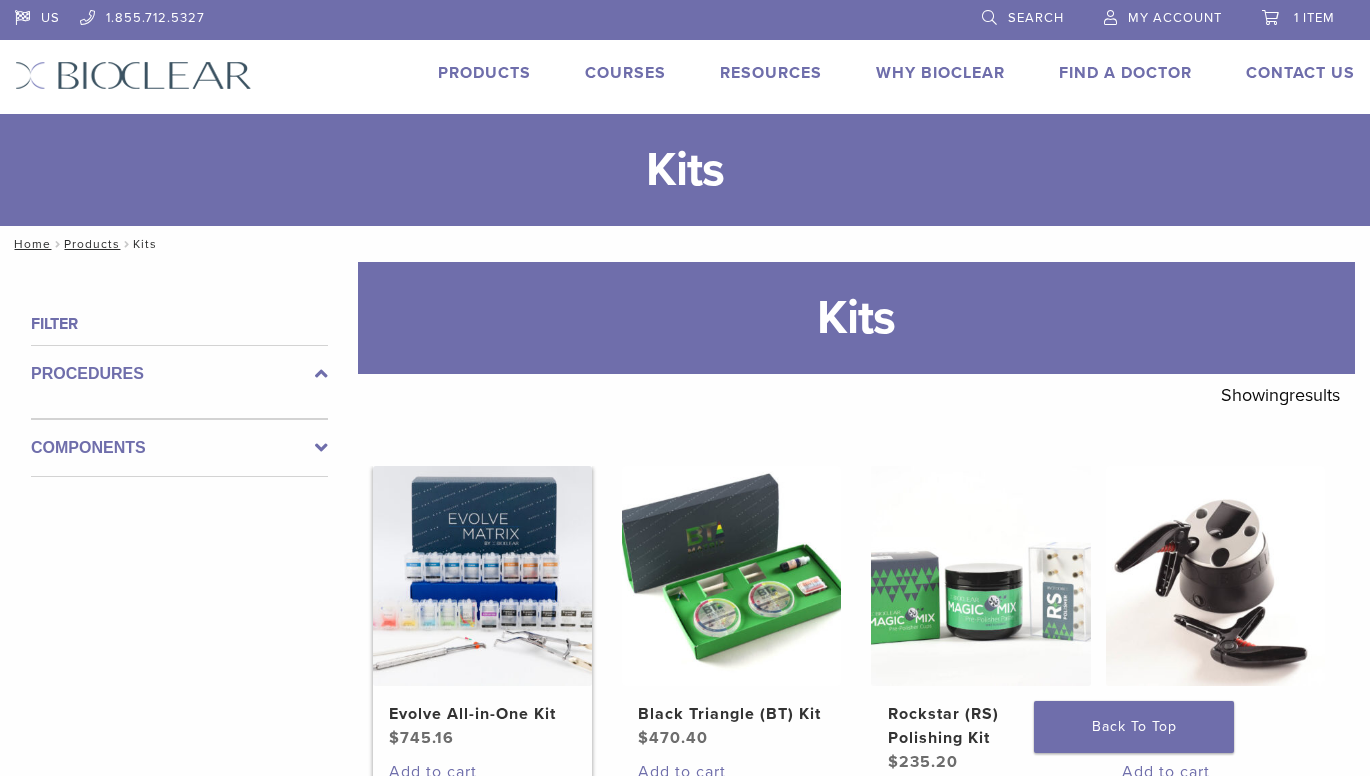 click at bounding box center (482, 575) 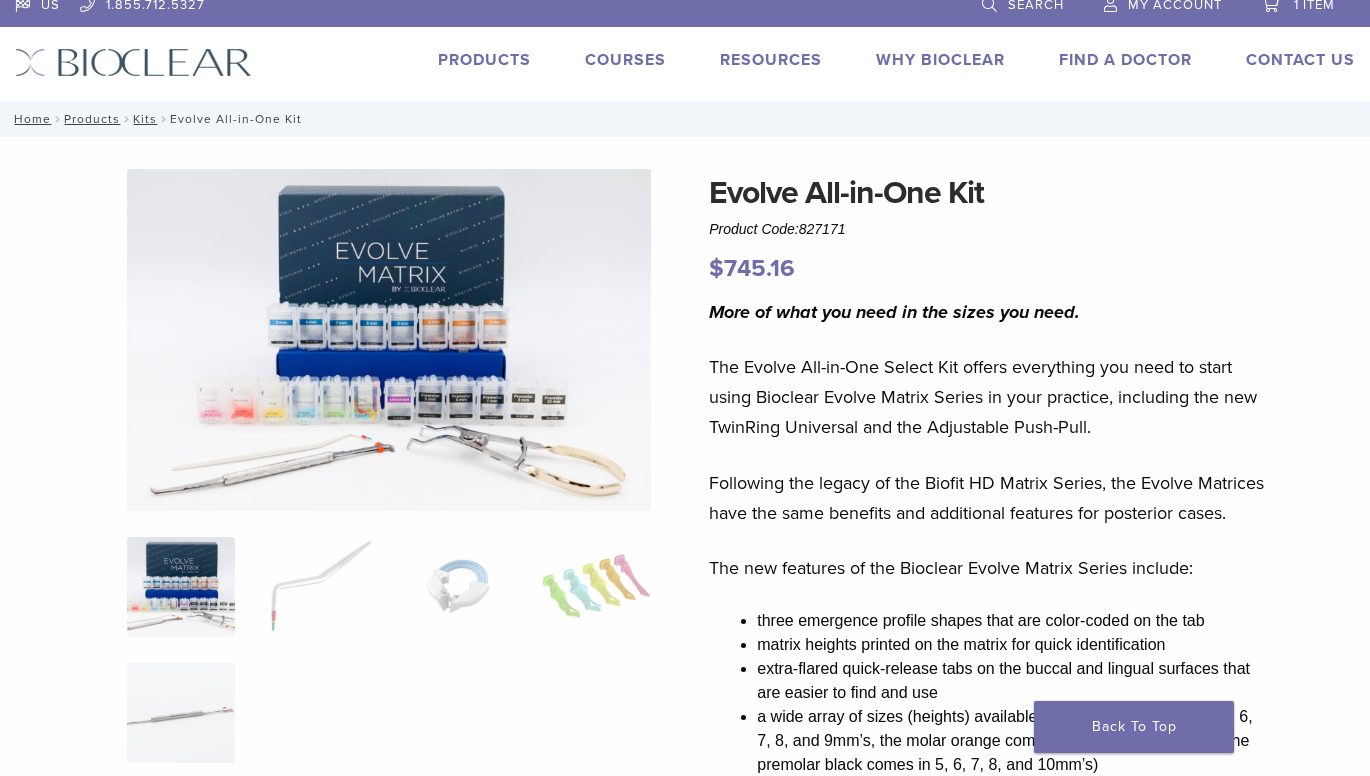 scroll, scrollTop: 0, scrollLeft: 0, axis: both 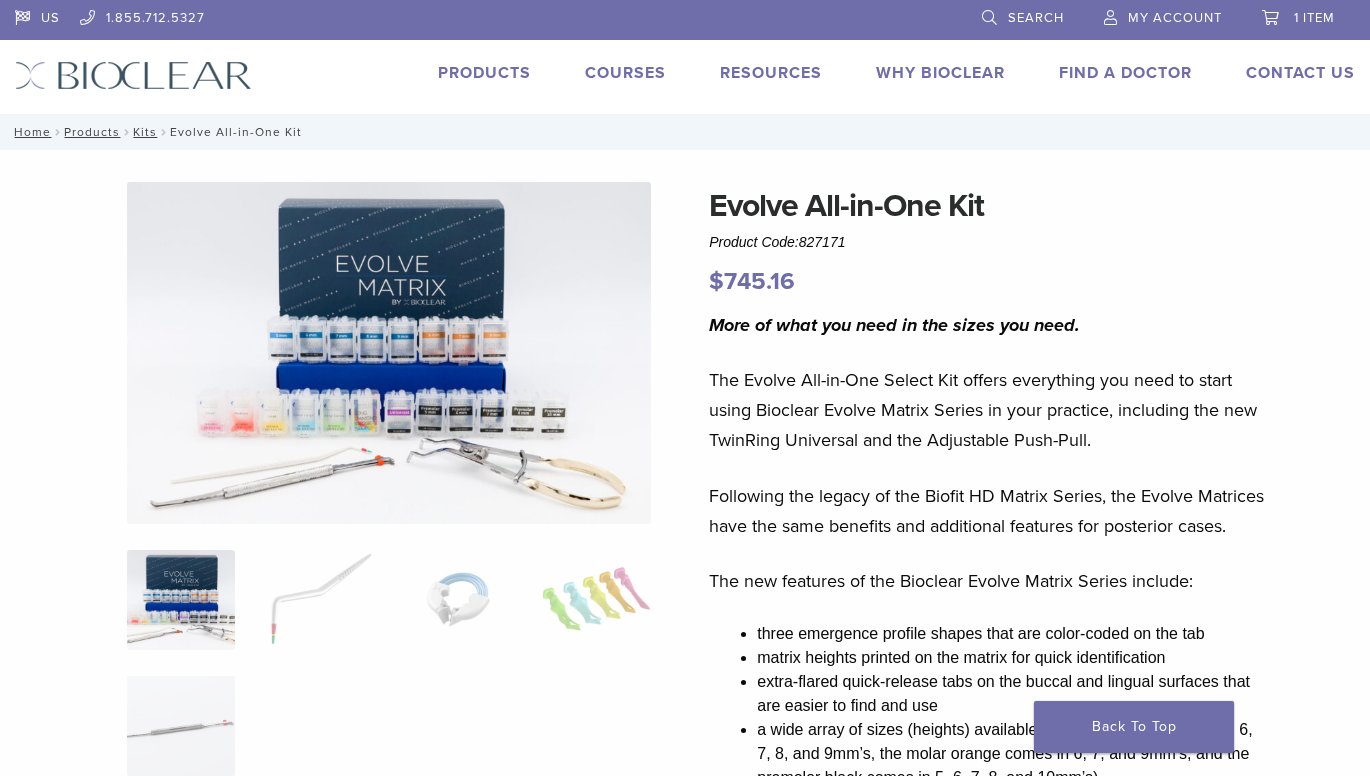 click on "Products" at bounding box center (484, 73) 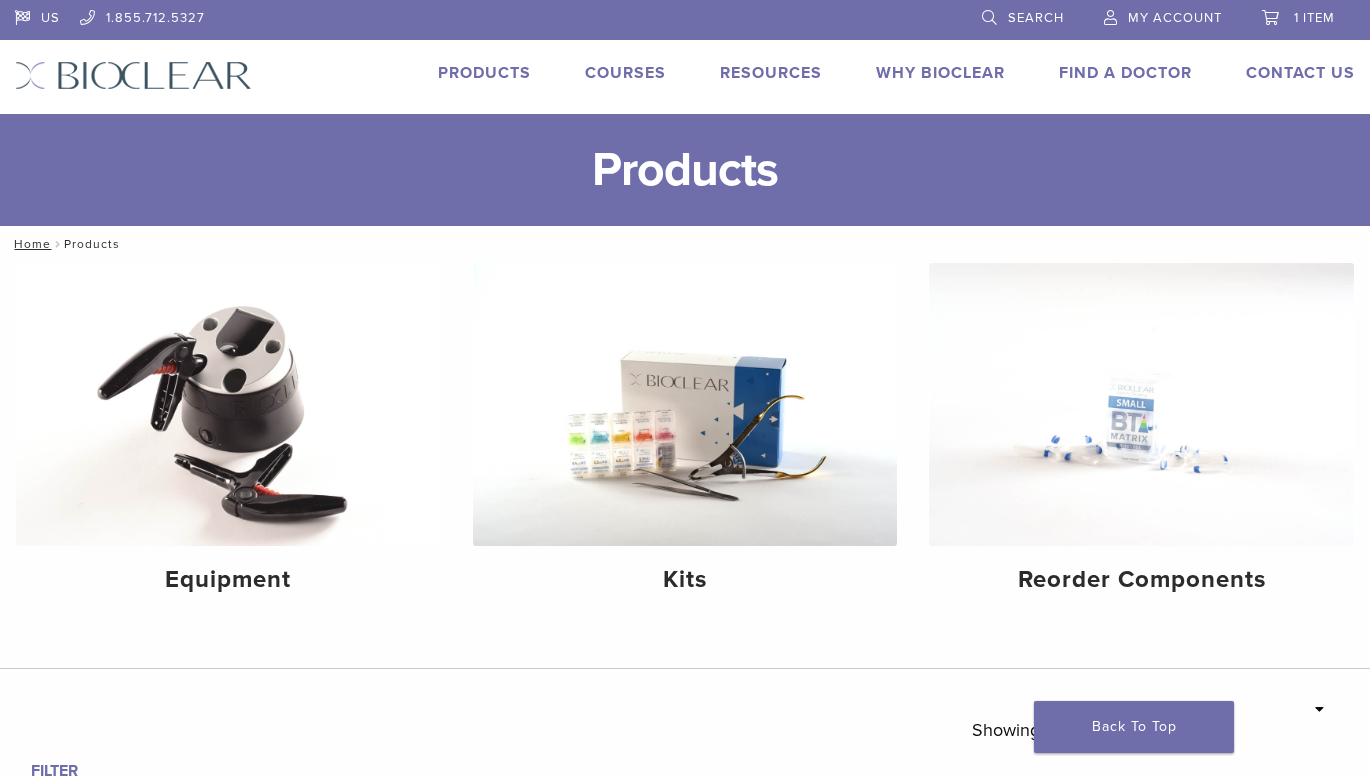 scroll, scrollTop: 0, scrollLeft: 0, axis: both 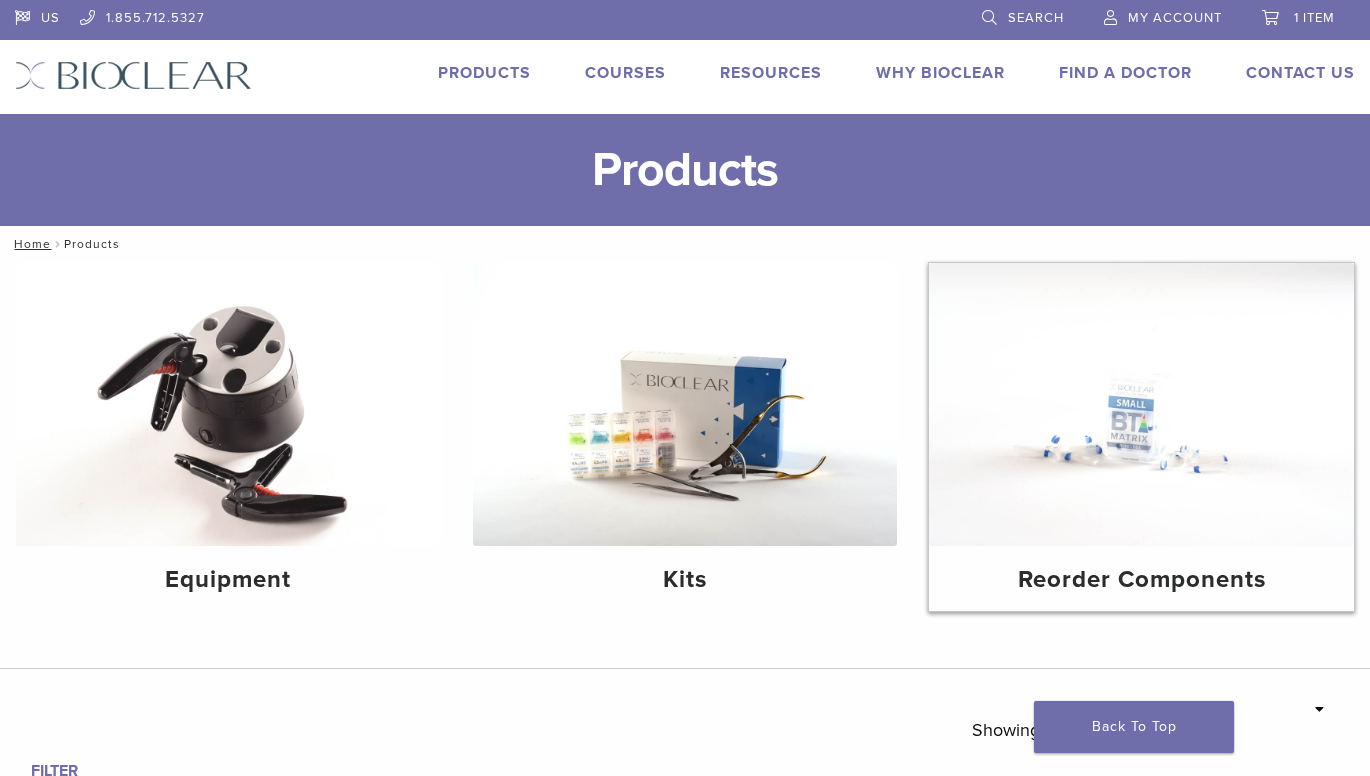 click at bounding box center [1141, 404] 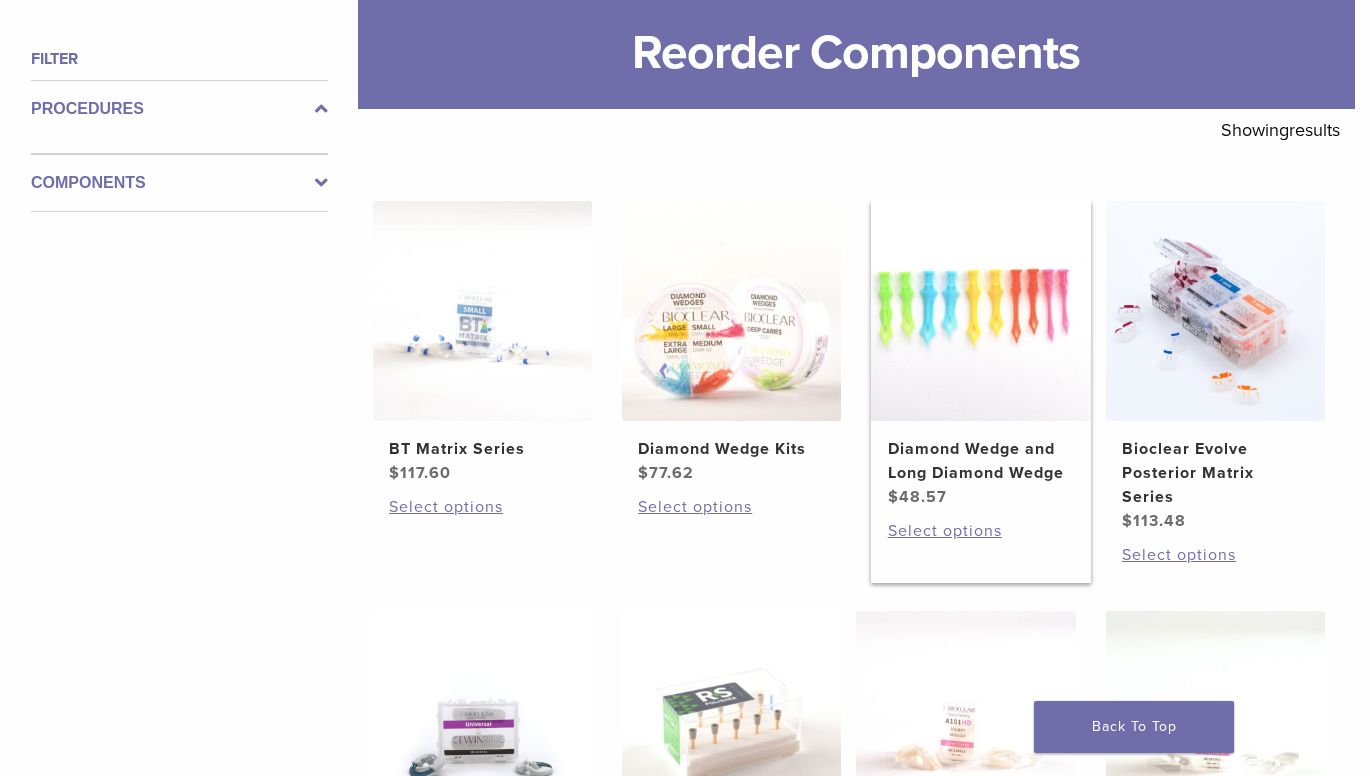 scroll, scrollTop: 300, scrollLeft: 0, axis: vertical 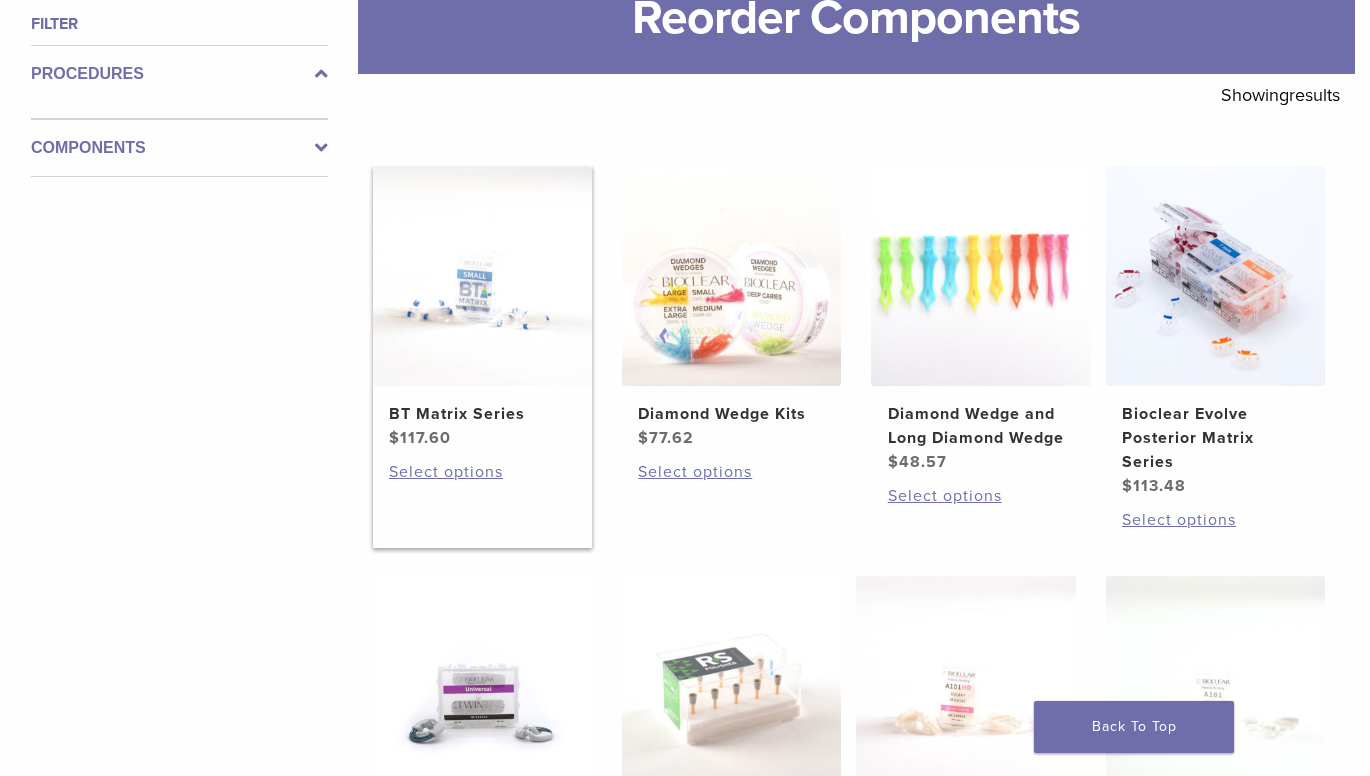click at bounding box center [482, 275] 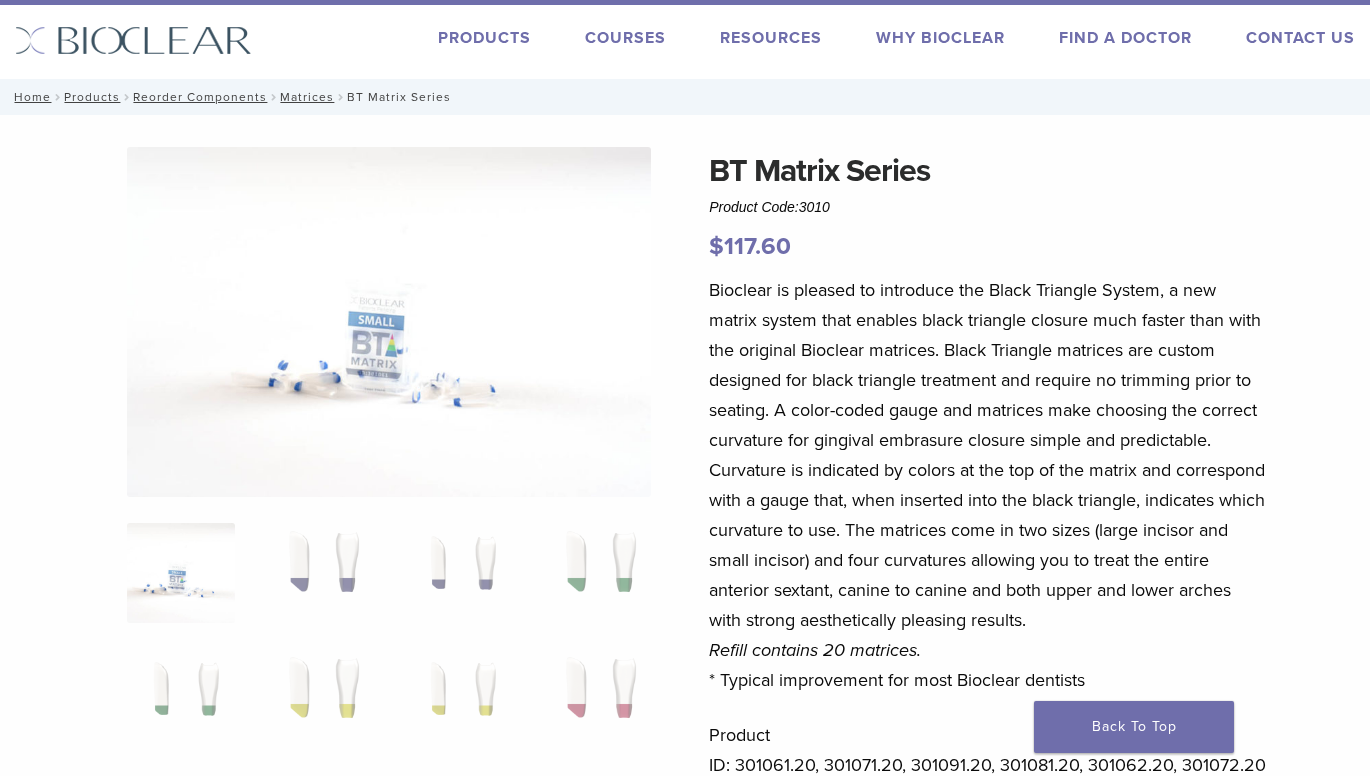scroll, scrollTop: 0, scrollLeft: 0, axis: both 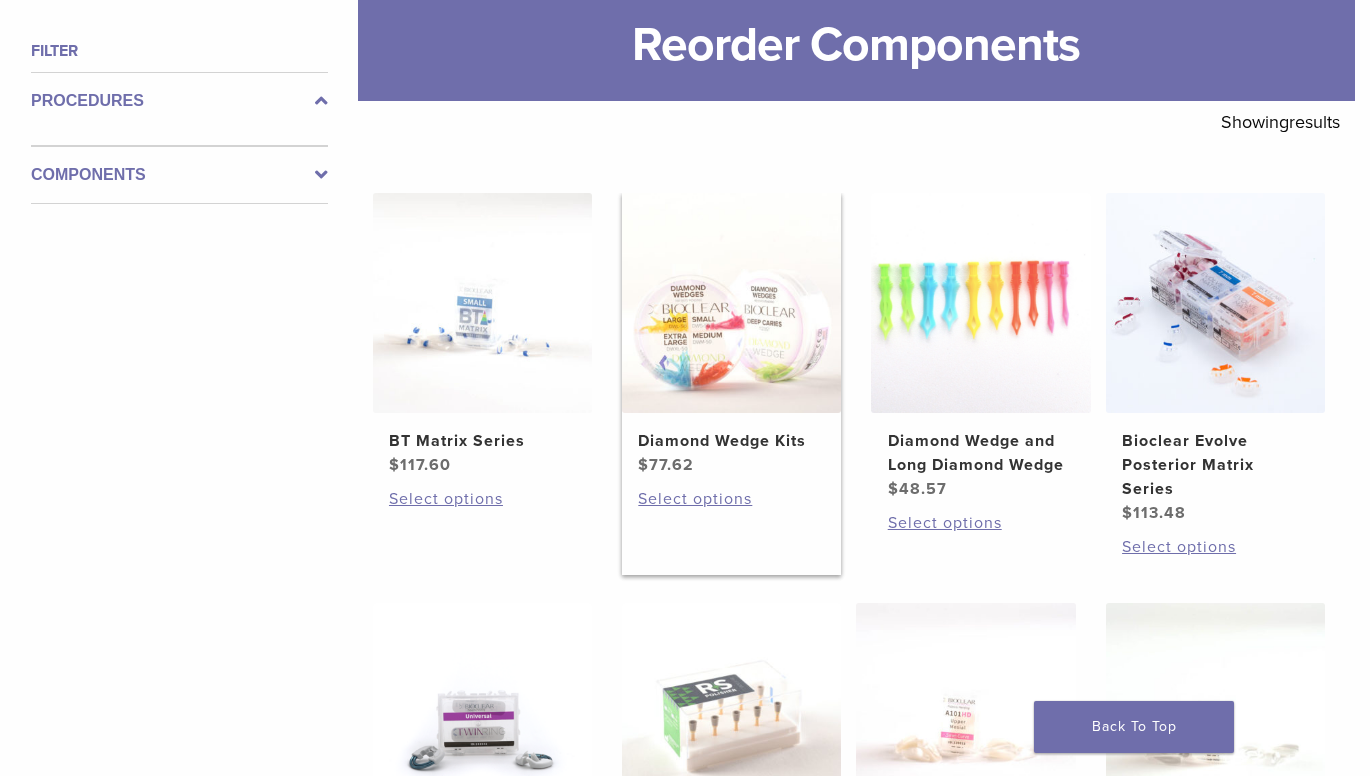 click at bounding box center [731, 302] 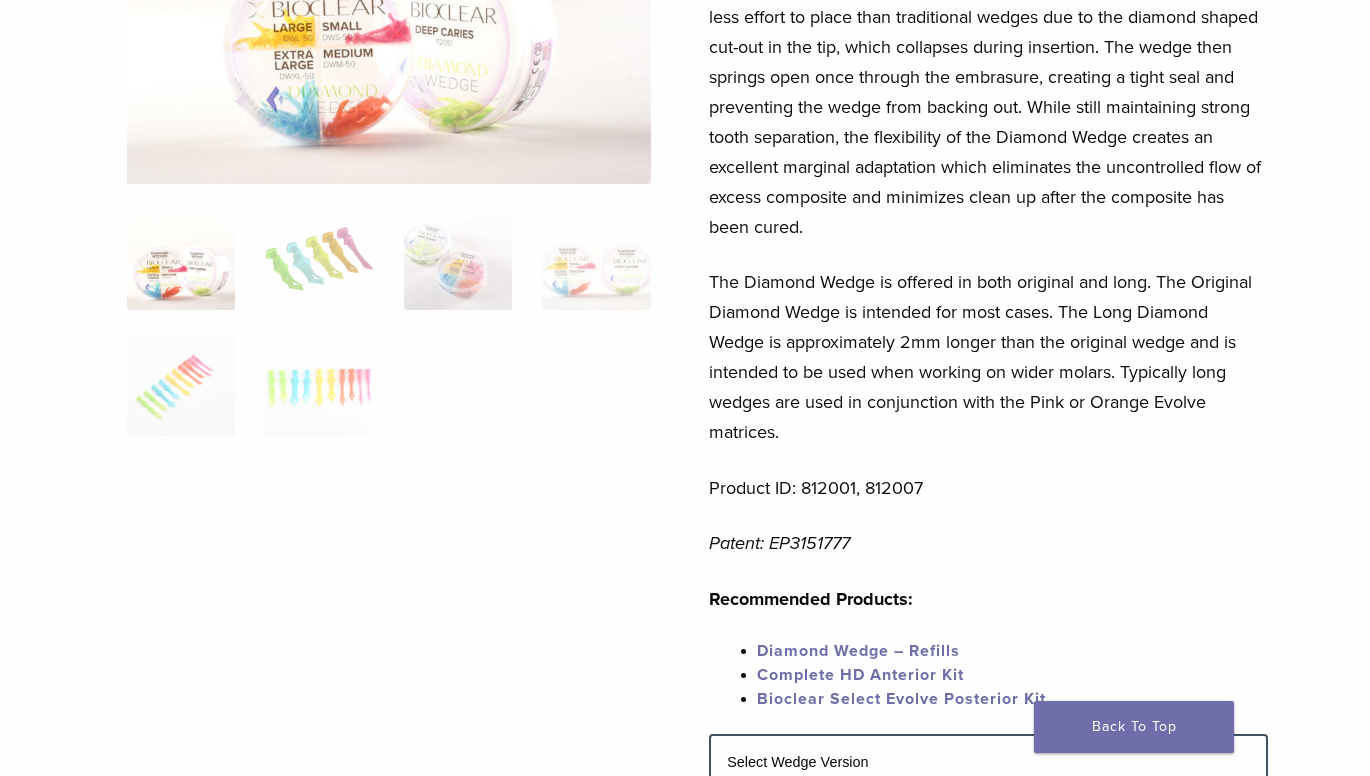 scroll, scrollTop: 400, scrollLeft: 0, axis: vertical 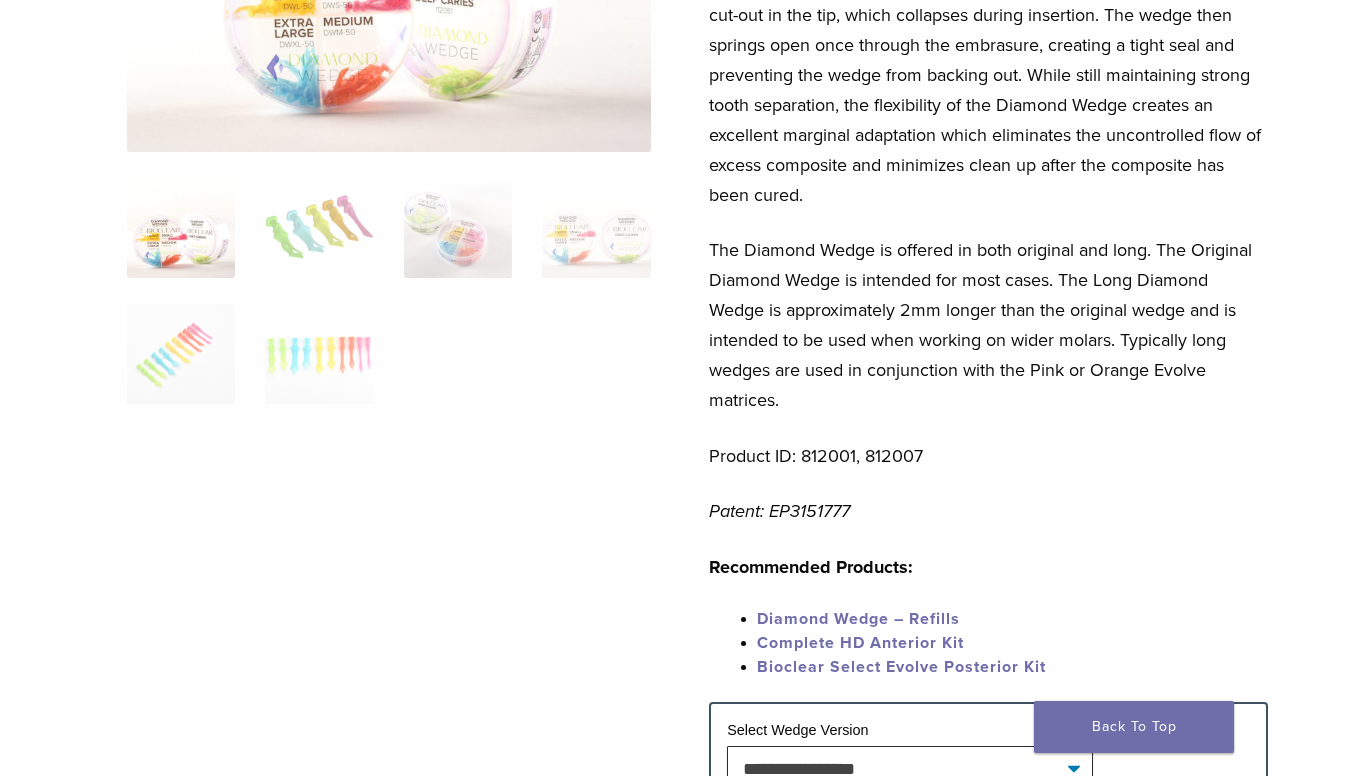 click on "Diamond Wedge – Refills" at bounding box center [858, 619] 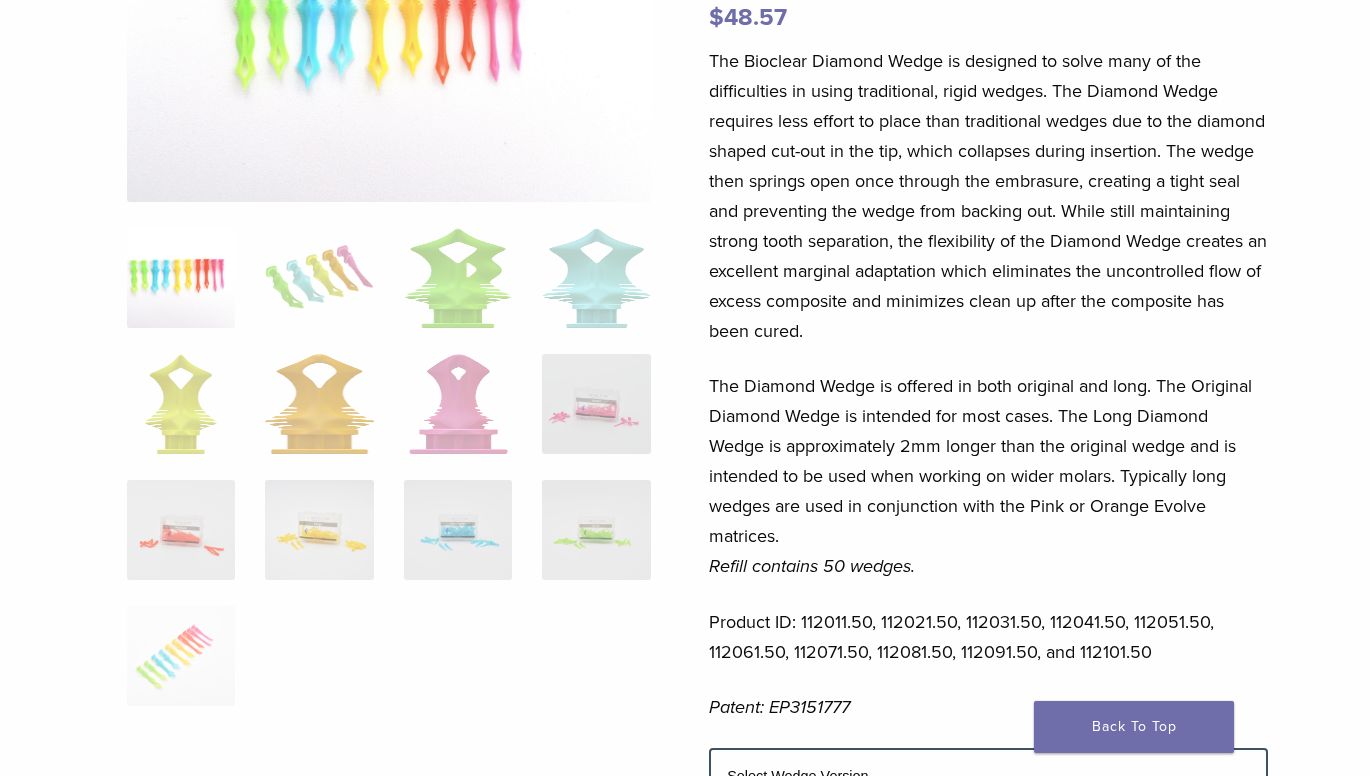 scroll, scrollTop: 300, scrollLeft: 0, axis: vertical 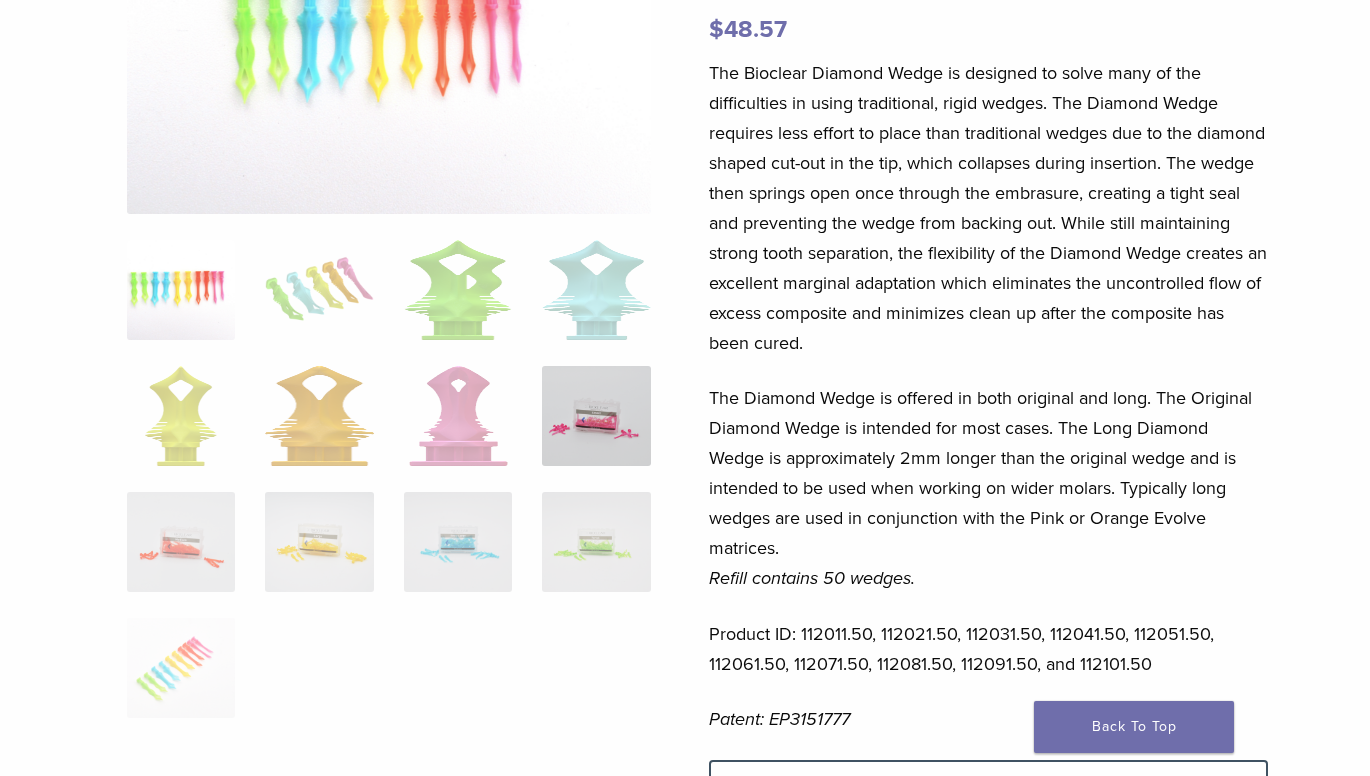 click at bounding box center [596, 416] 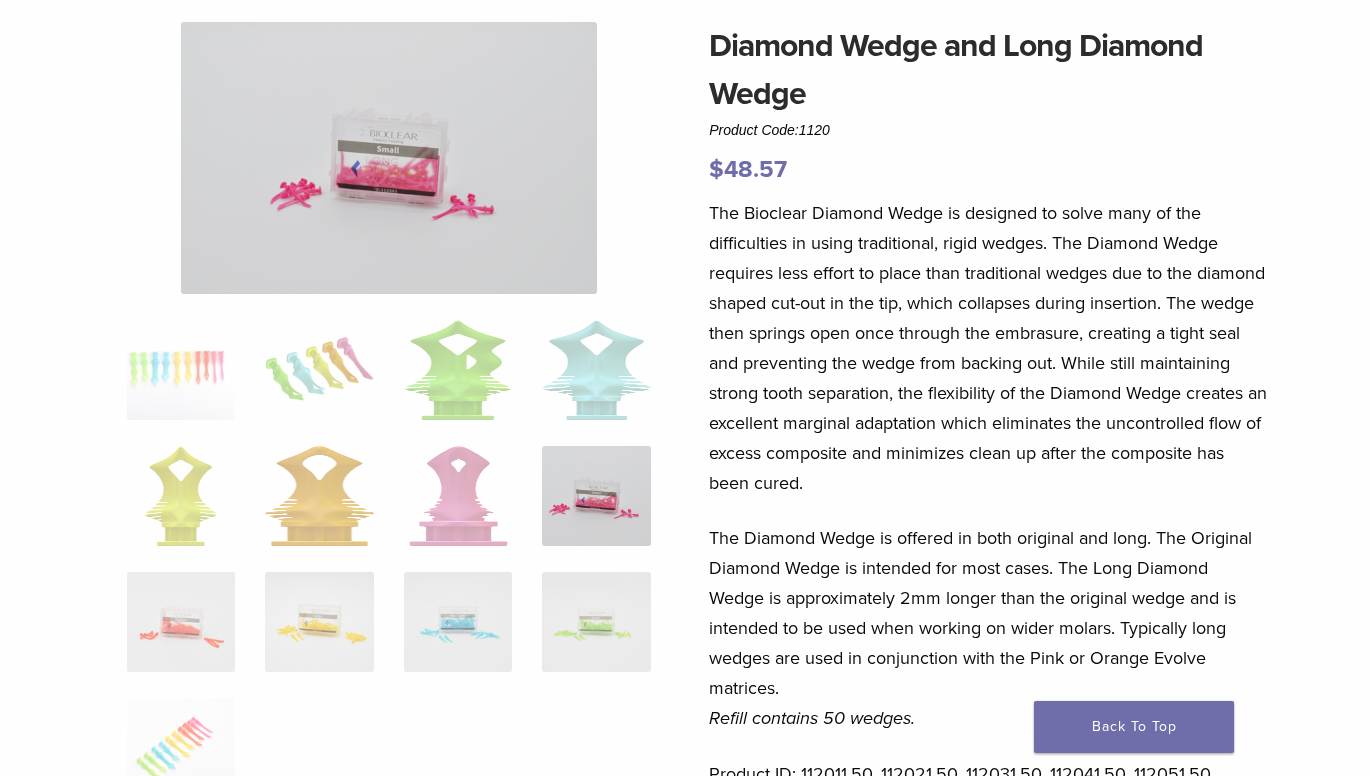 scroll, scrollTop: 144, scrollLeft: 0, axis: vertical 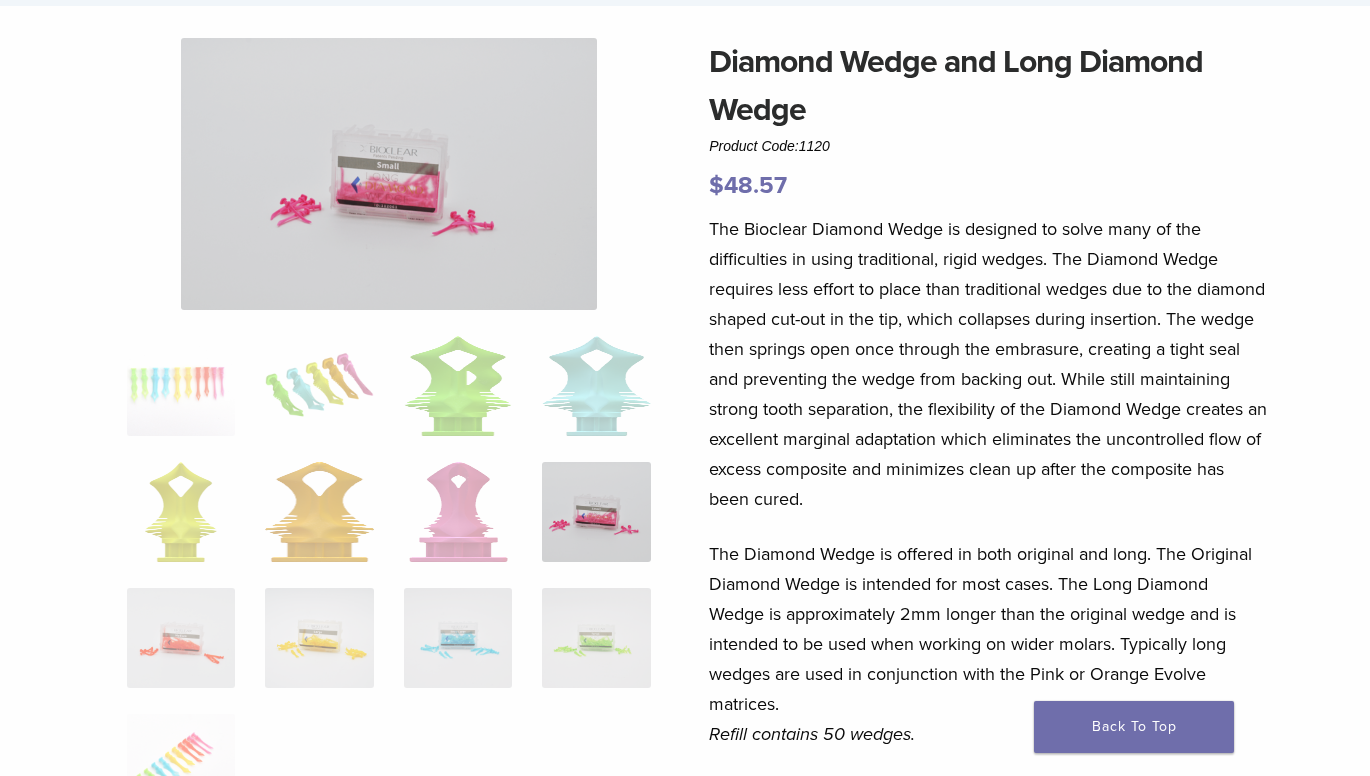 click at bounding box center (389, 174) 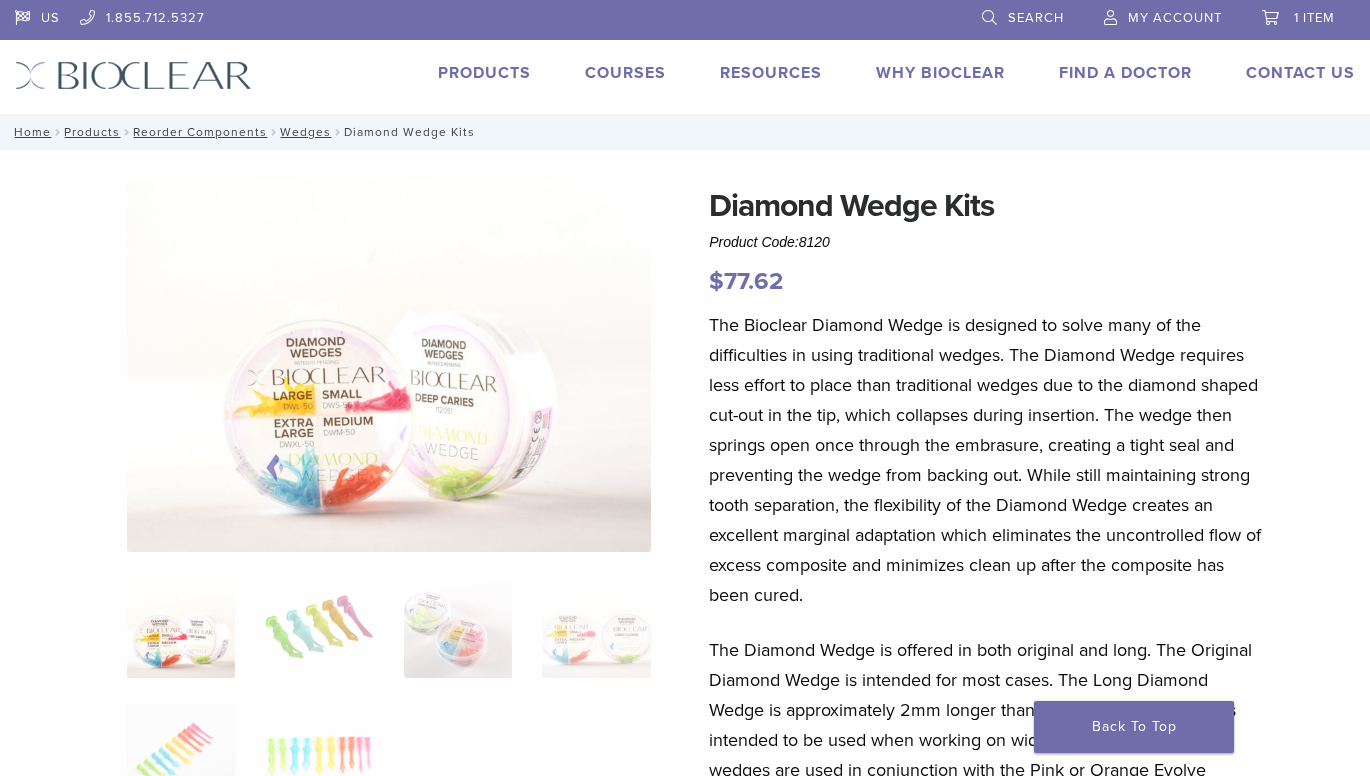 scroll, scrollTop: 400, scrollLeft: 0, axis: vertical 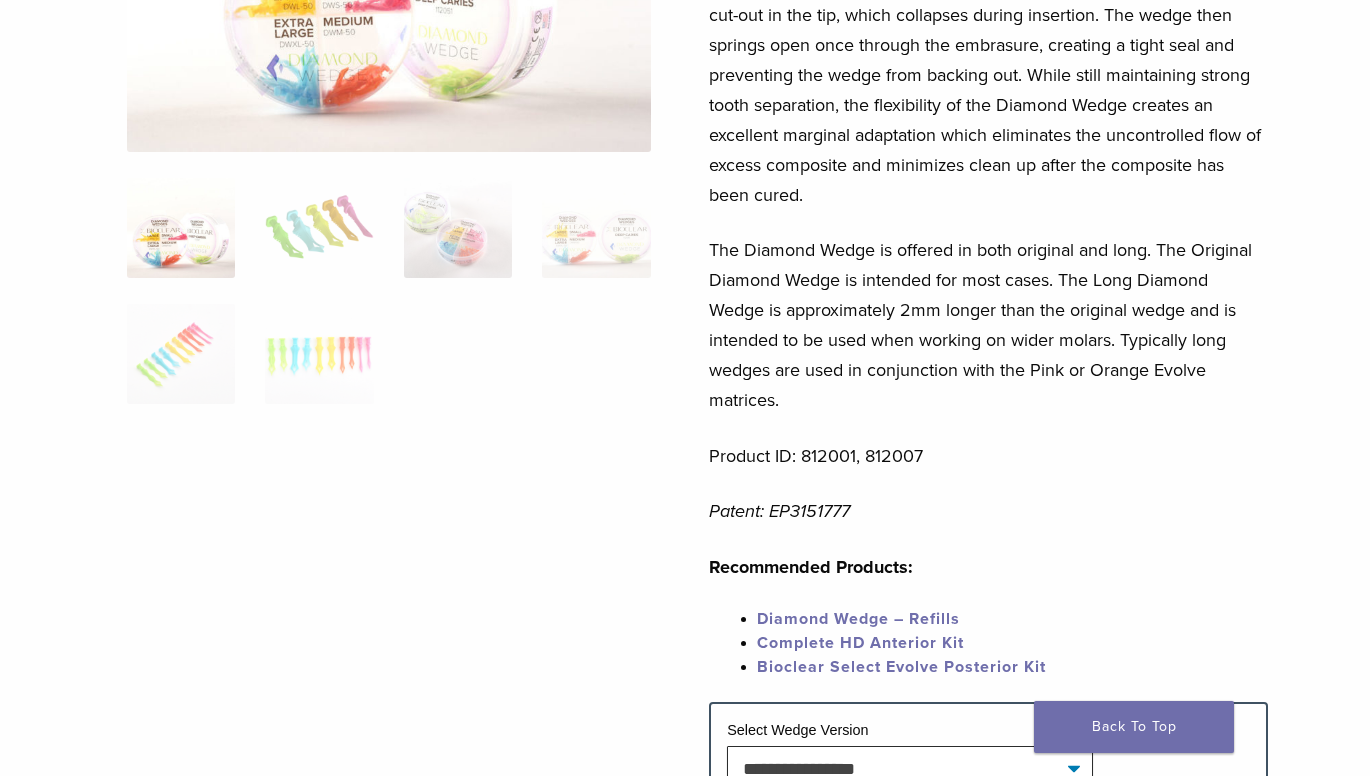 click on "Diamond Wedge Kits
Product Code:
8120
$ 77.62
Diamond Wedge Kits
Product Code:
8120
$ 77.62
The Bioclear Diamond Wedge is designed to solve many of the difficulties in using traditional wedges. The Diamond Wedge requires less effort to place than traditional wedges due to the diamond shaped cut-out in the tip, which collapses during insertion. The wedge then springs open once through the embrasure, creating a tight seal and preventing the wedge from backing out. While still maintaining strong tooth separation, the flexibility of the Diamond Wedge creates an excellent marginal adaptation which eliminates the uncontrolled flow of excess composite and minimizes clean up after the composite has been cured.
Product ID: 812001, 812007
Patent: EP3151777
Recommended Products:
Diamond Wedge – Refills" at bounding box center [685, 395] 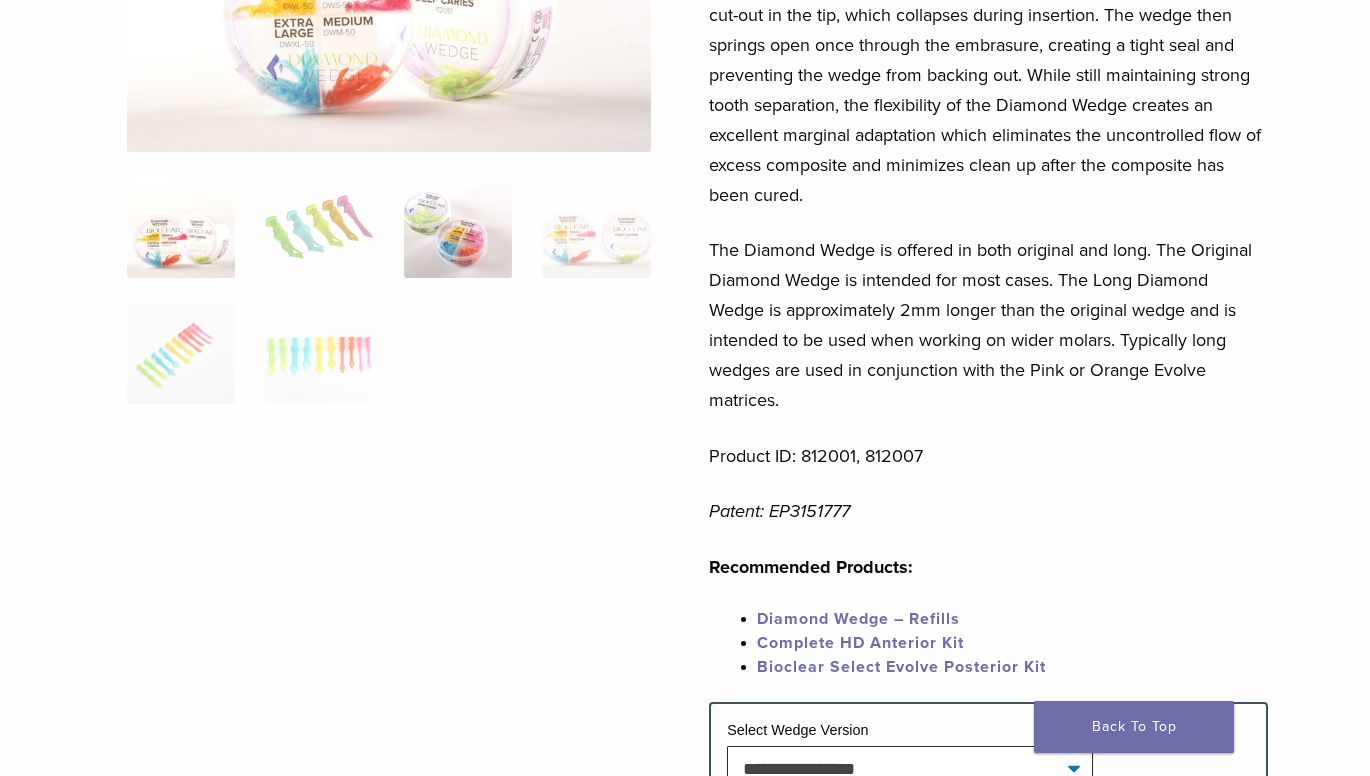 click at bounding box center [458, 228] 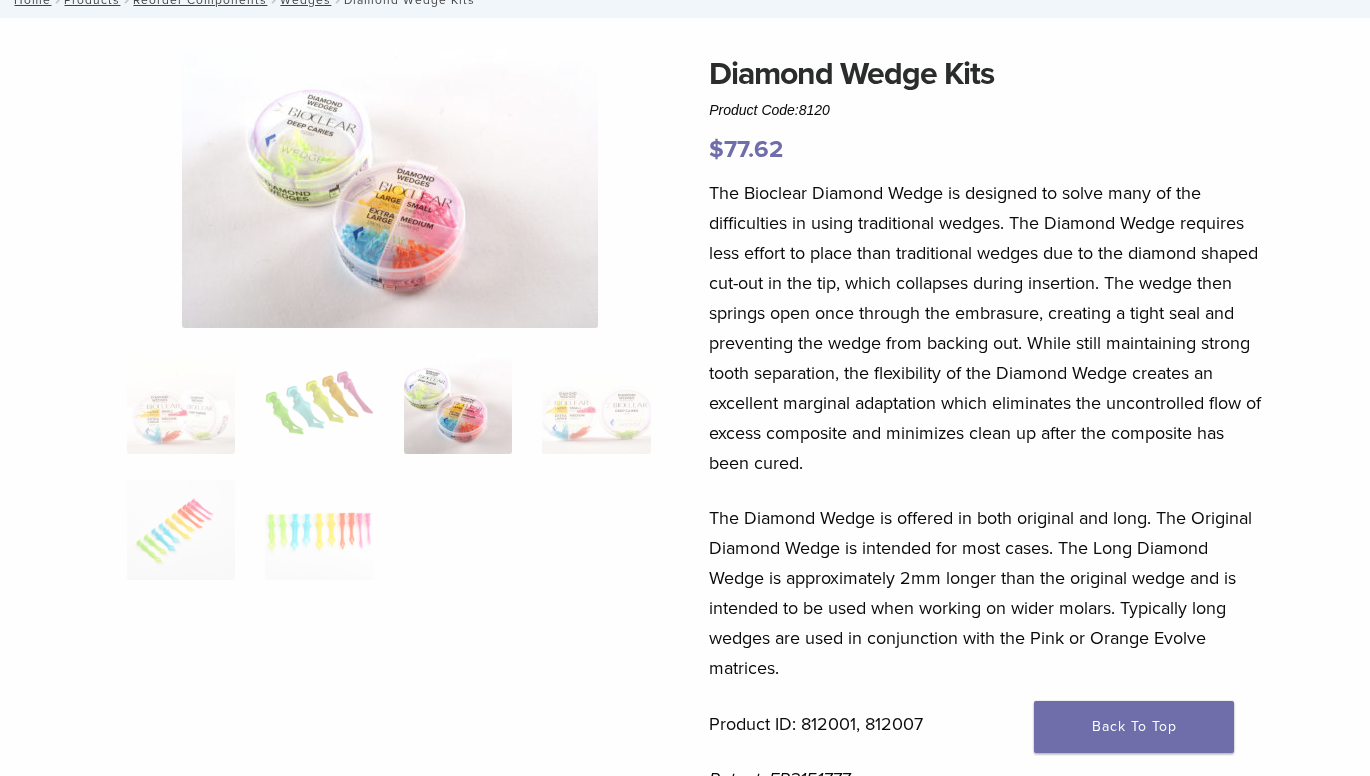 scroll, scrollTop: 142, scrollLeft: 0, axis: vertical 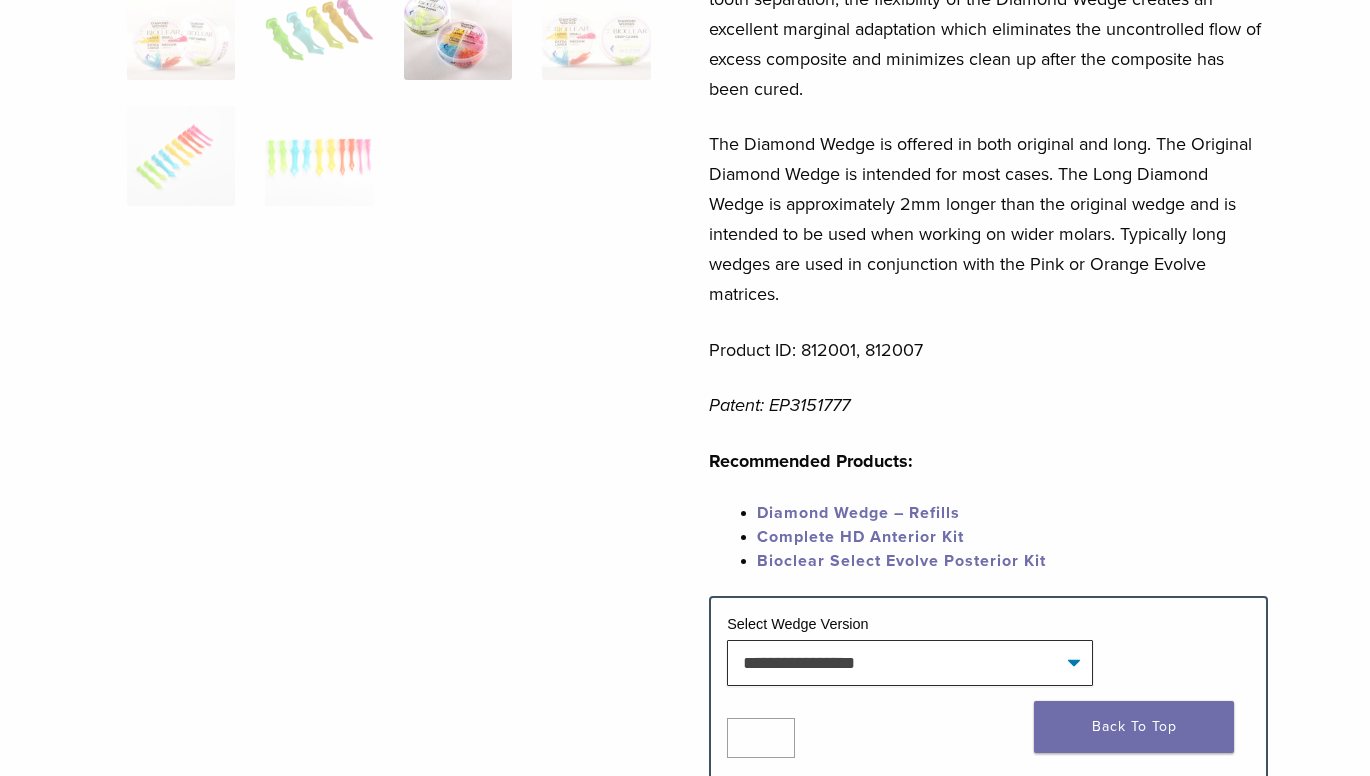 click on "Bioclear Select Evolve Posterior Kit" at bounding box center (901, 561) 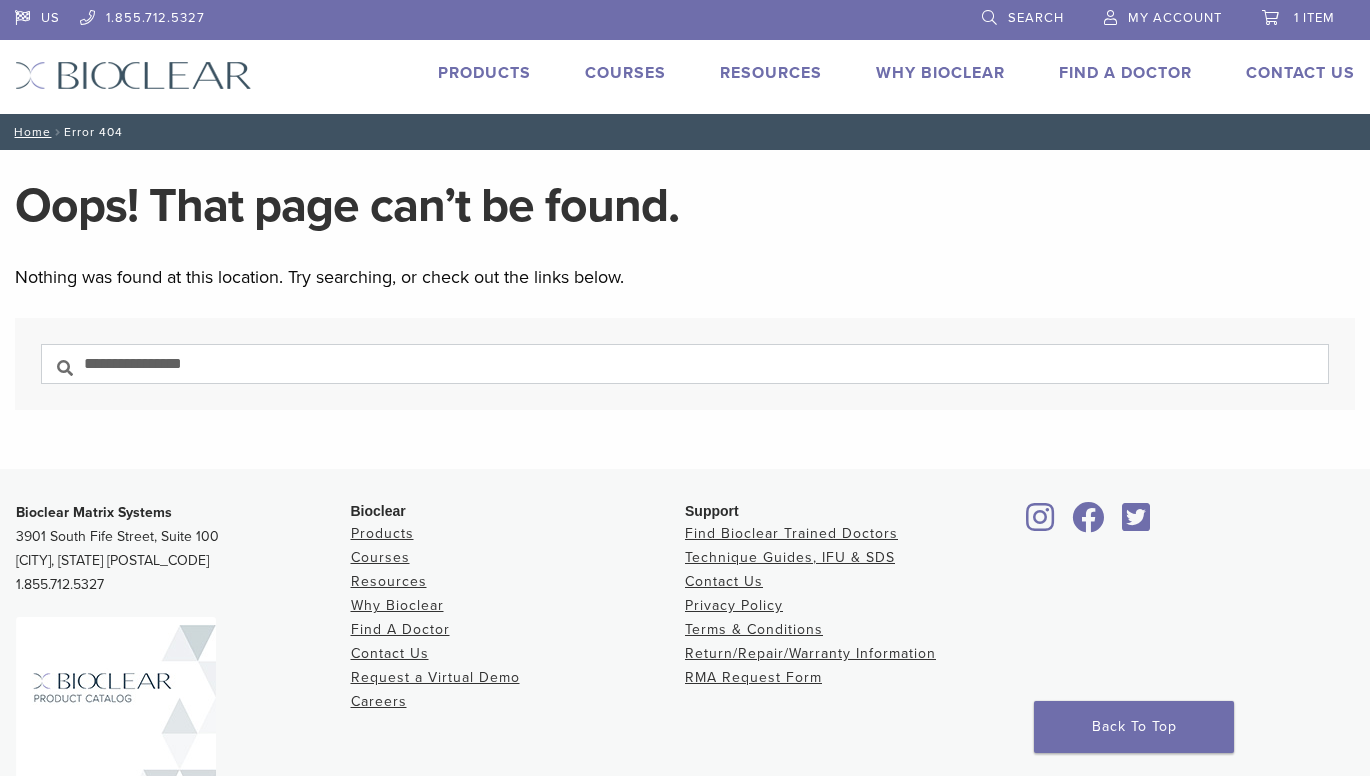 scroll, scrollTop: 0, scrollLeft: 0, axis: both 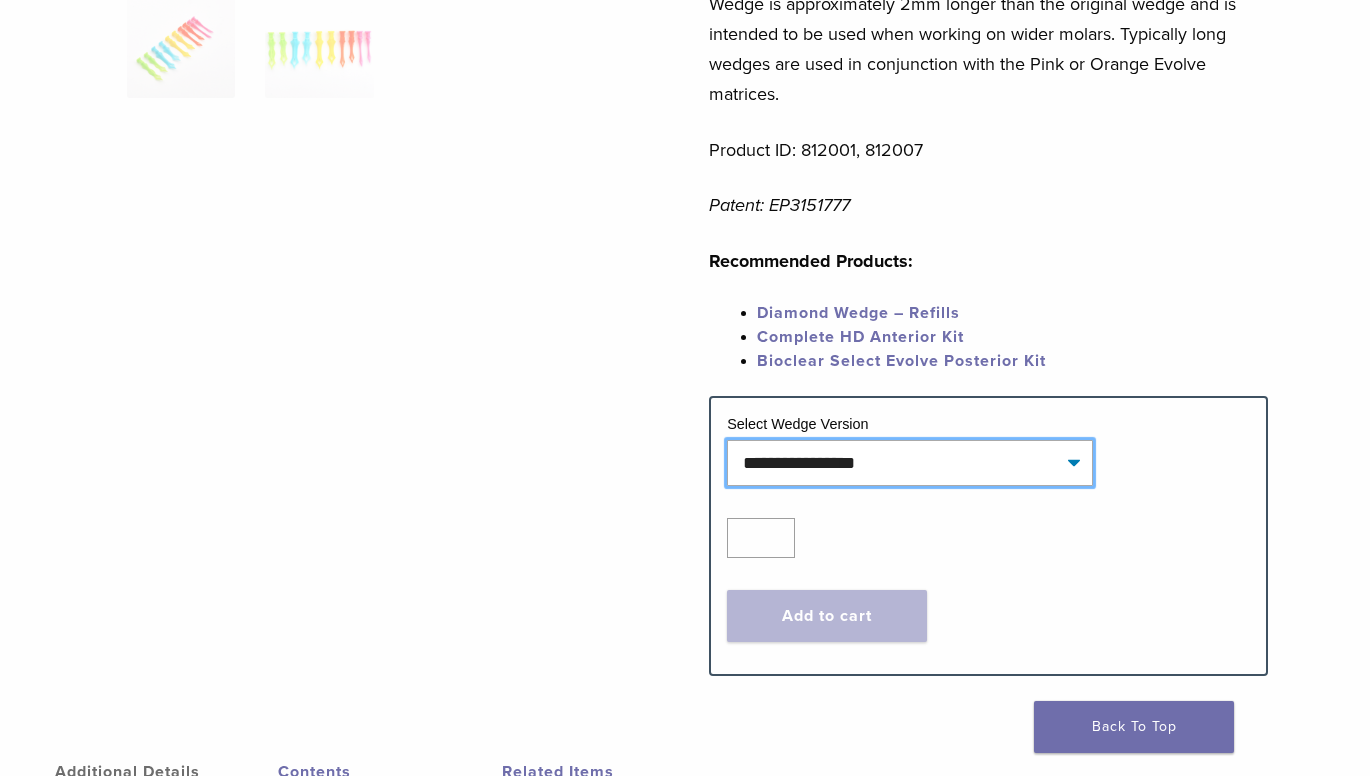 click on "**********" at bounding box center (910, 463) 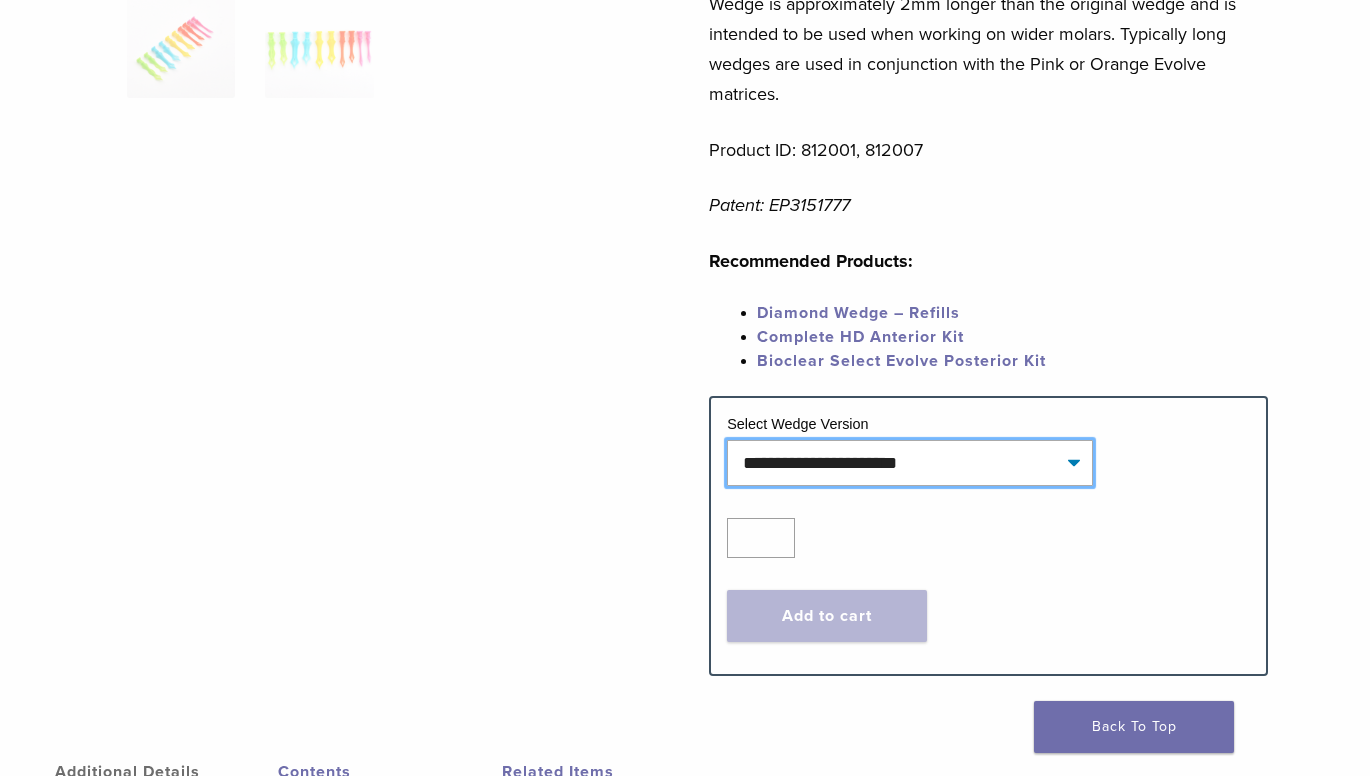click on "**********" at bounding box center [910, 463] 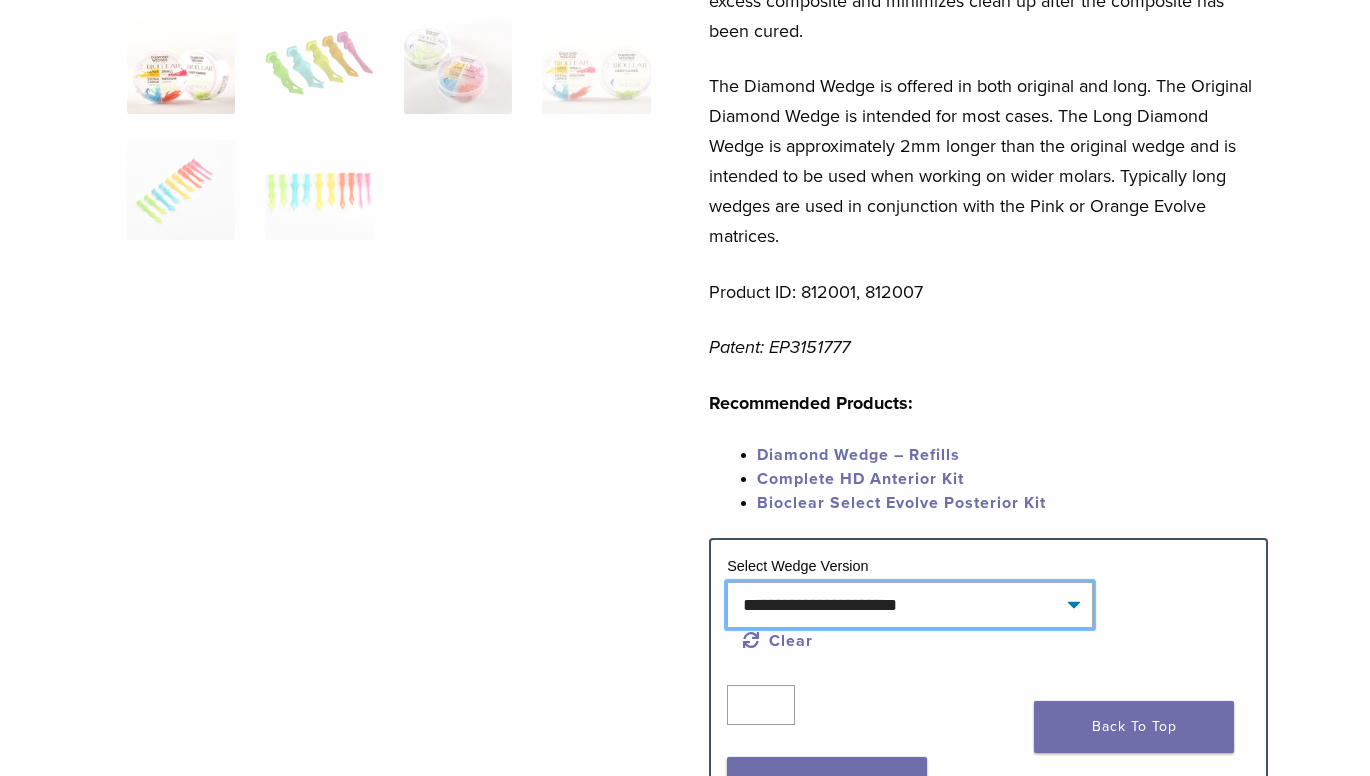 scroll, scrollTop: 571, scrollLeft: 0, axis: vertical 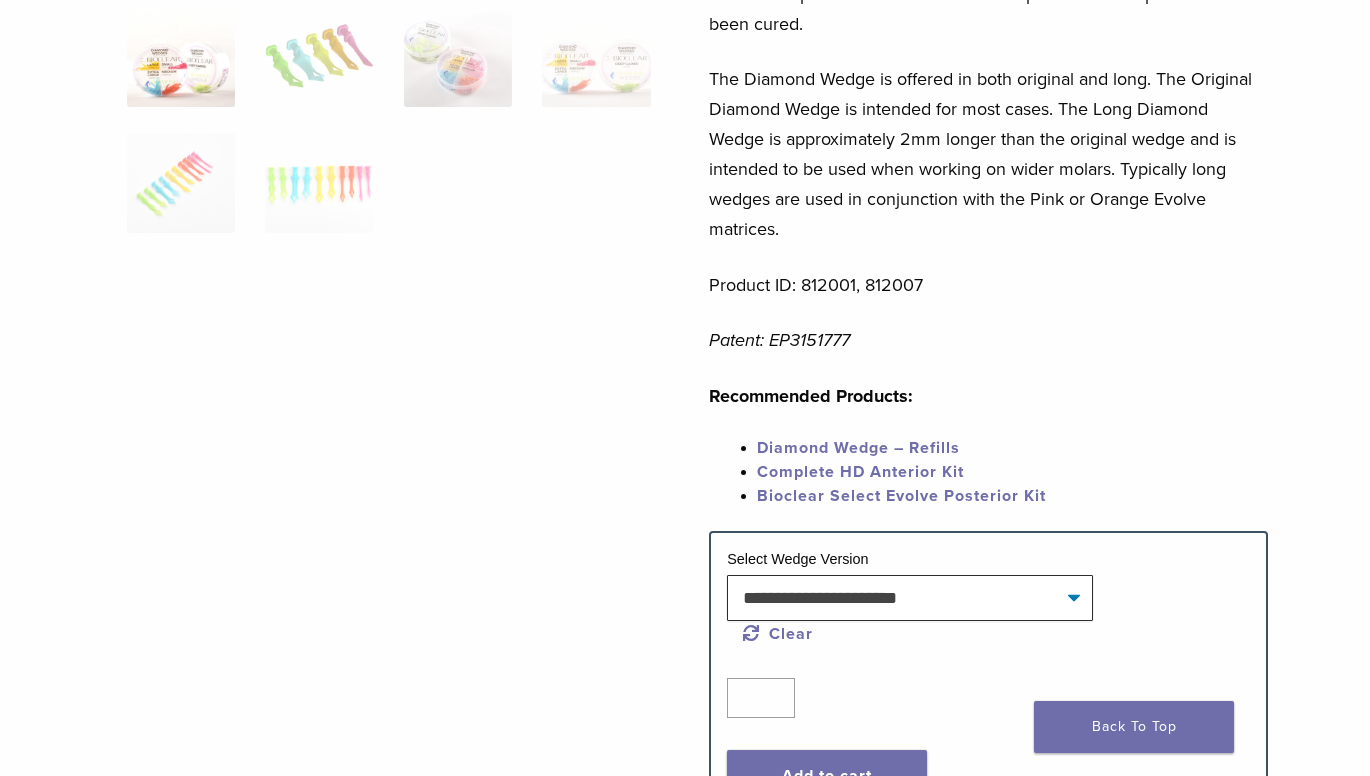 click on "Diamond Wedge – Refills" at bounding box center (858, 448) 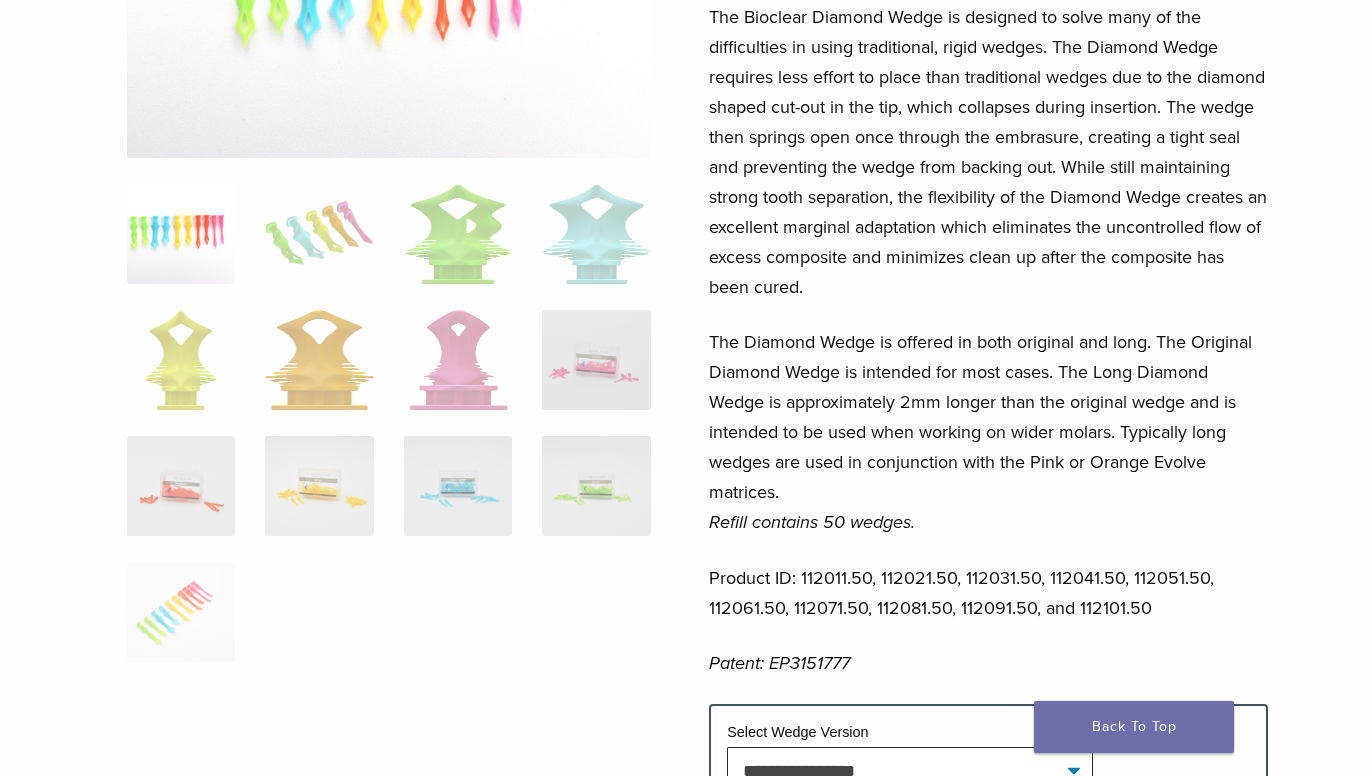 scroll, scrollTop: 400, scrollLeft: 0, axis: vertical 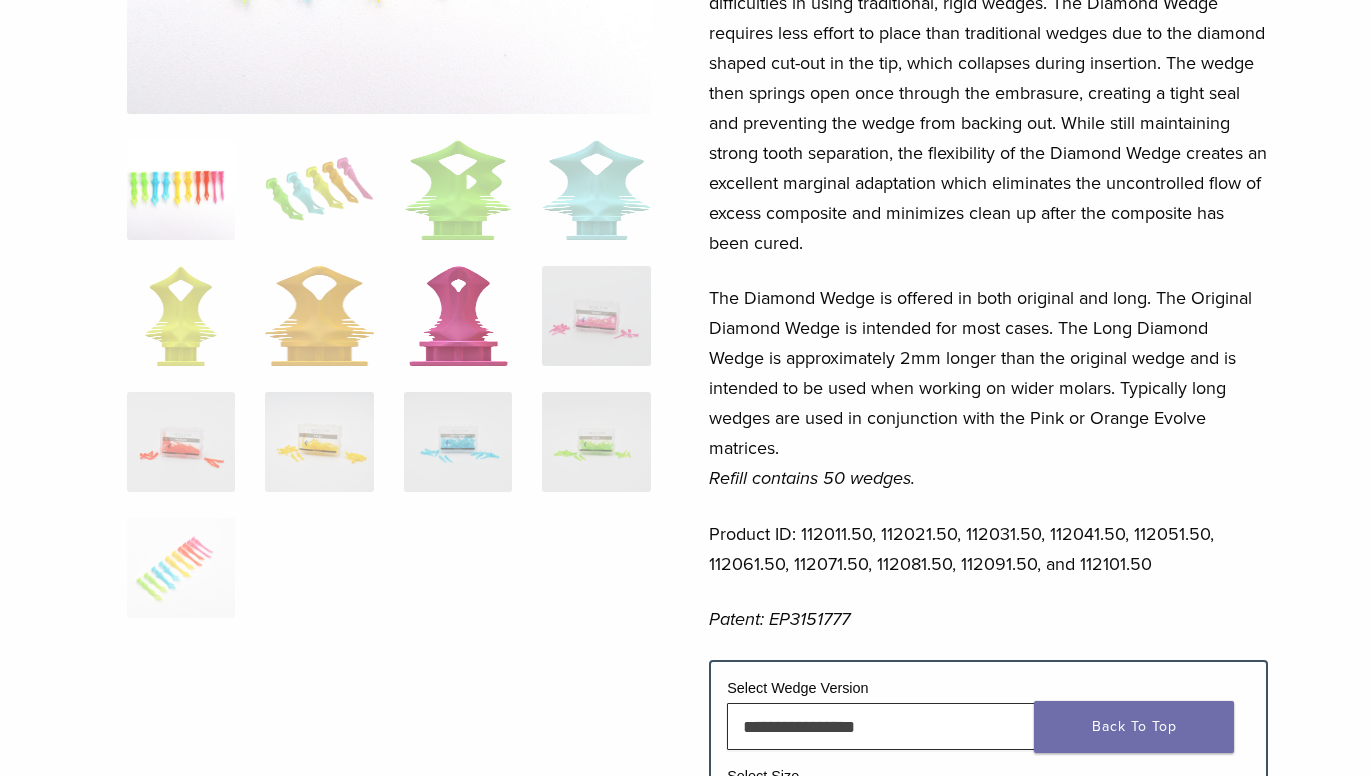 click at bounding box center (458, 316) 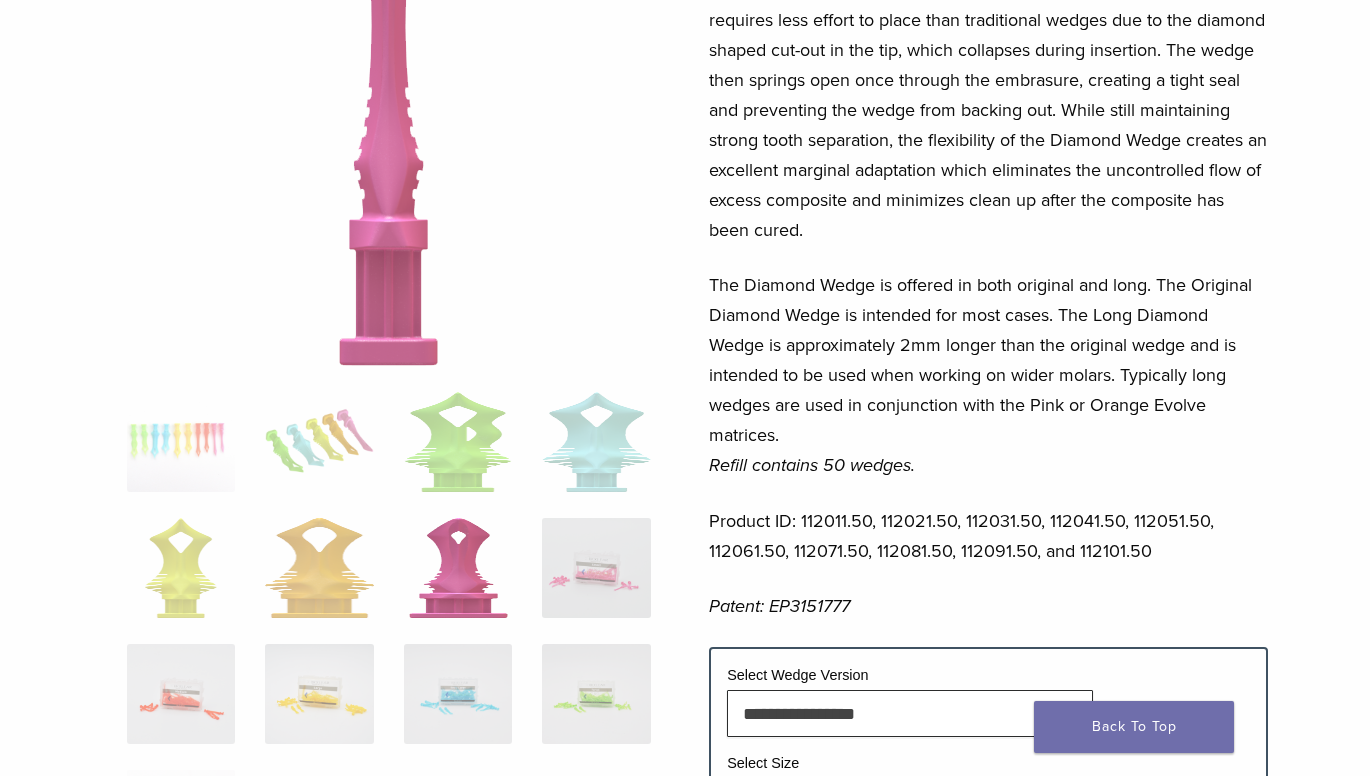scroll, scrollTop: 457, scrollLeft: 0, axis: vertical 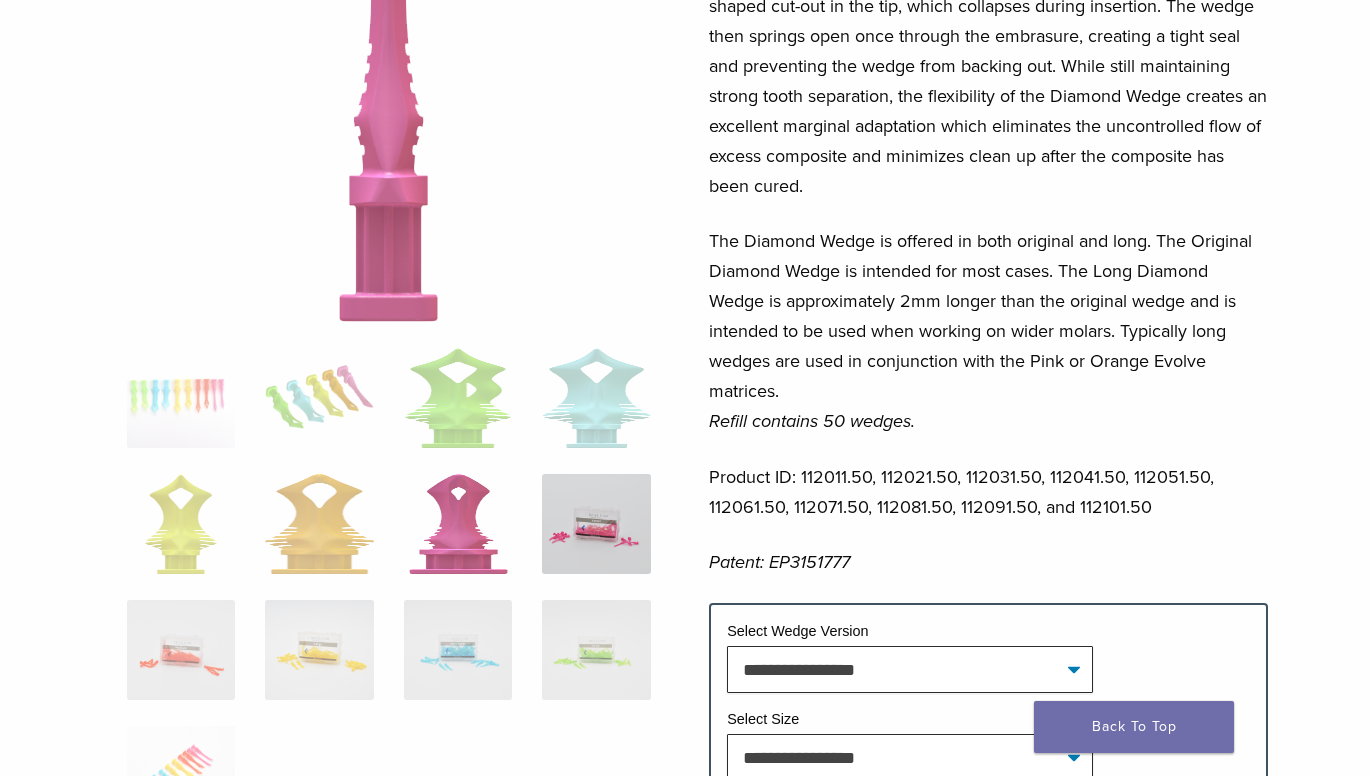 click at bounding box center (596, 524) 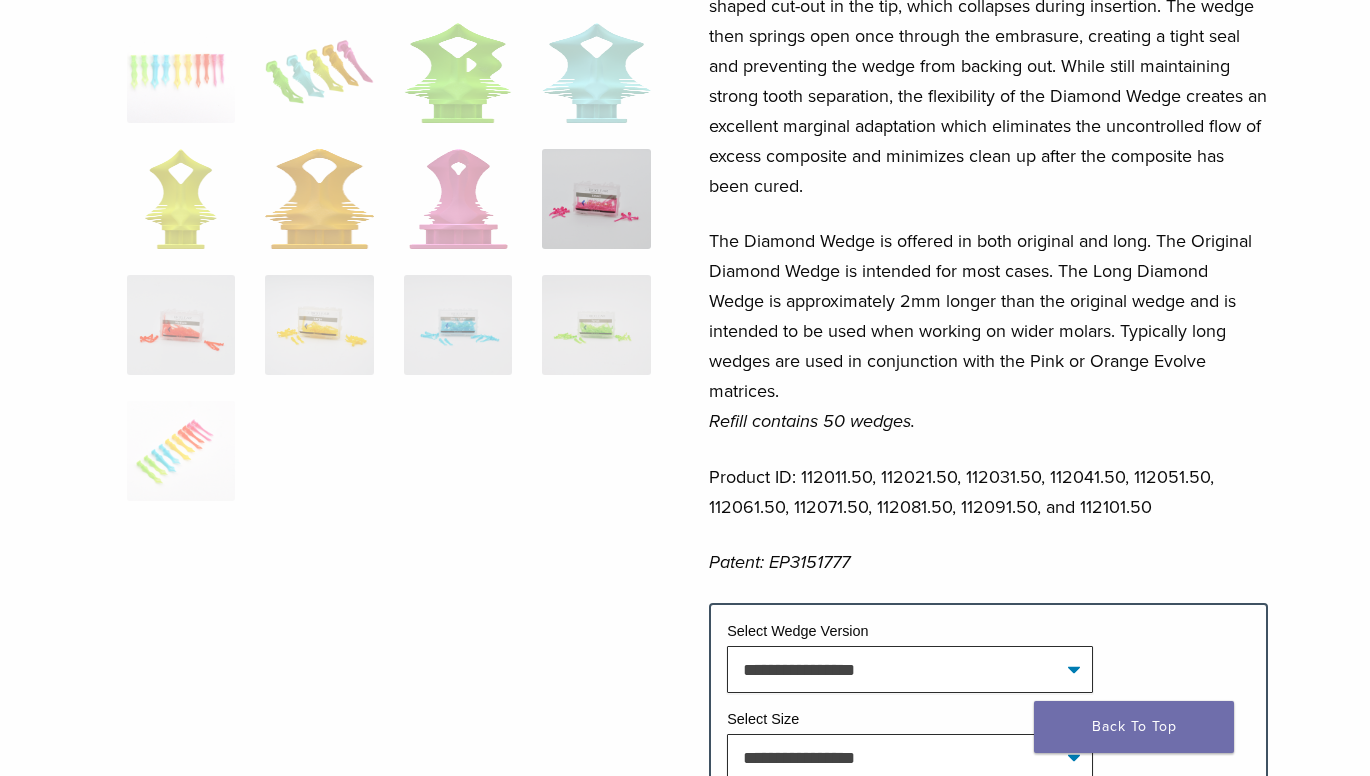 click at bounding box center (596, 199) 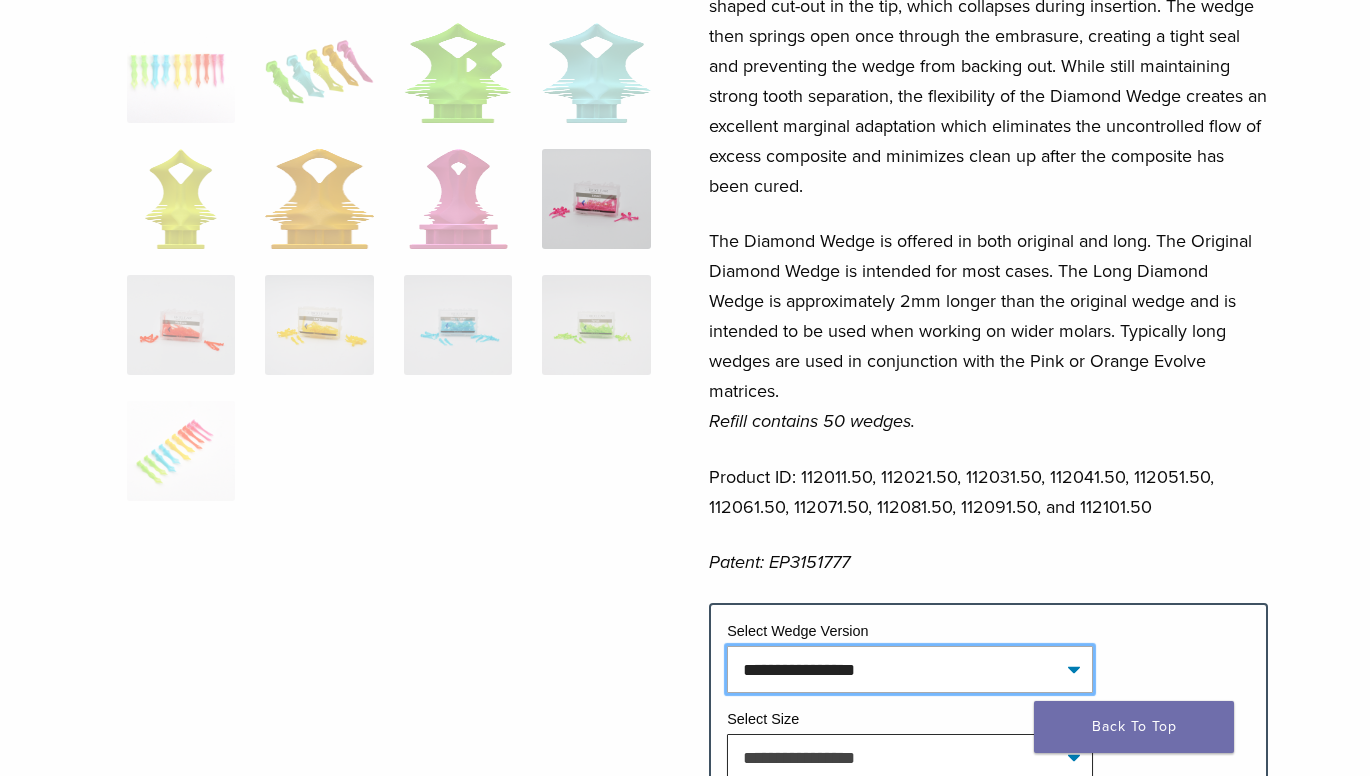click on "**********" at bounding box center (910, 669) 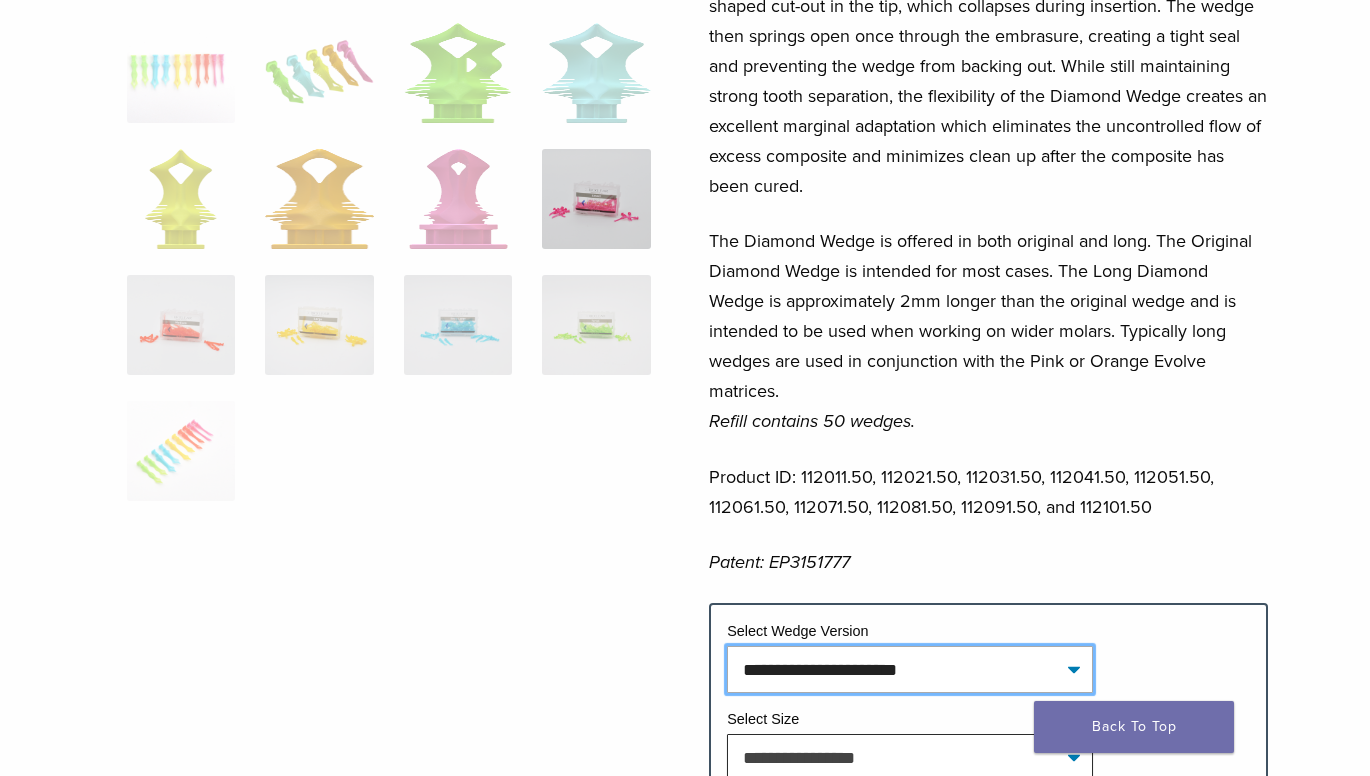 click on "**********" at bounding box center (910, 669) 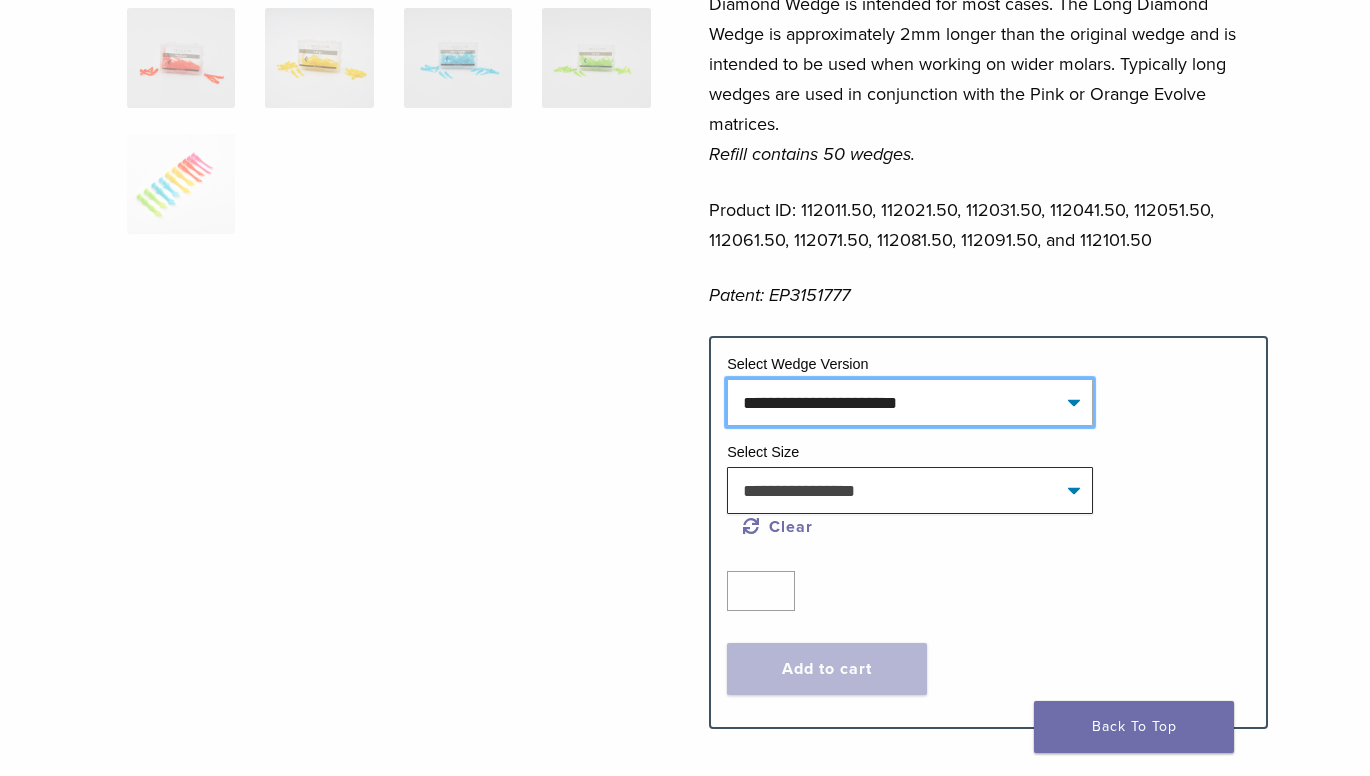 scroll, scrollTop: 778, scrollLeft: 0, axis: vertical 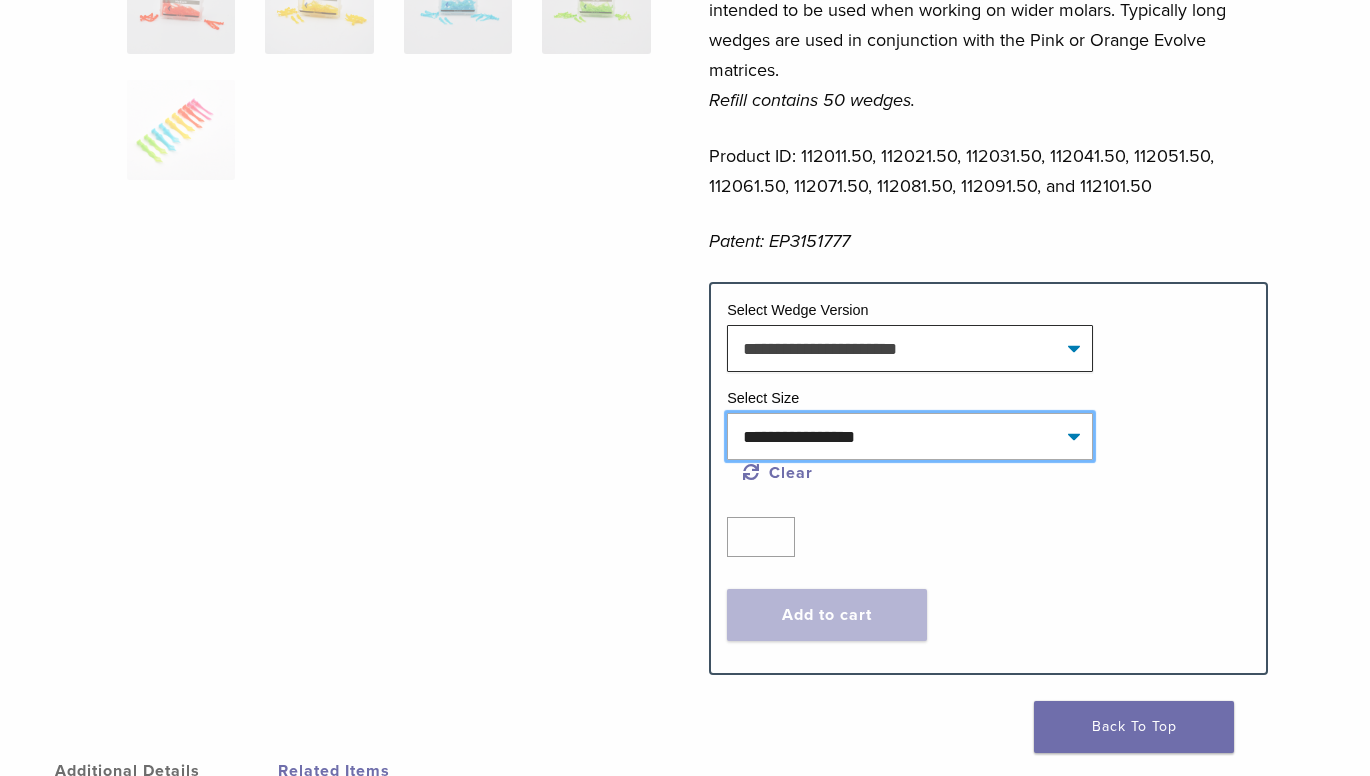 click on "**********" at bounding box center [910, 436] 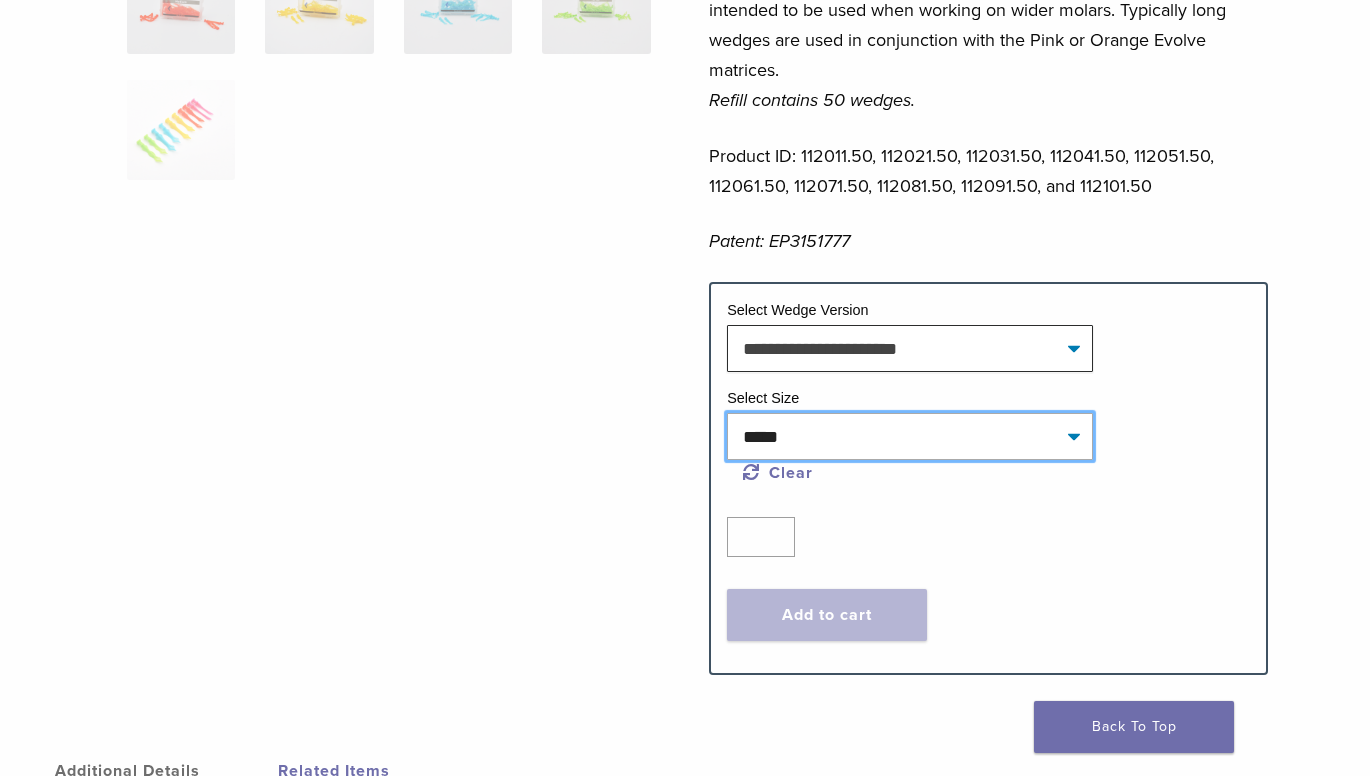 click on "**********" at bounding box center (910, 436) 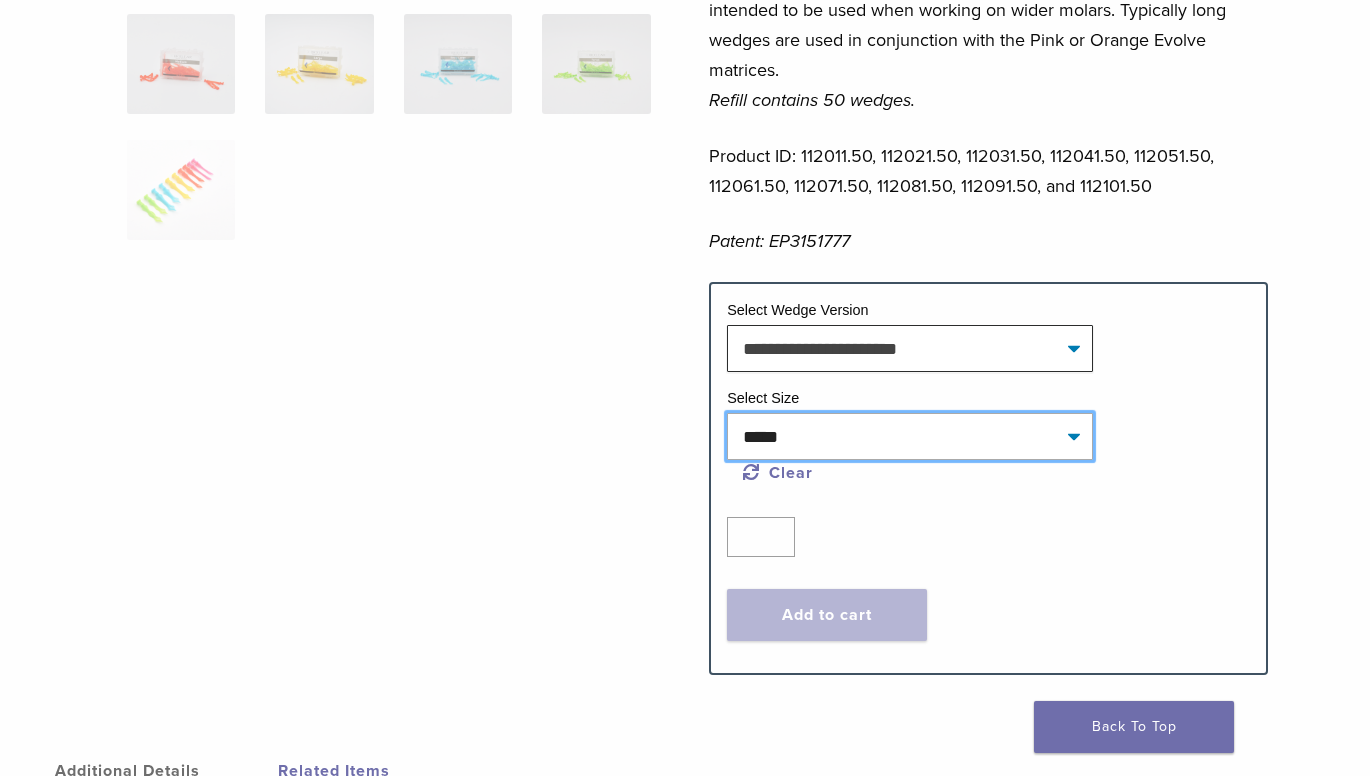 scroll, scrollTop: 838, scrollLeft: 0, axis: vertical 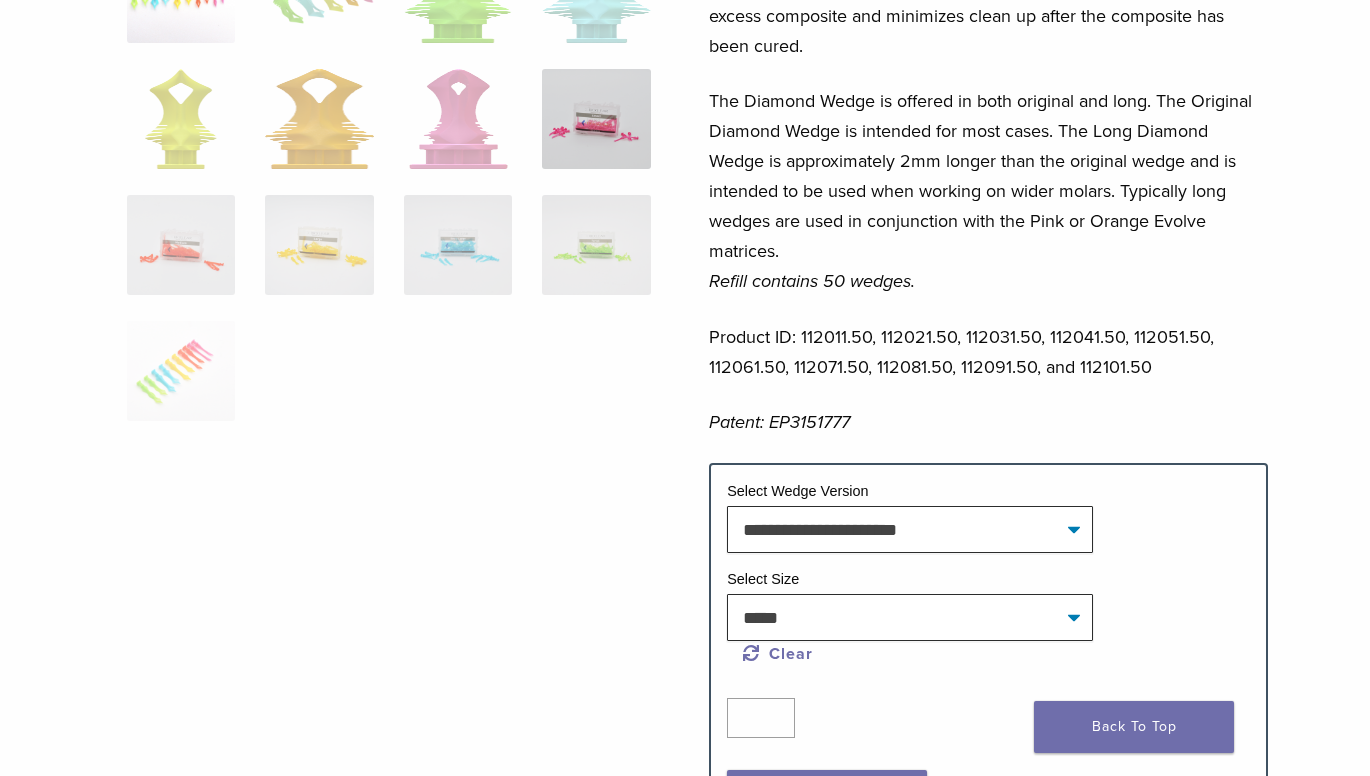 click at bounding box center [596, 119] 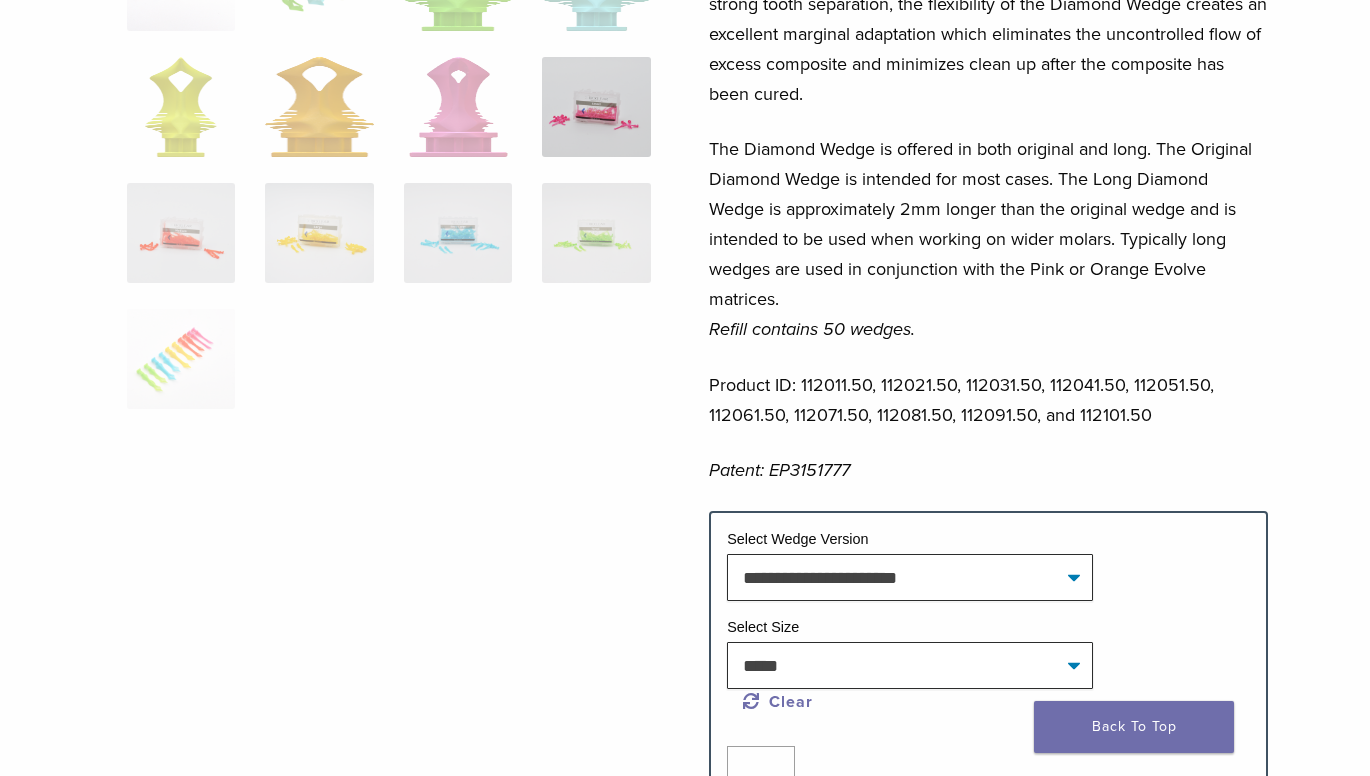 scroll, scrollTop: 537, scrollLeft: 0, axis: vertical 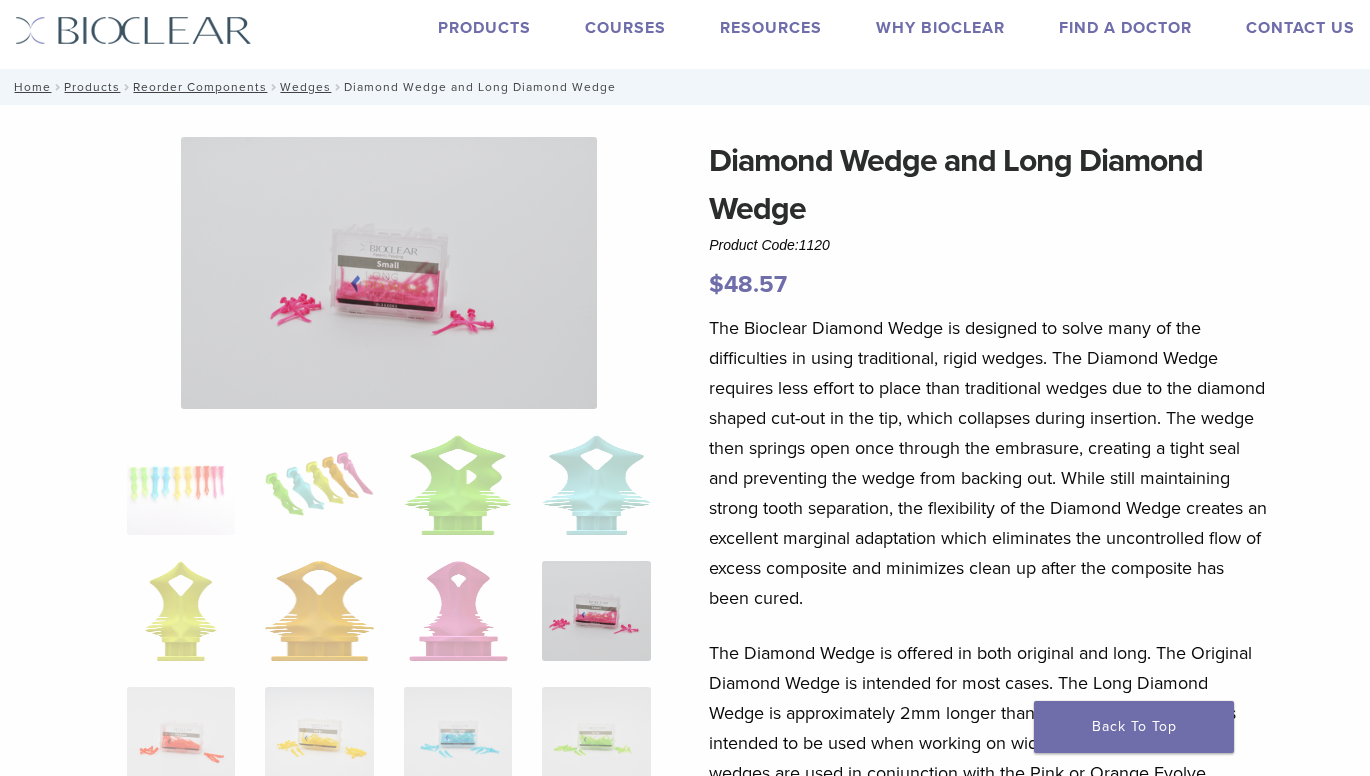 click at bounding box center (389, 273) 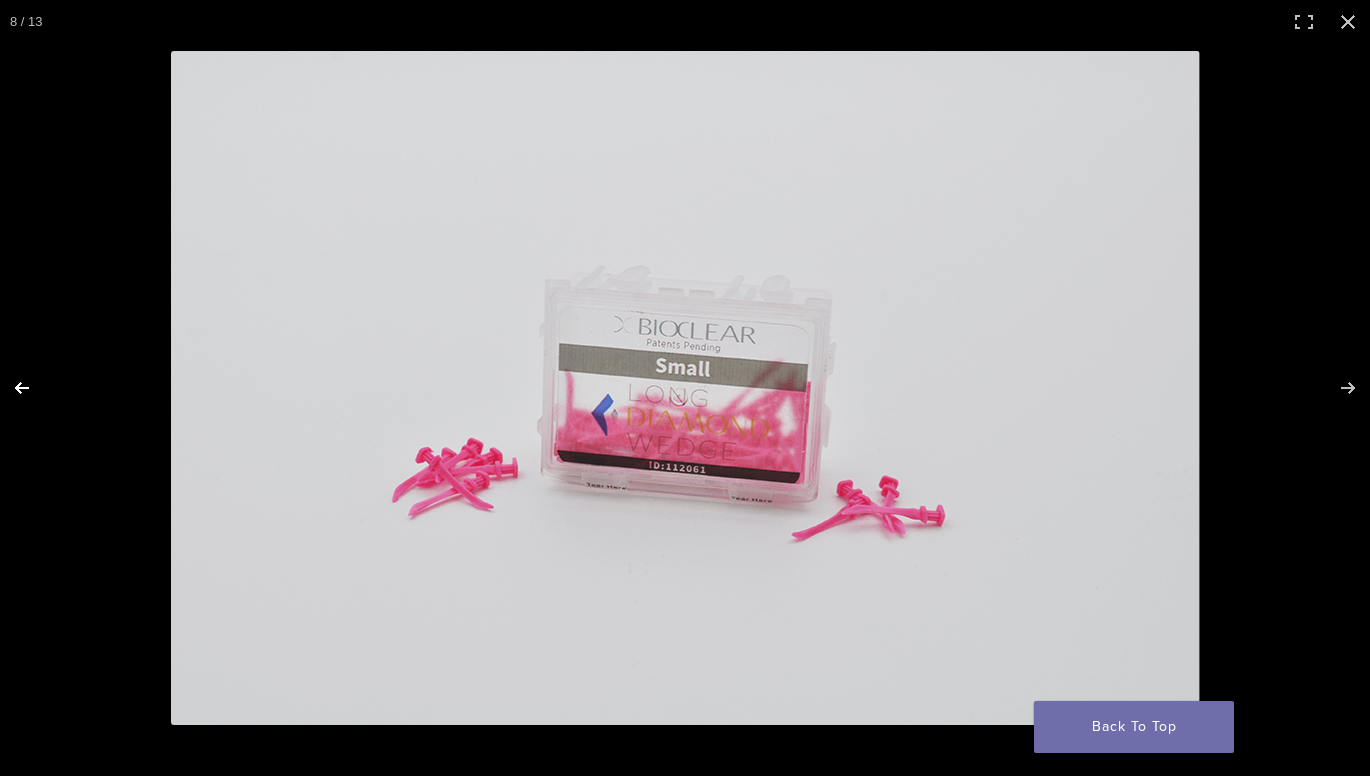 click at bounding box center (35, 388) 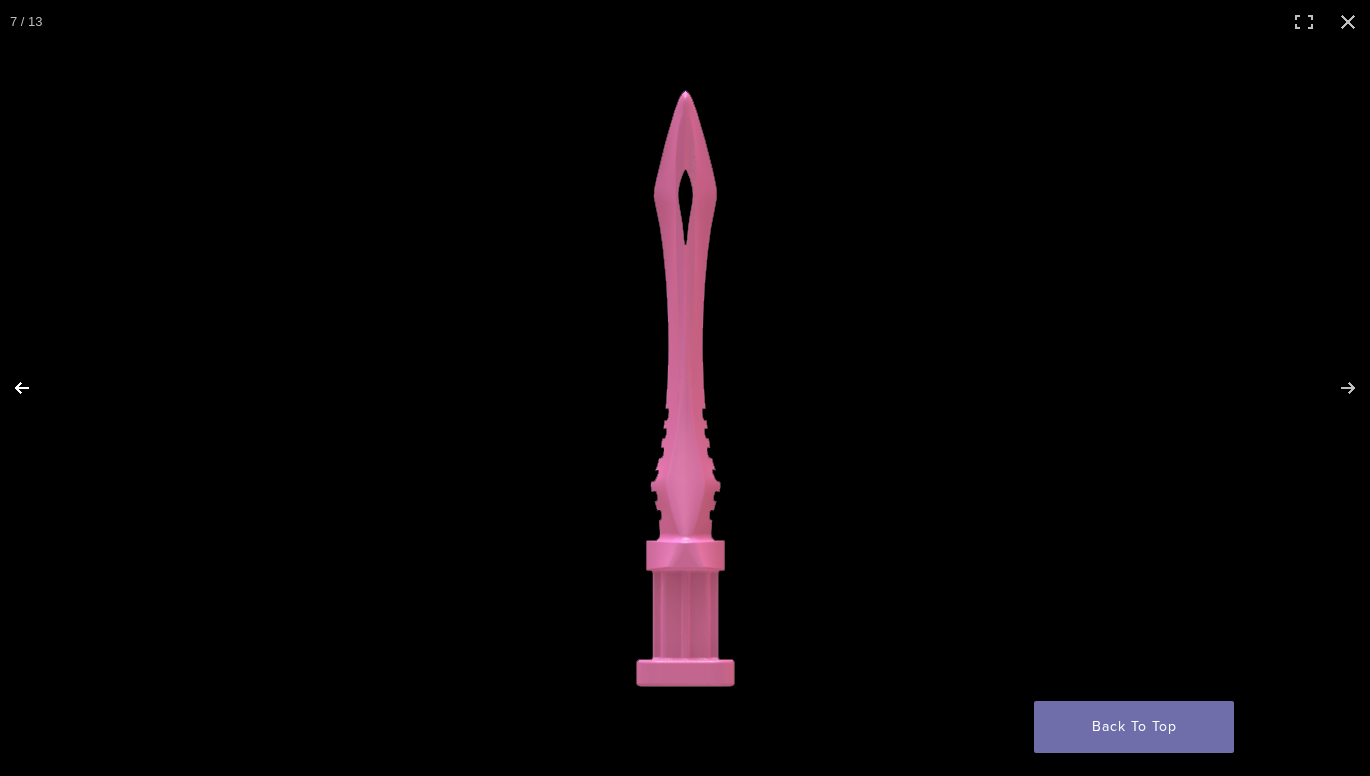 click at bounding box center [35, 388] 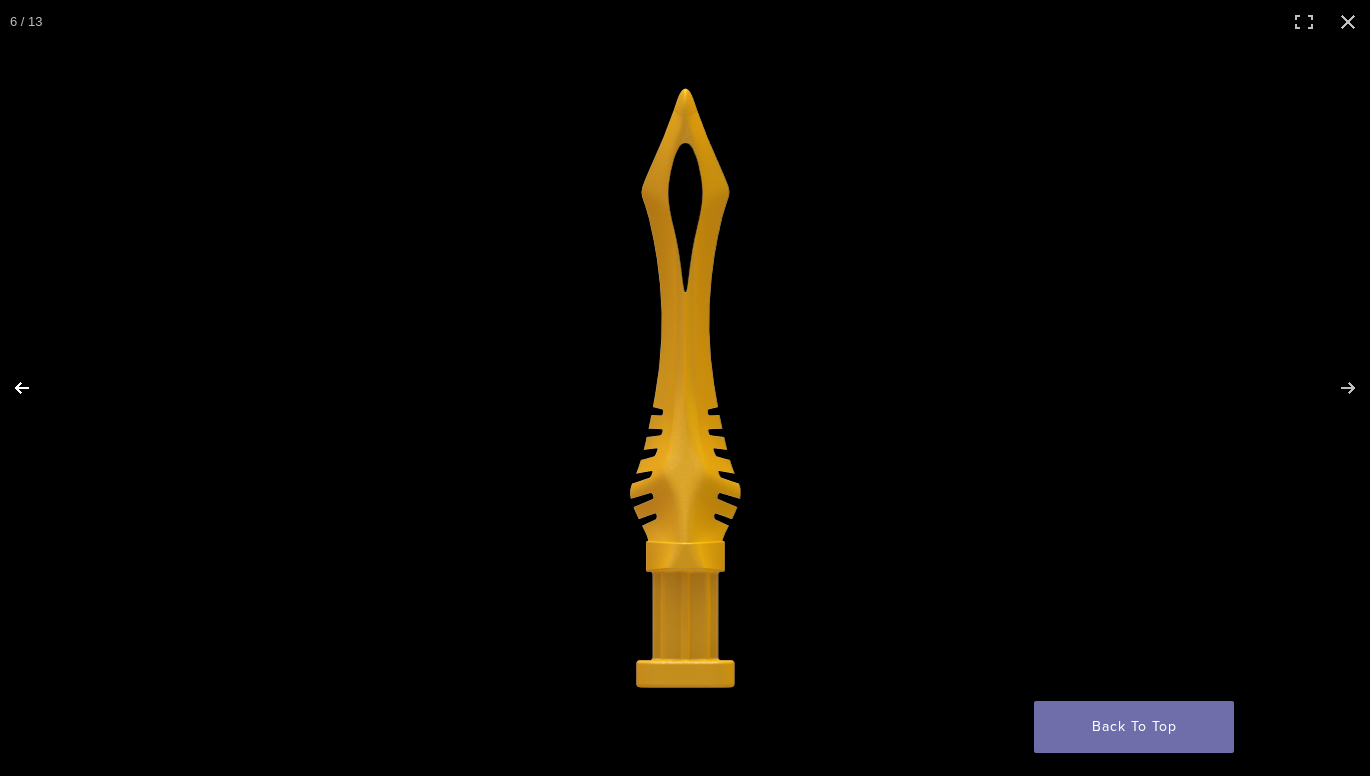 click at bounding box center [35, 388] 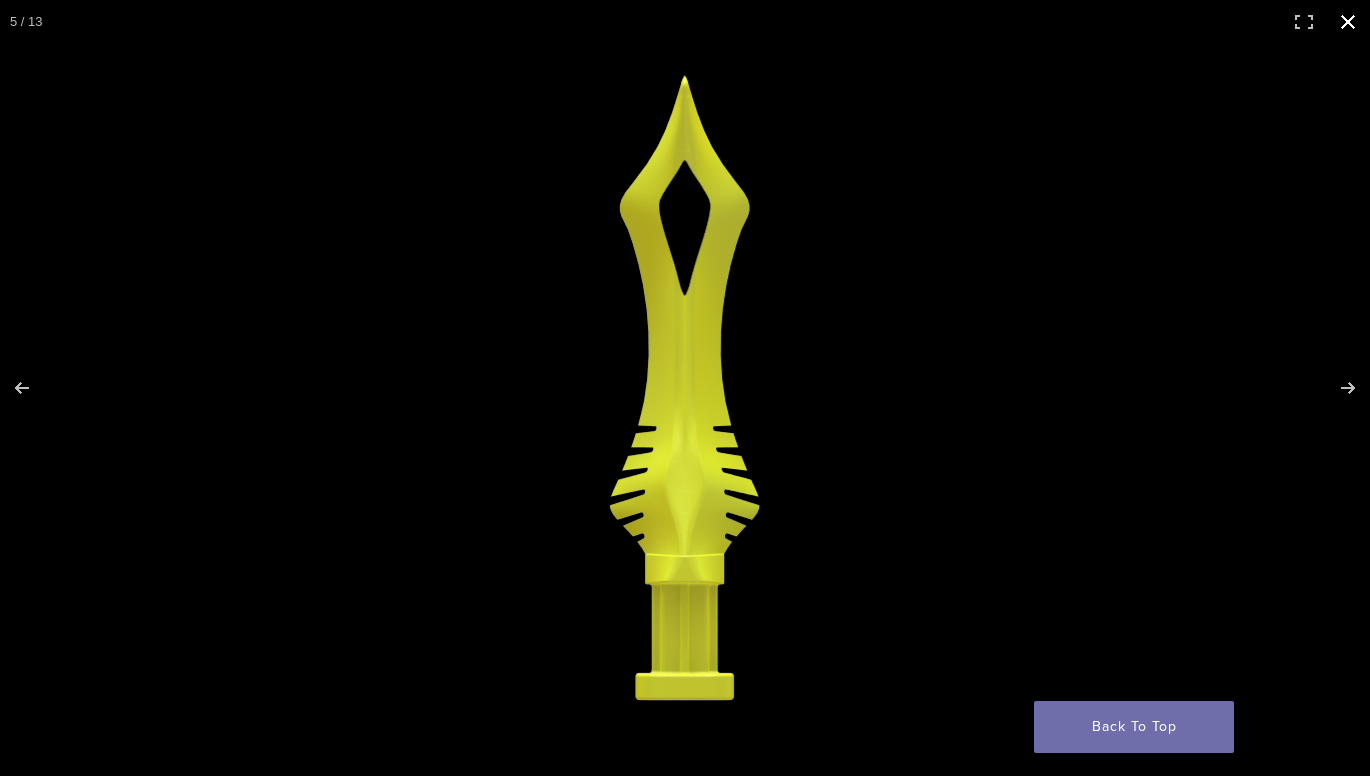 click at bounding box center [1348, 22] 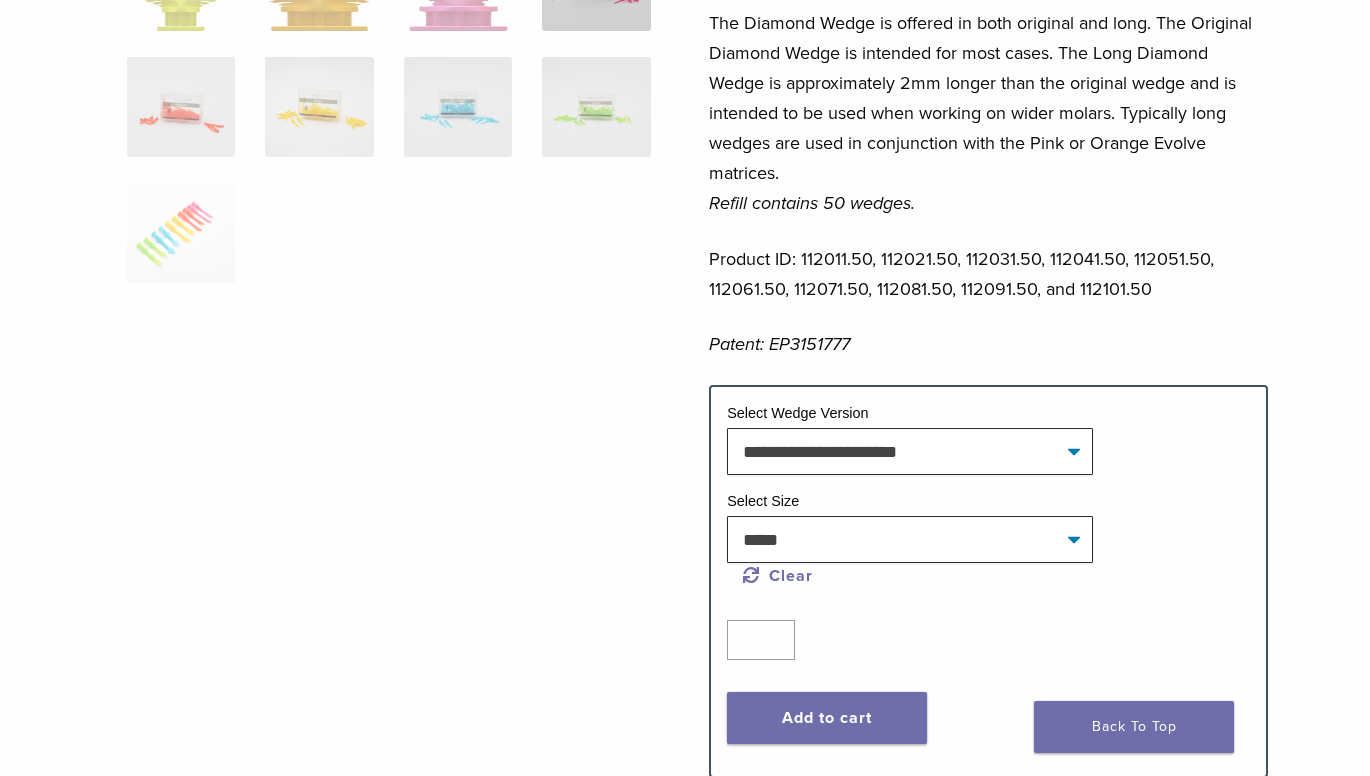 scroll, scrollTop: 681, scrollLeft: 0, axis: vertical 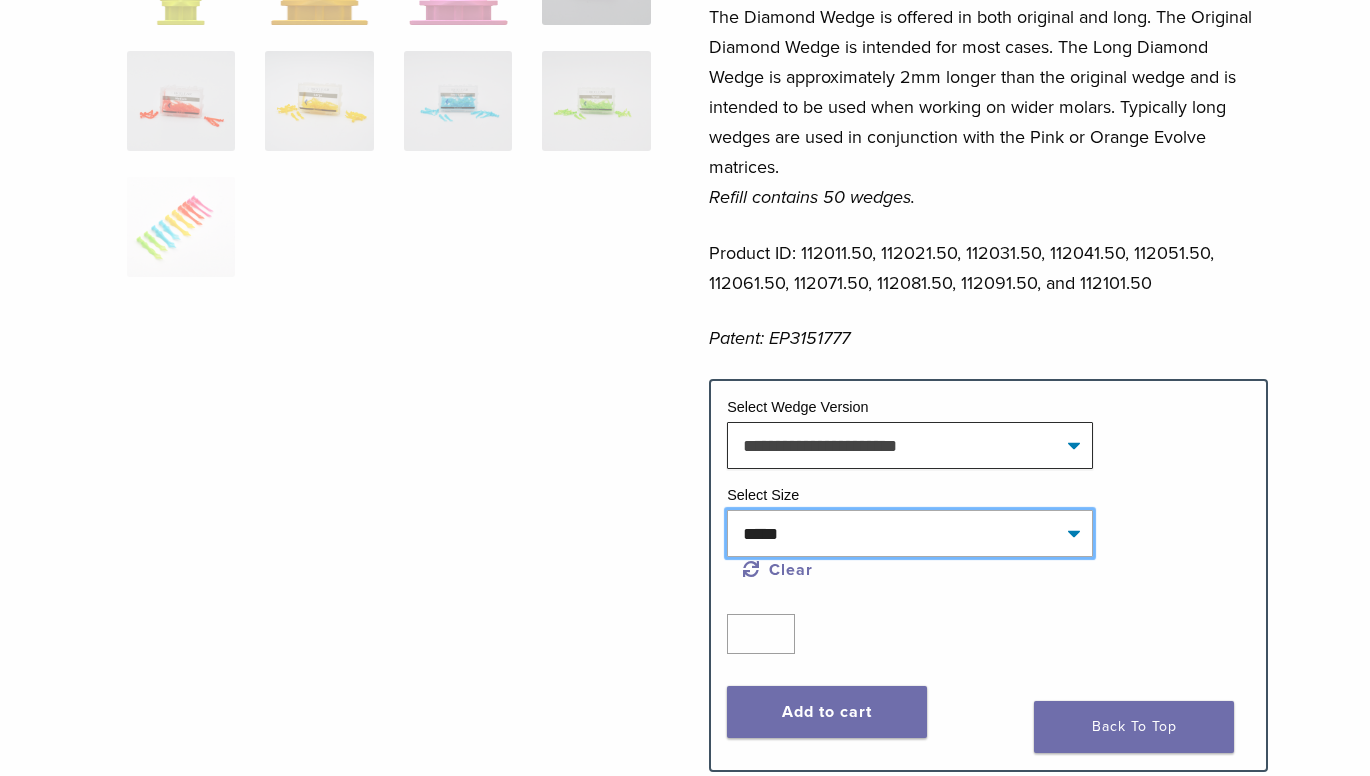 click on "**********" at bounding box center (910, 533) 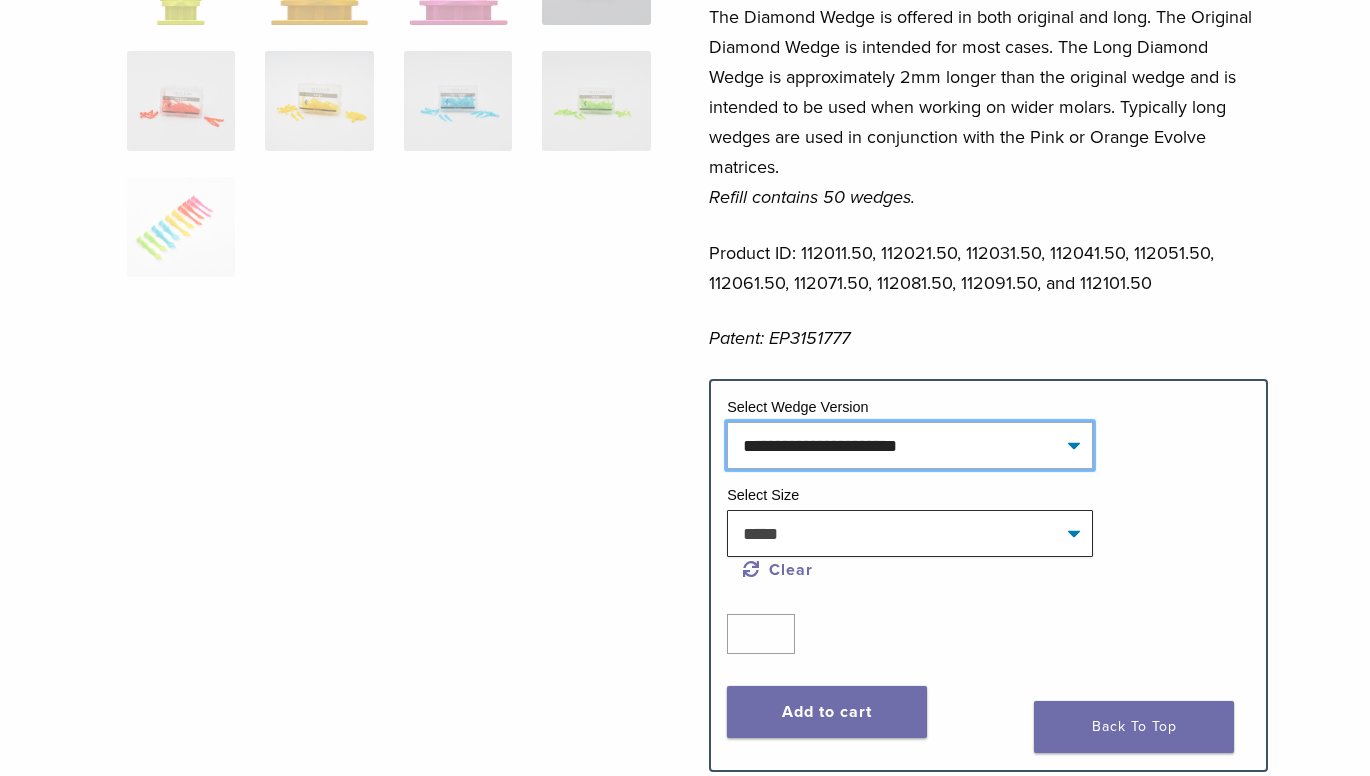 click on "**********" at bounding box center (910, 445) 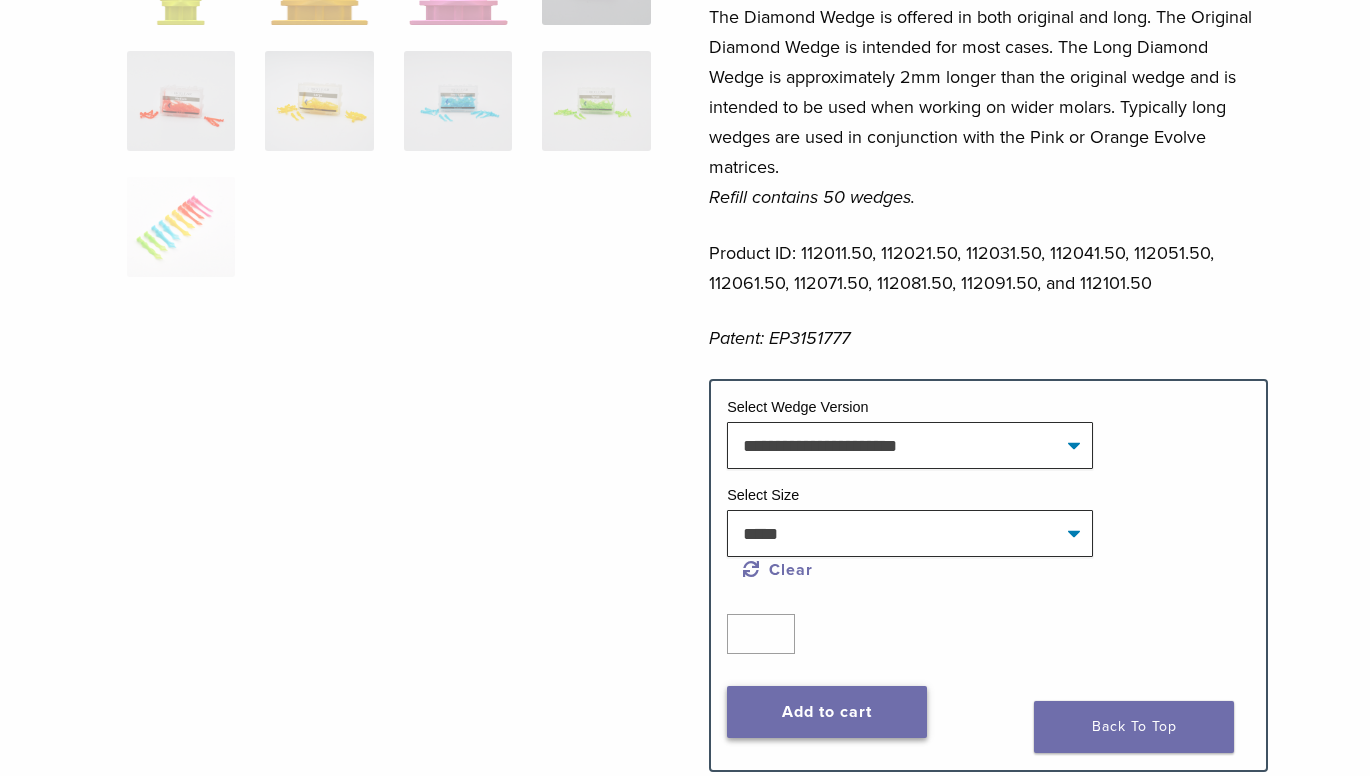 click on "Add to cart" at bounding box center [827, 712] 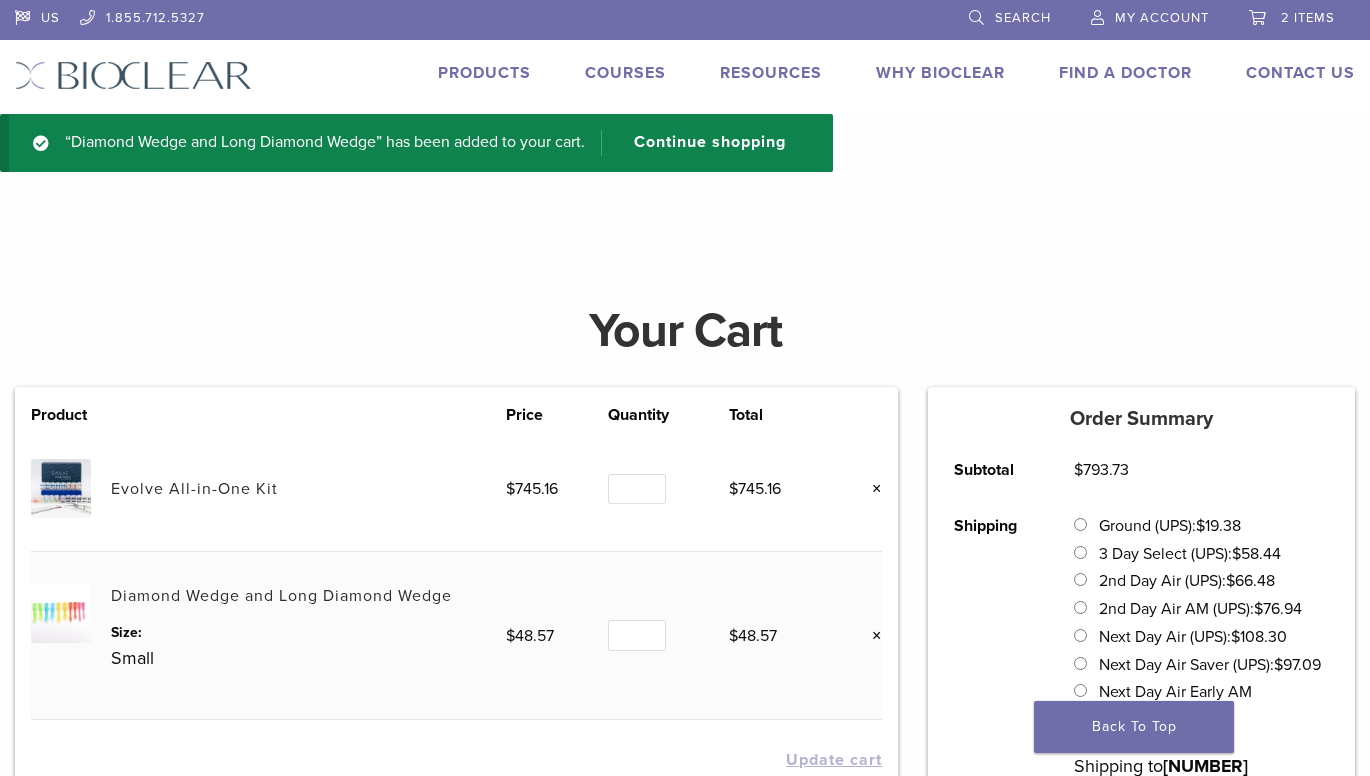 scroll, scrollTop: 0, scrollLeft: 0, axis: both 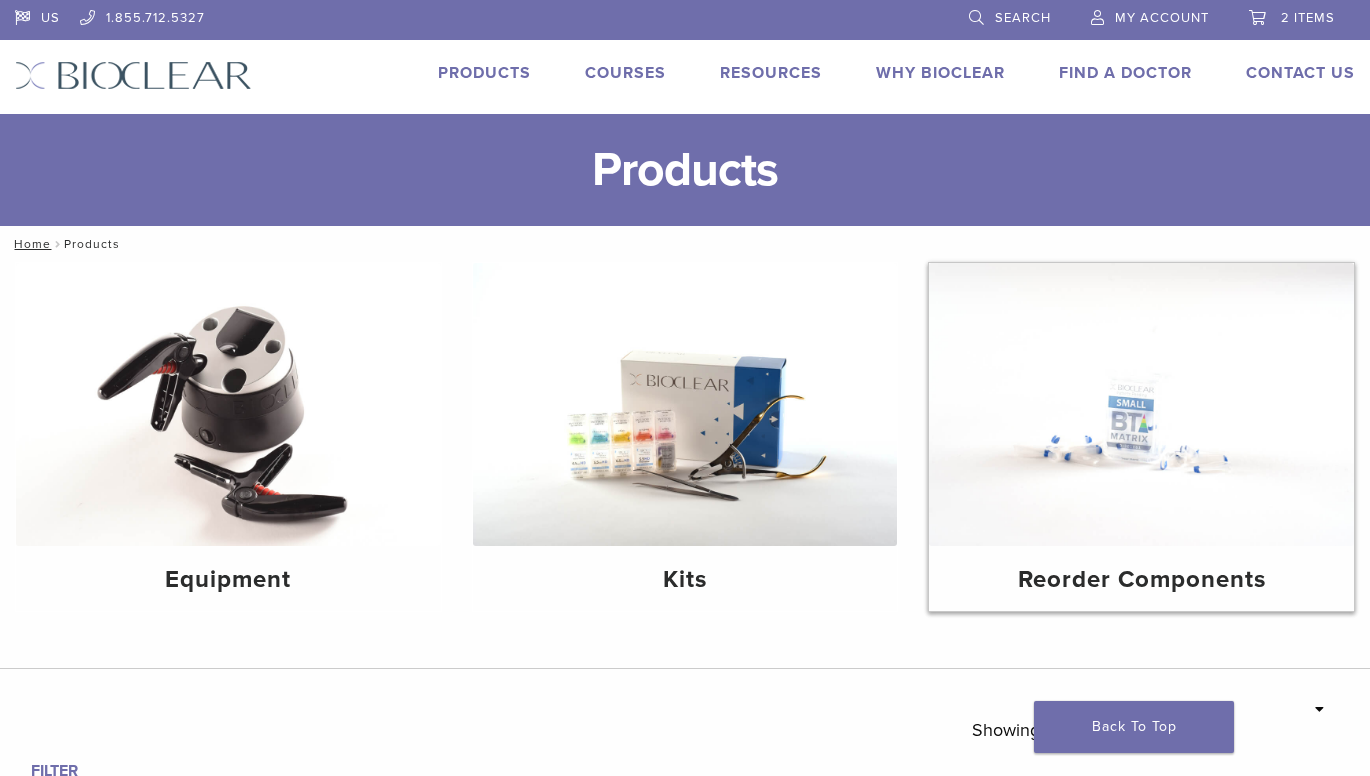 click at bounding box center (1141, 404) 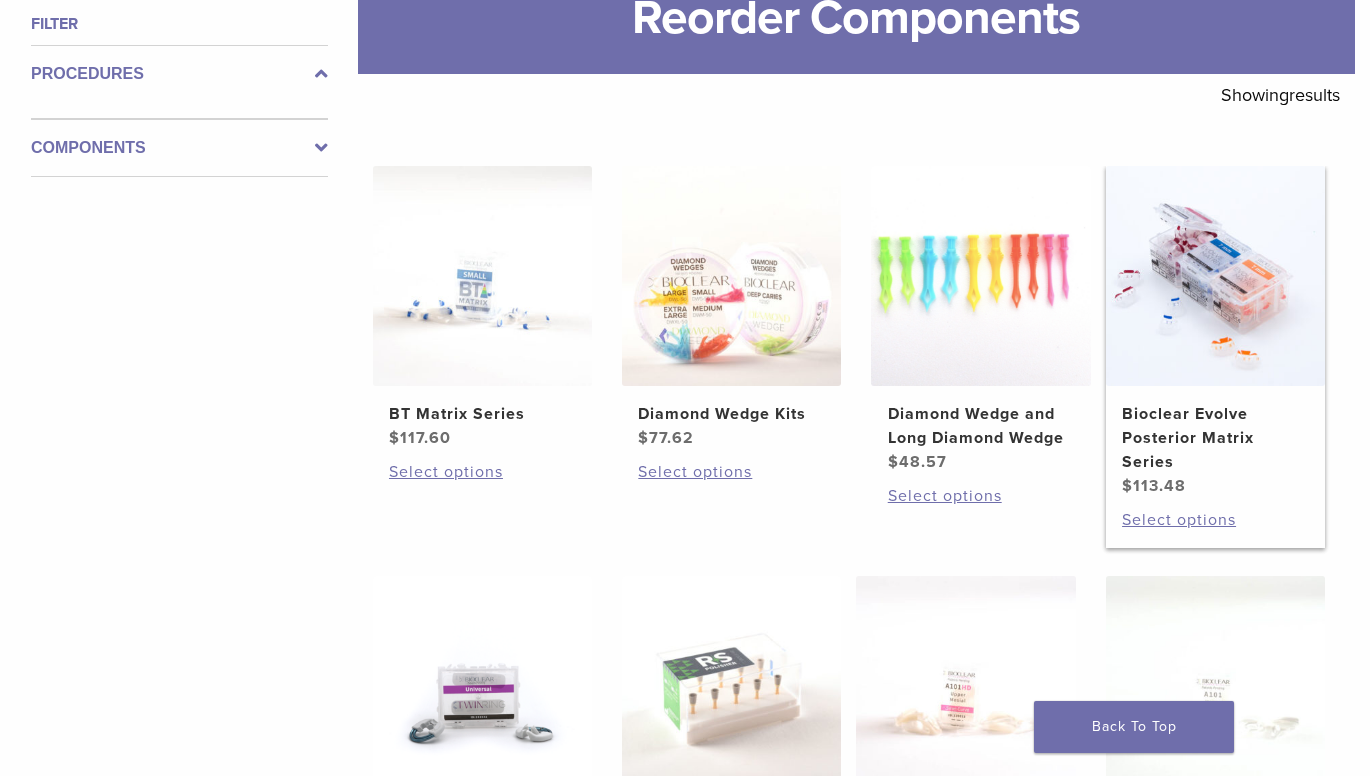 scroll, scrollTop: 400, scrollLeft: 0, axis: vertical 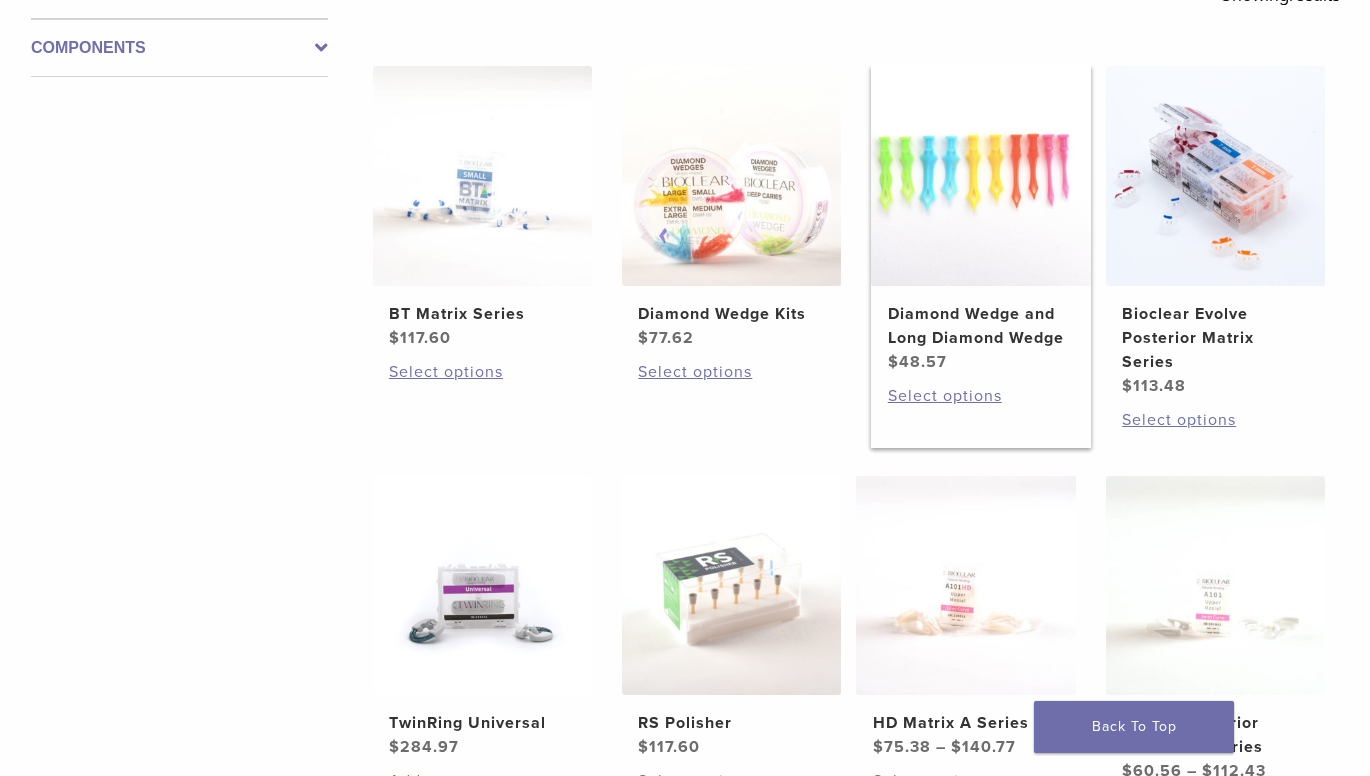 click at bounding box center [980, 175] 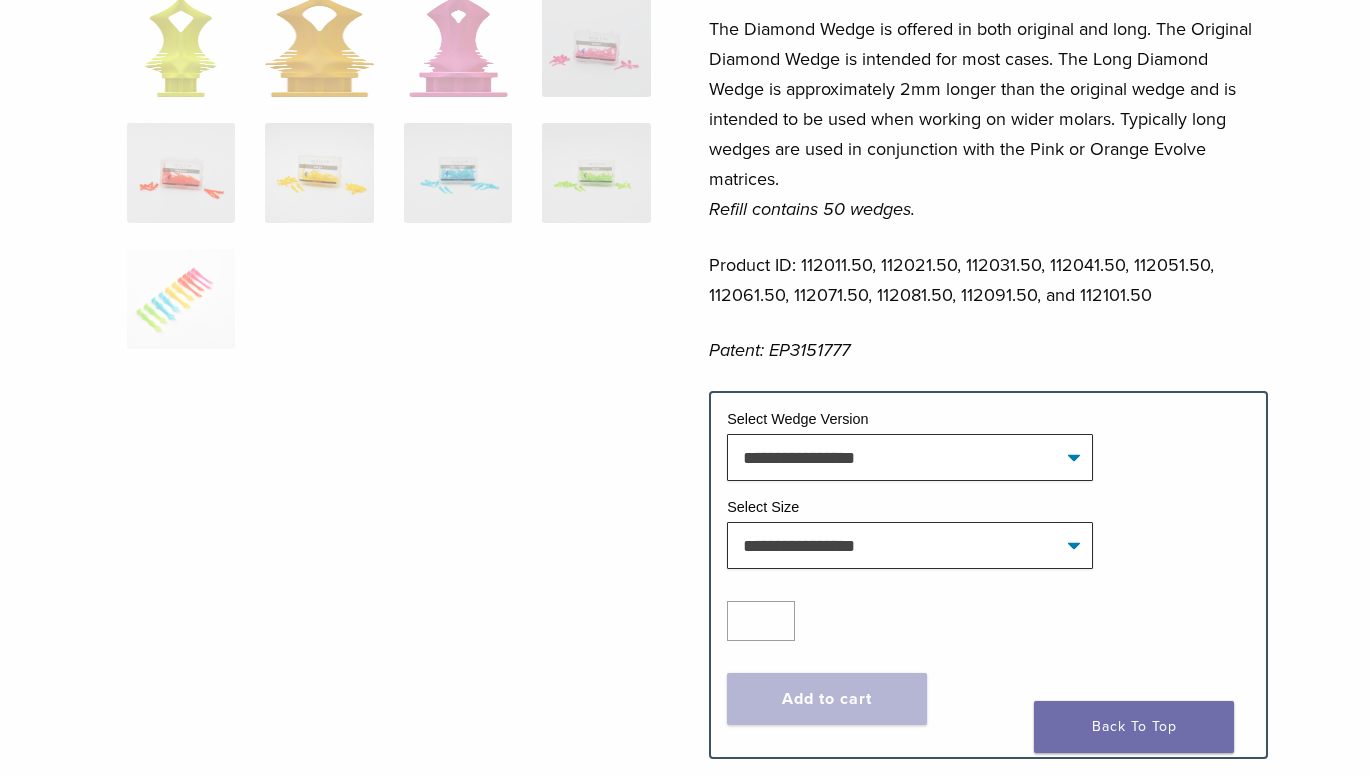 scroll, scrollTop: 700, scrollLeft: 0, axis: vertical 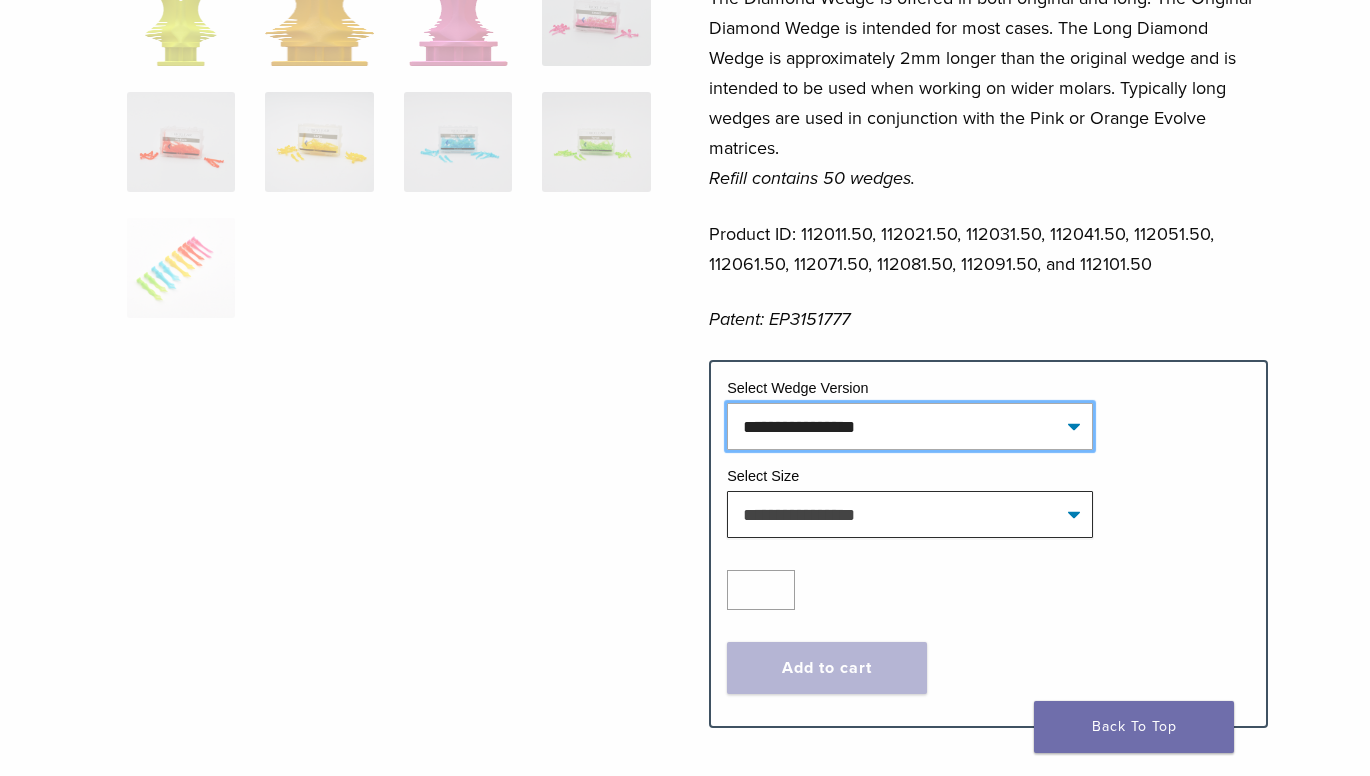click on "**********" at bounding box center (910, 426) 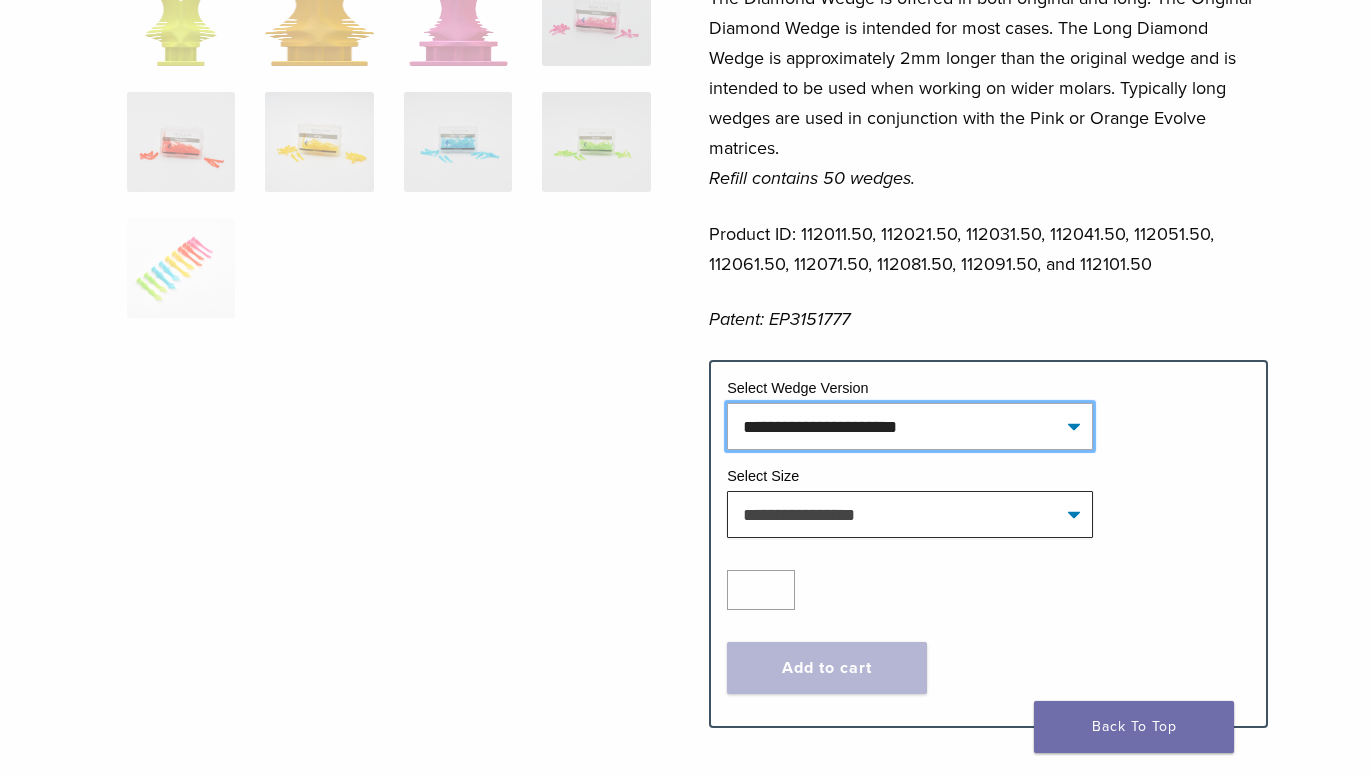 click on "**********" at bounding box center [910, 426] 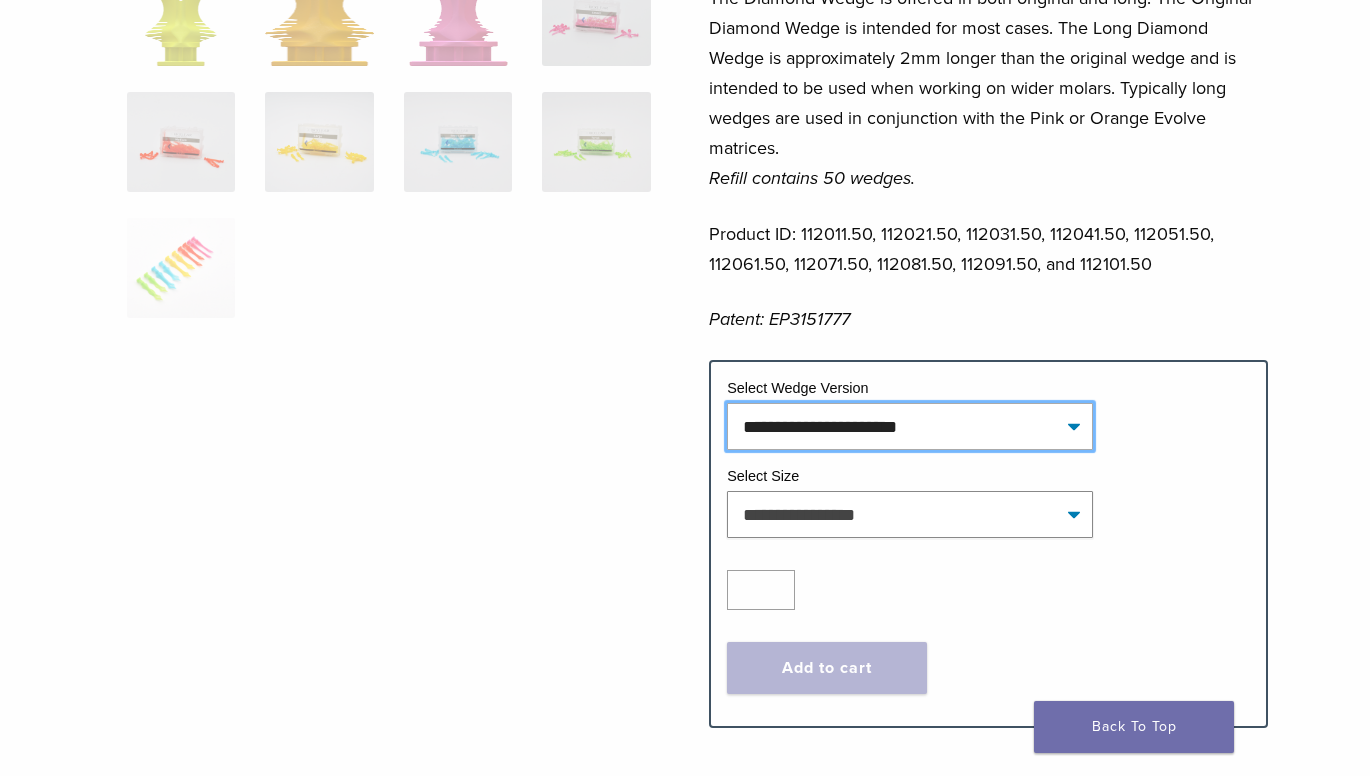 select on "**********" 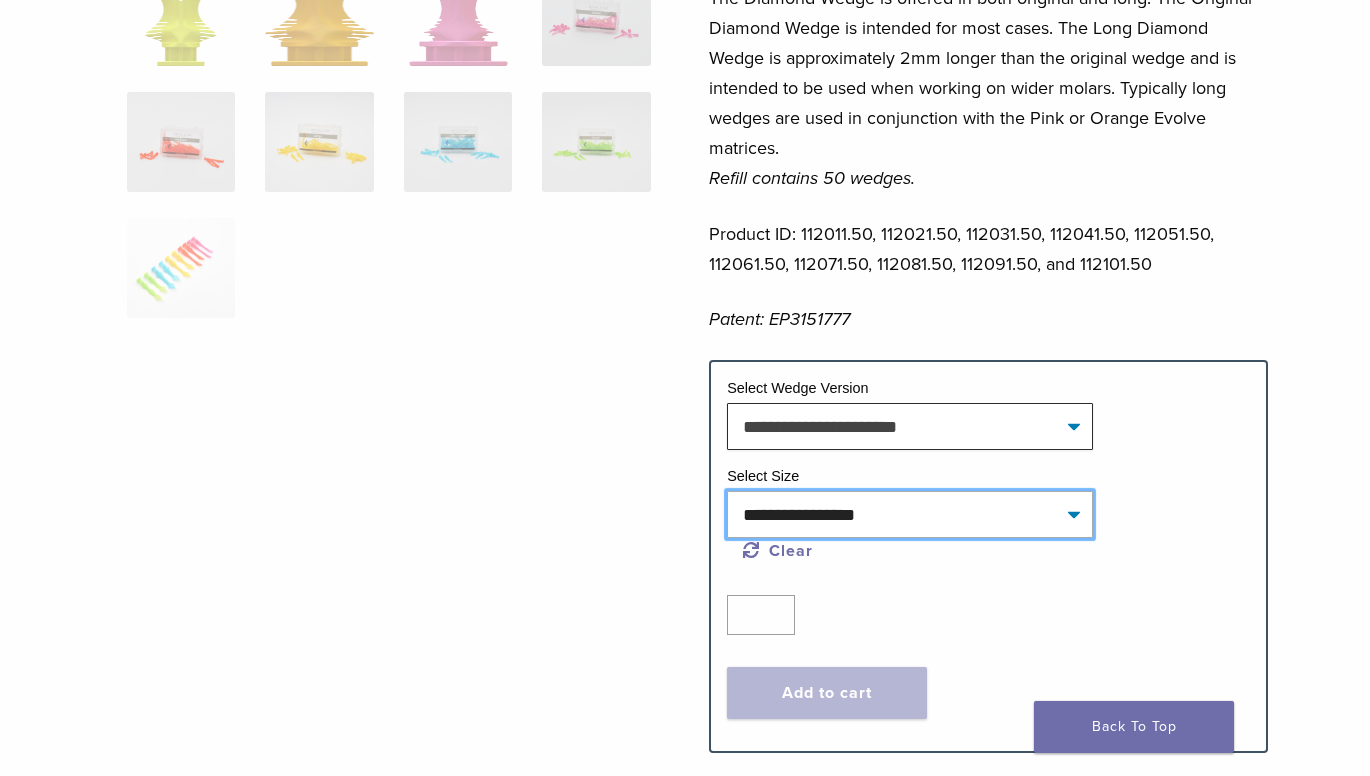 click on "**********" at bounding box center [910, 514] 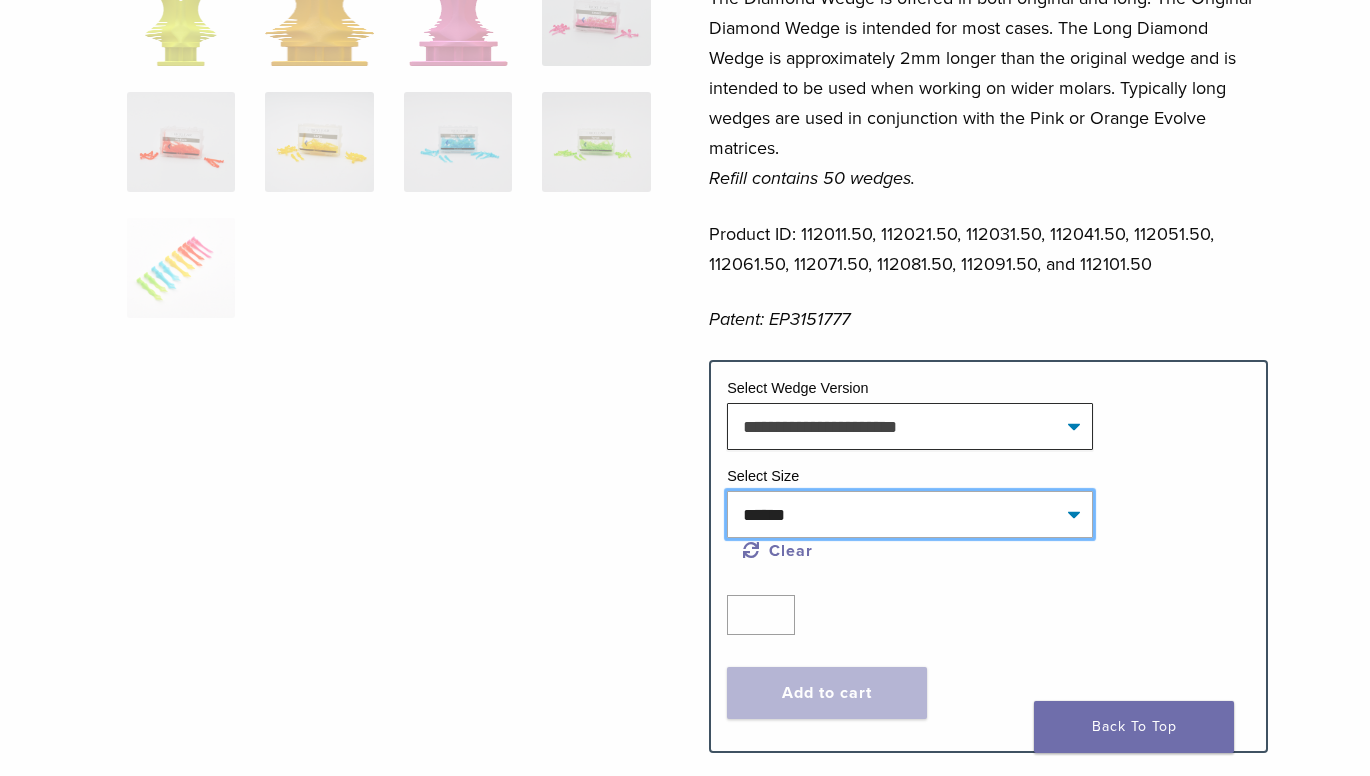 click on "**********" at bounding box center [910, 514] 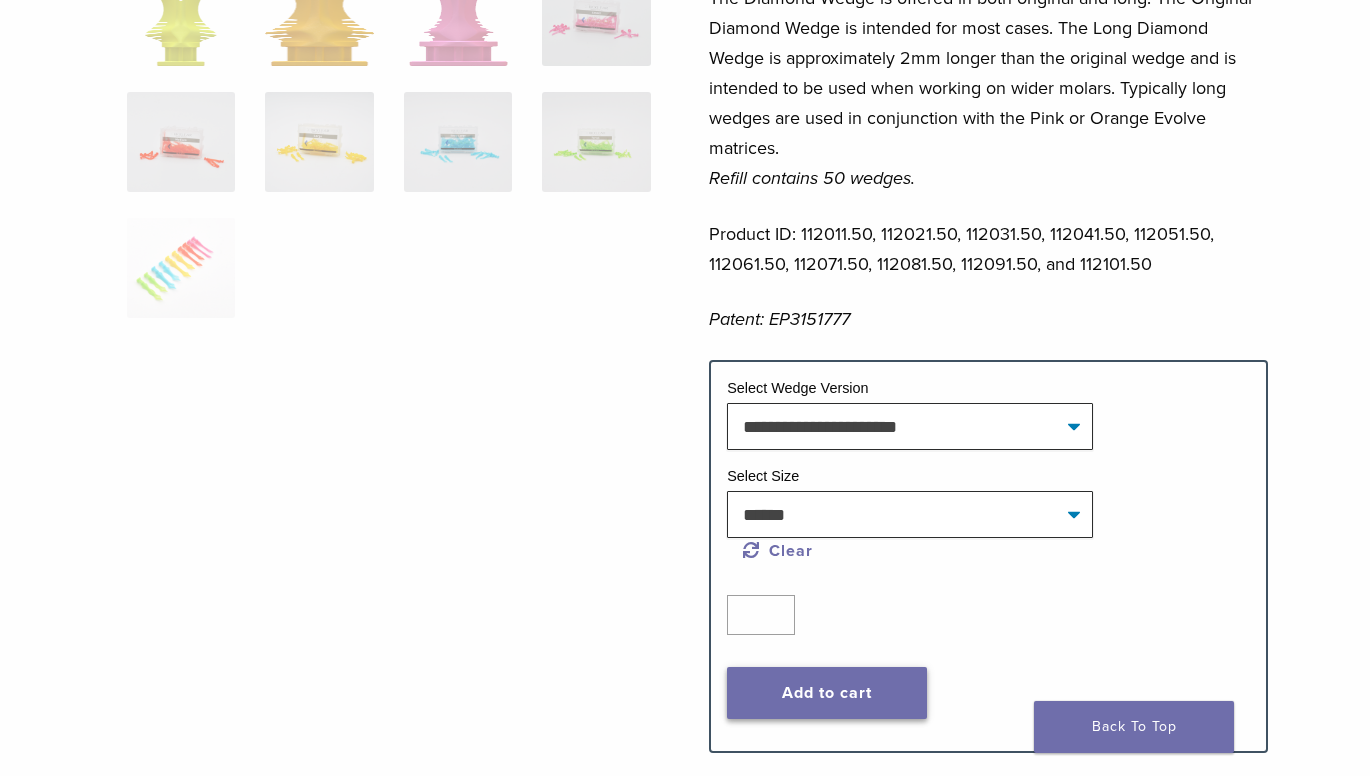 click on "Add to cart" at bounding box center [827, 693] 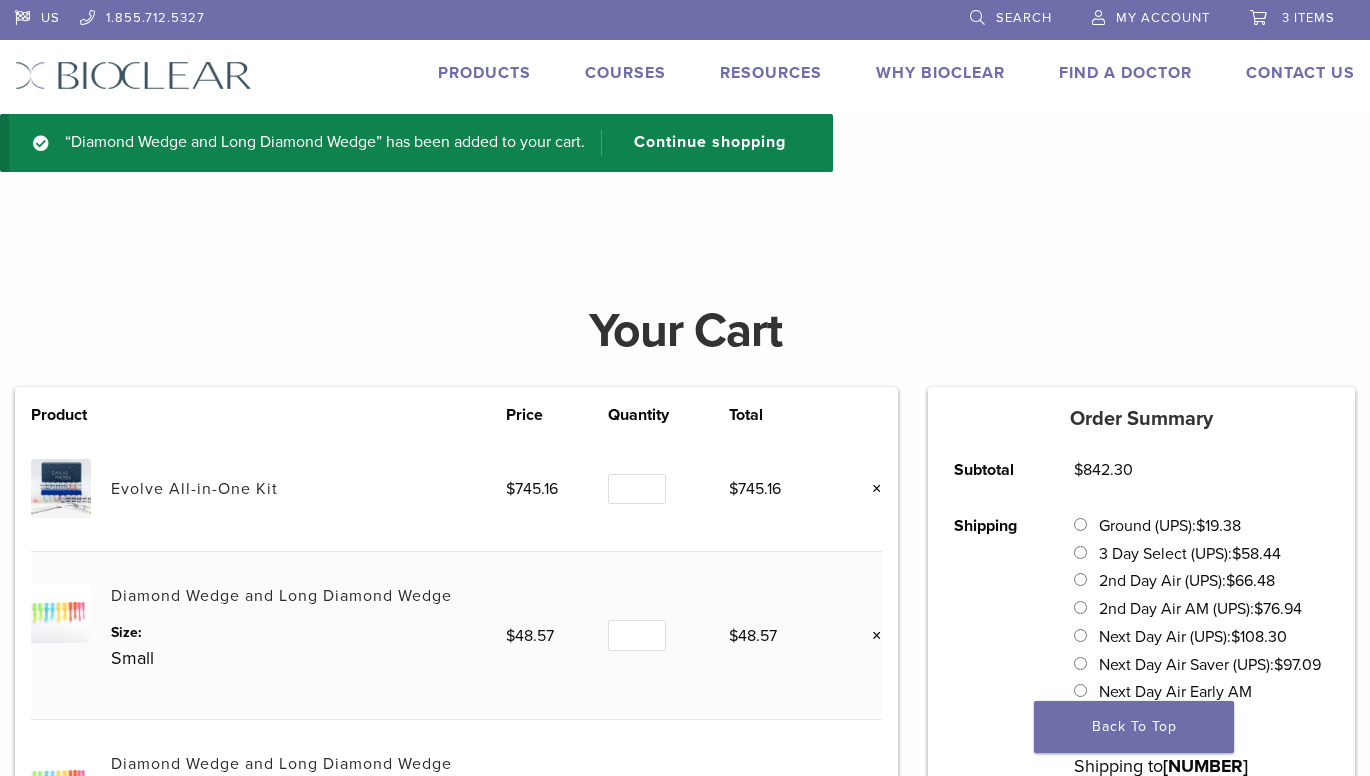 scroll, scrollTop: 0, scrollLeft: 0, axis: both 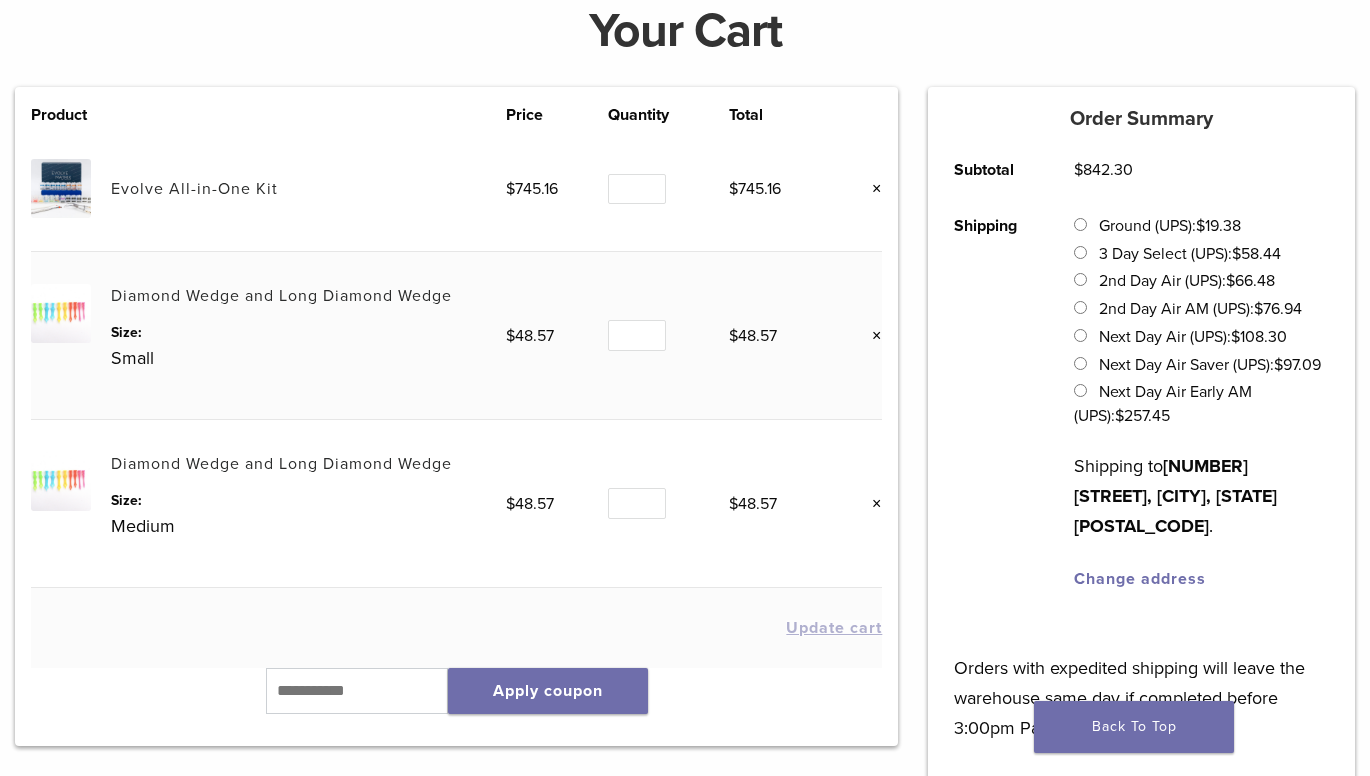 click on "×" at bounding box center (869, 504) 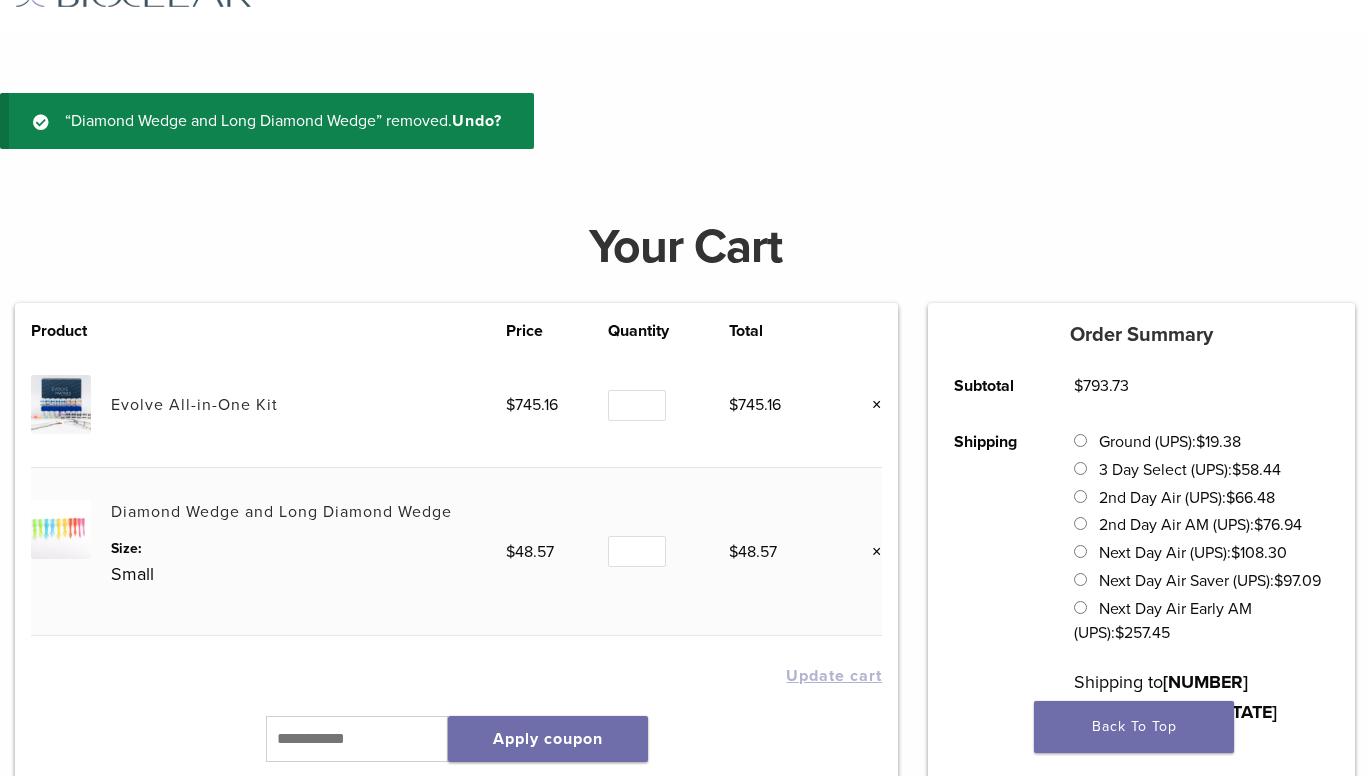 scroll, scrollTop: 75, scrollLeft: 0, axis: vertical 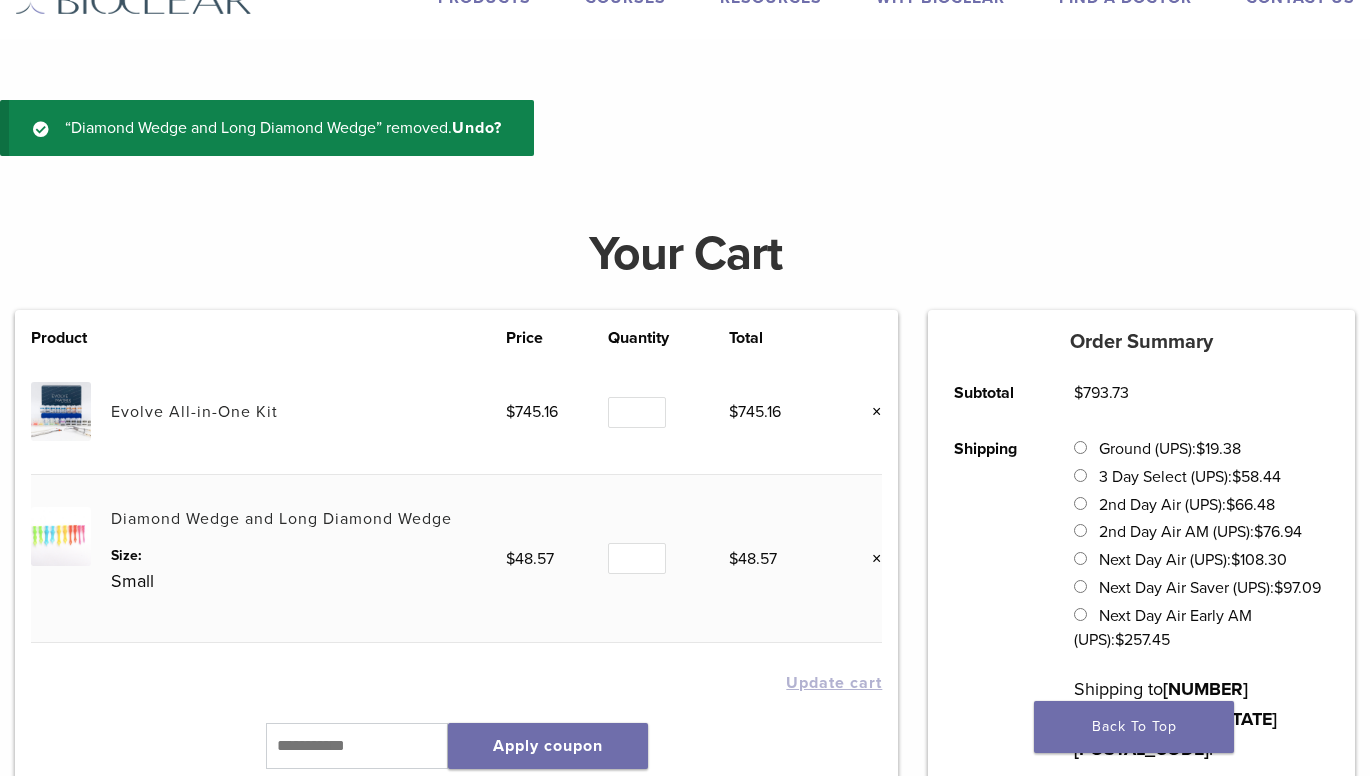 click on "Diamond Wedge and Long Diamond Wedge" at bounding box center (281, 519) 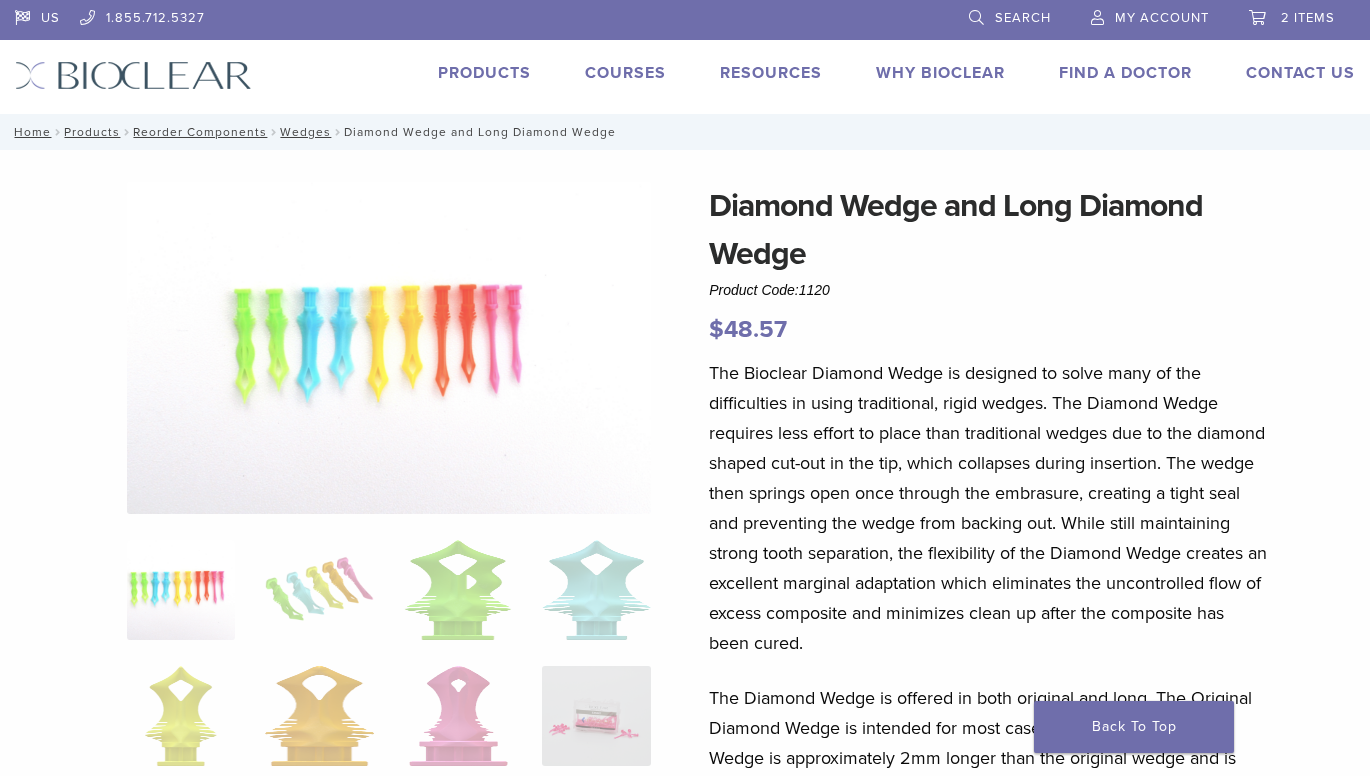 scroll, scrollTop: 0, scrollLeft: 0, axis: both 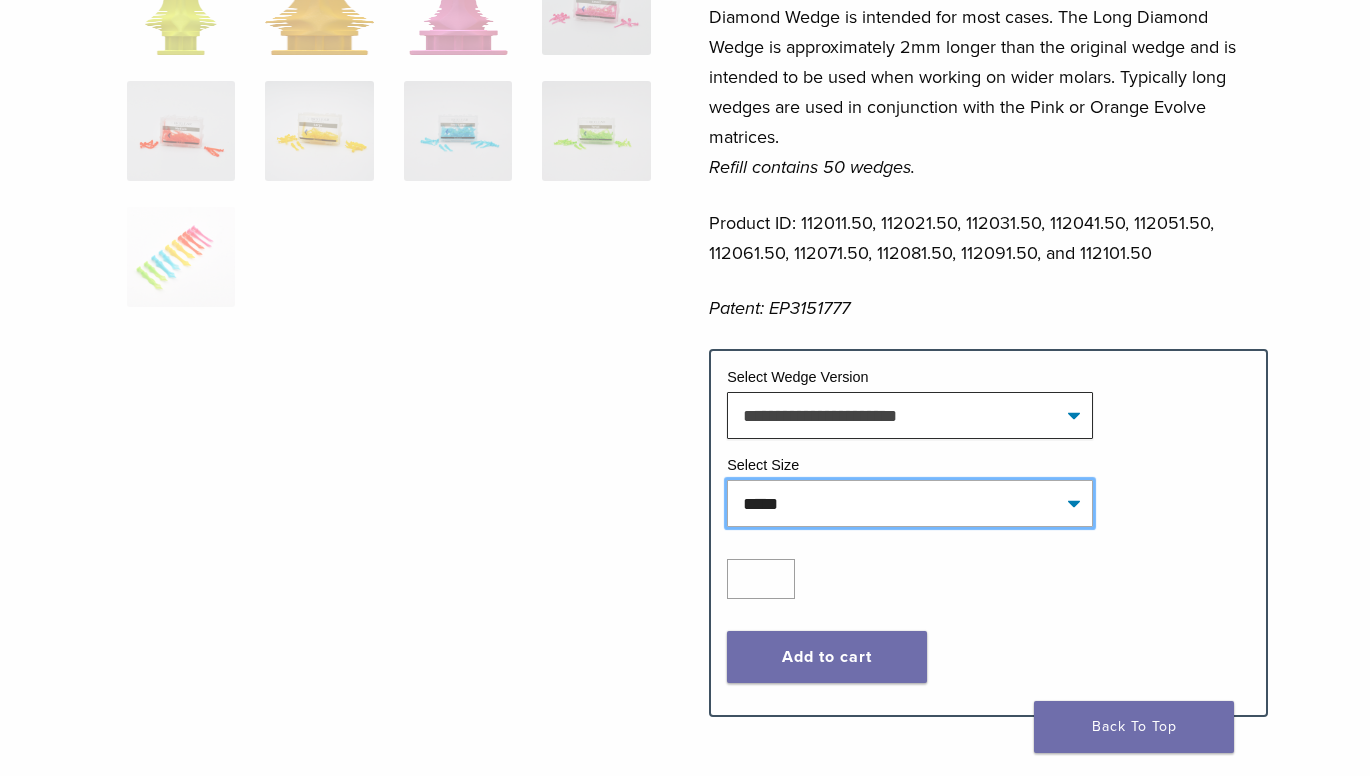 click on "**********" at bounding box center (910, 503) 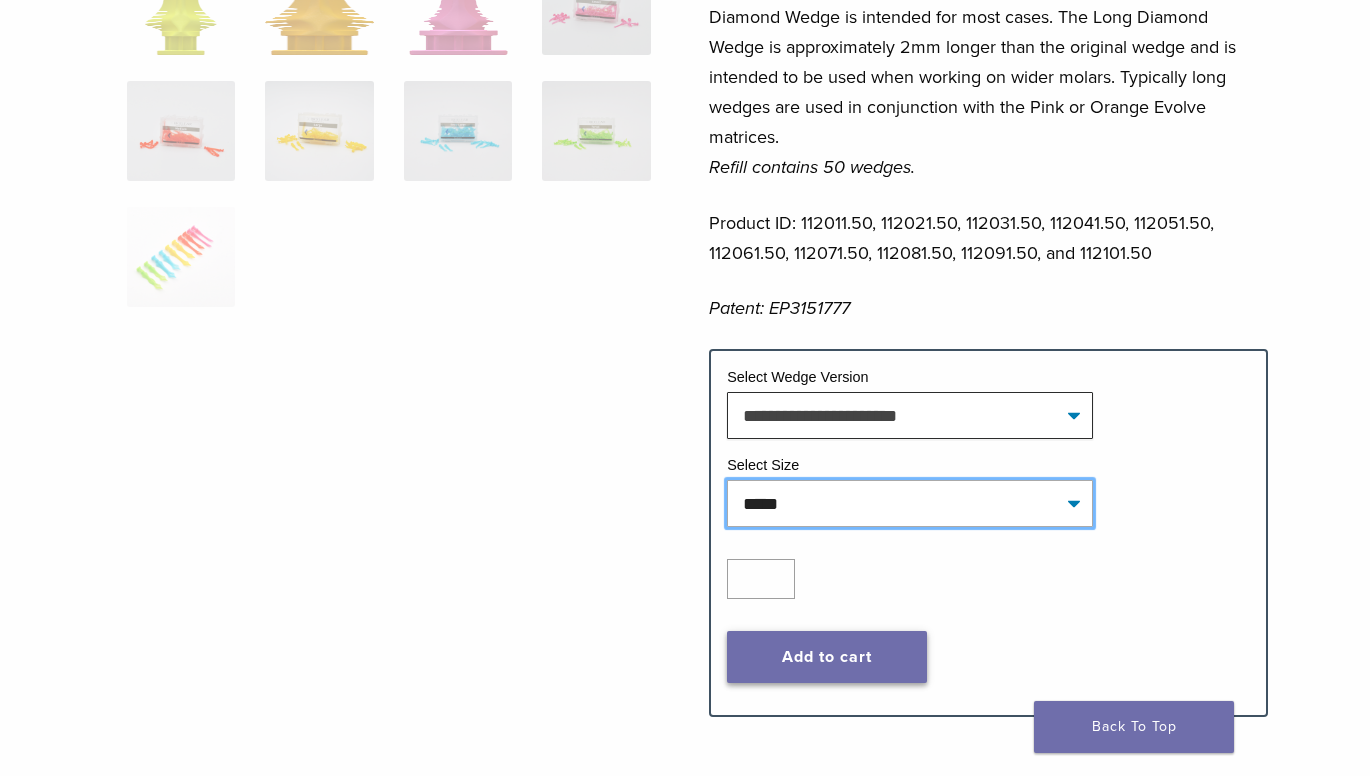 select on "*****" 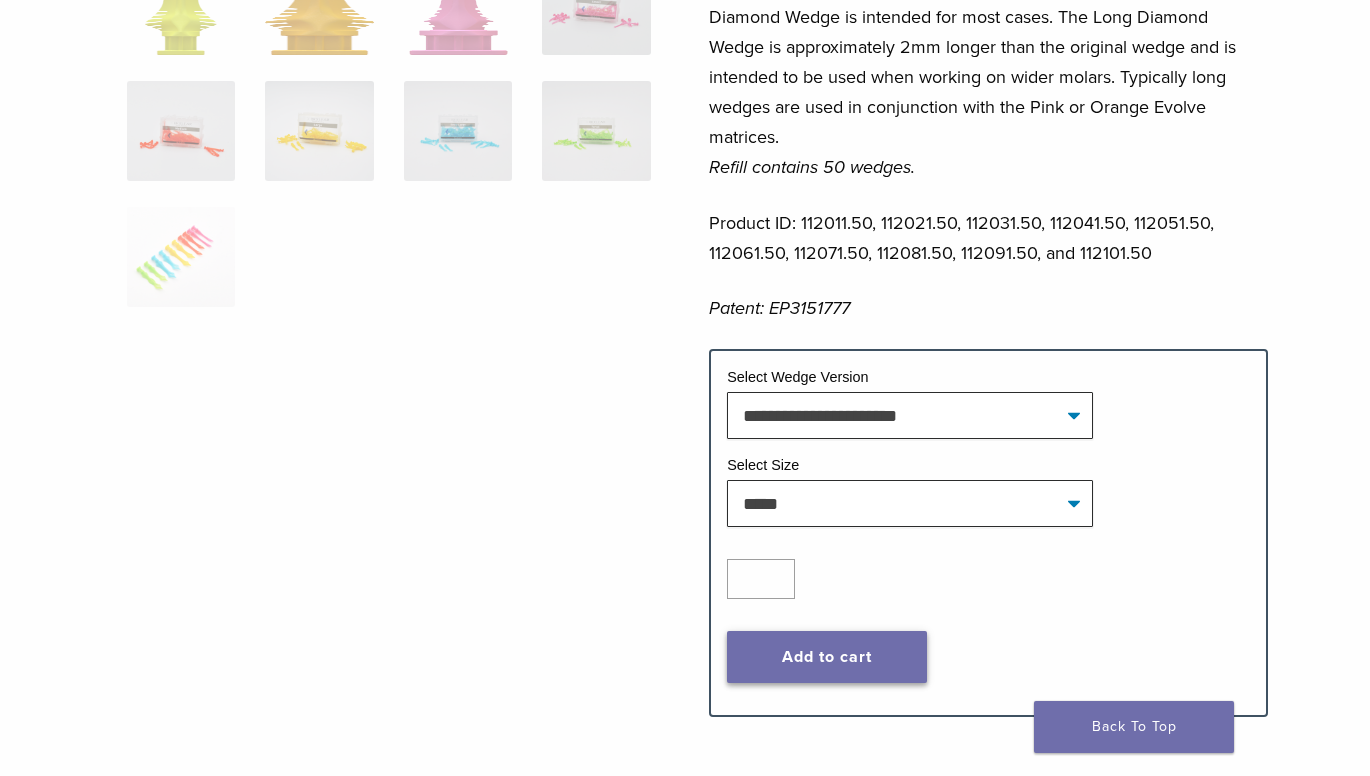 click on "Add to cart" at bounding box center (827, 657) 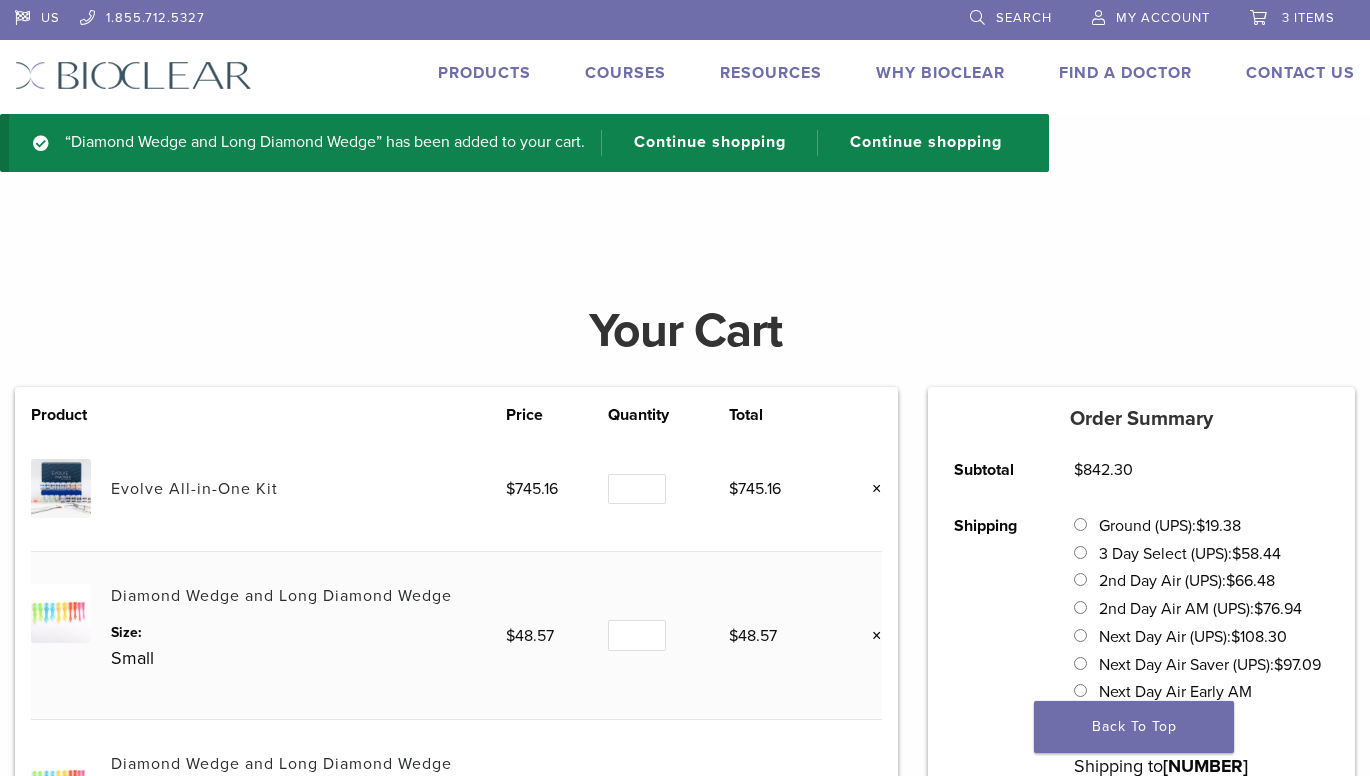 scroll, scrollTop: 0, scrollLeft: 0, axis: both 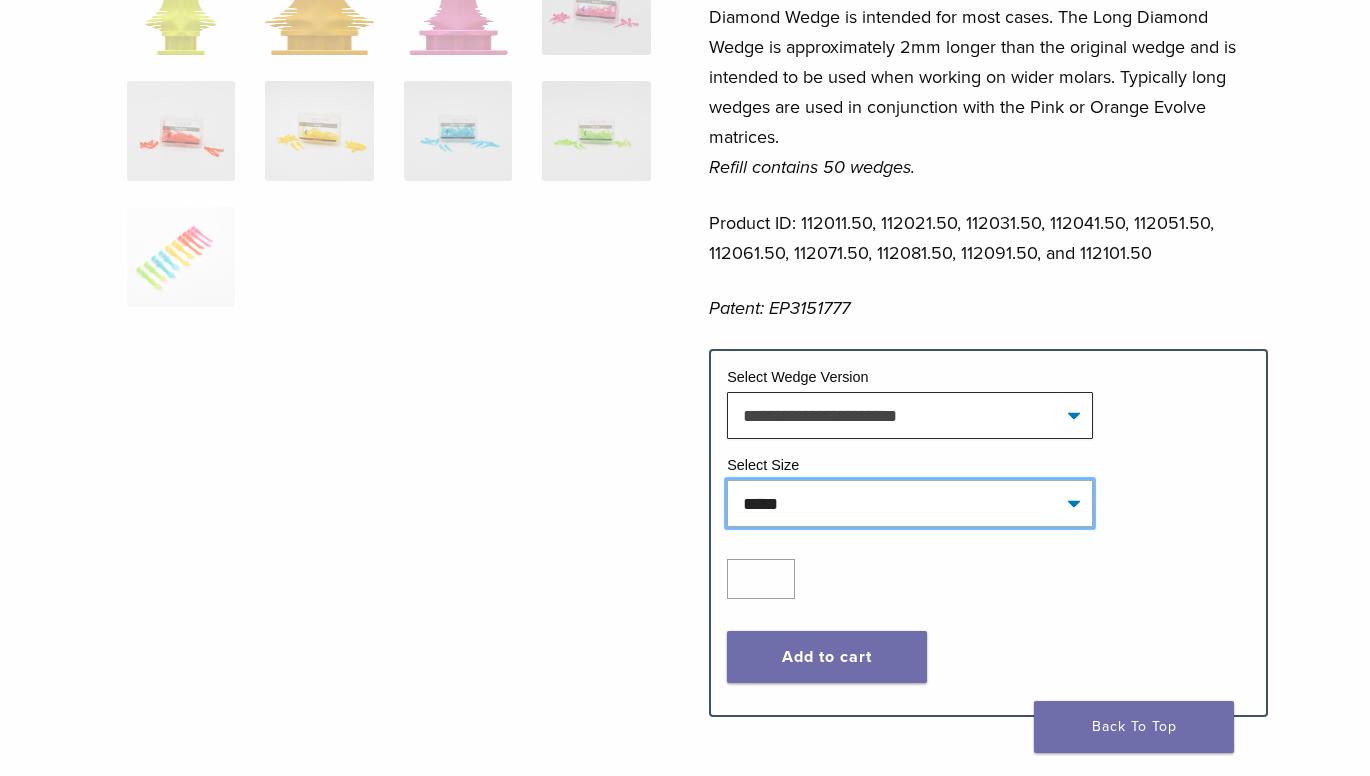 click on "**********" at bounding box center (910, 503) 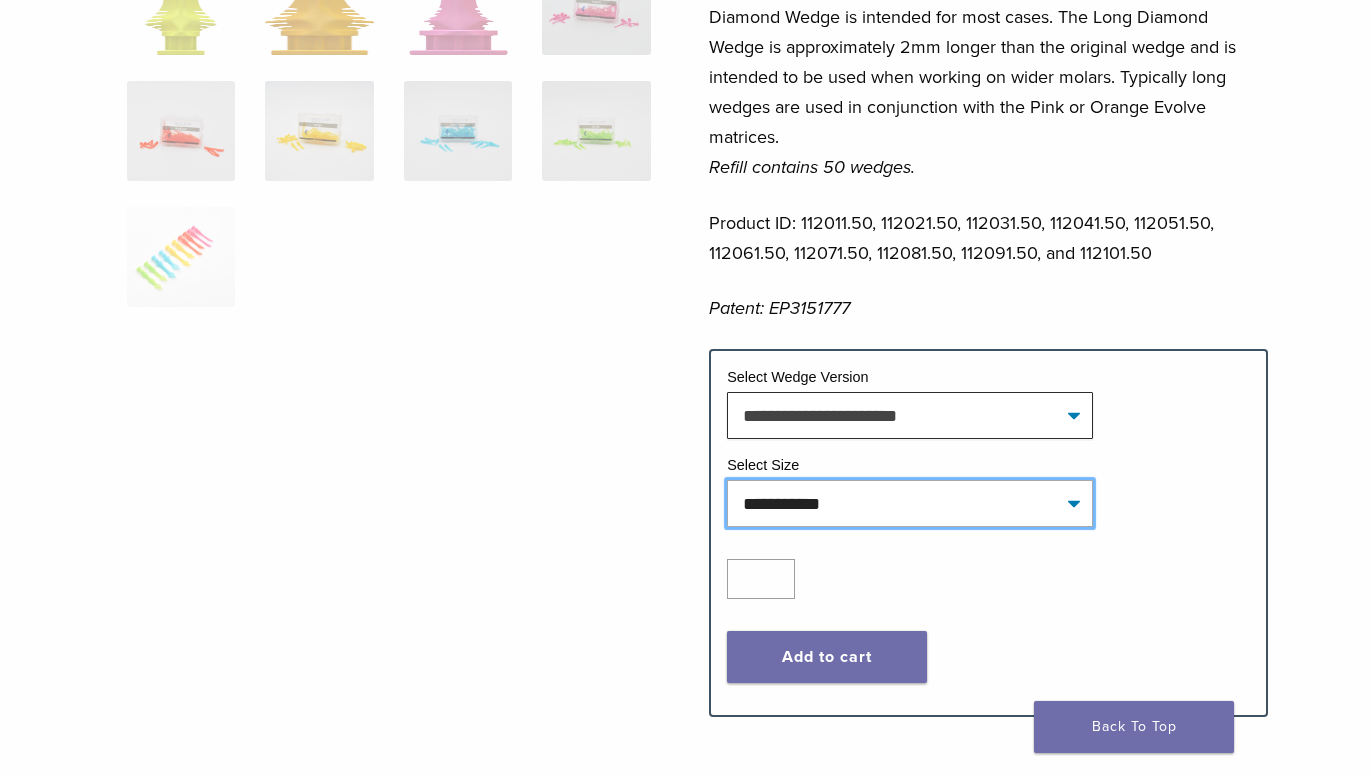 click on "**********" at bounding box center [910, 503] 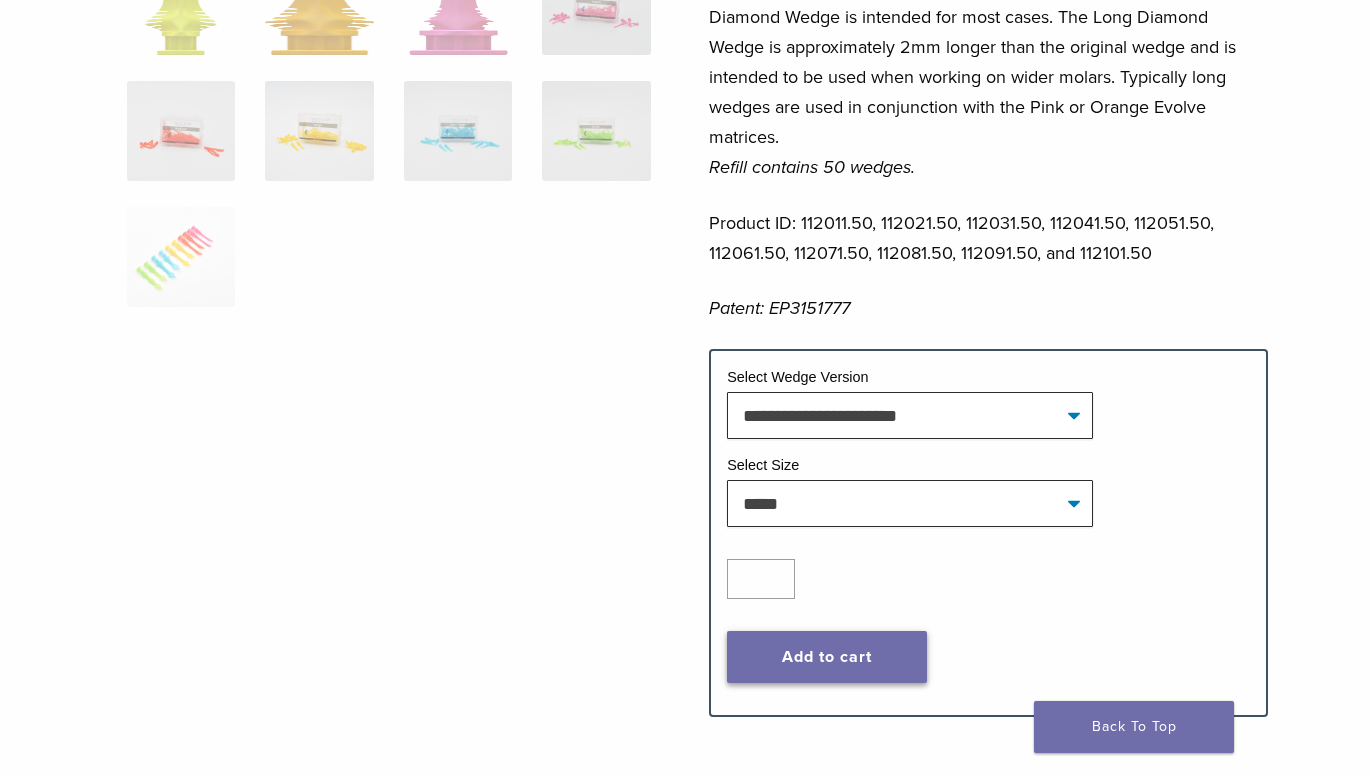 click on "Add to cart" at bounding box center [827, 657] 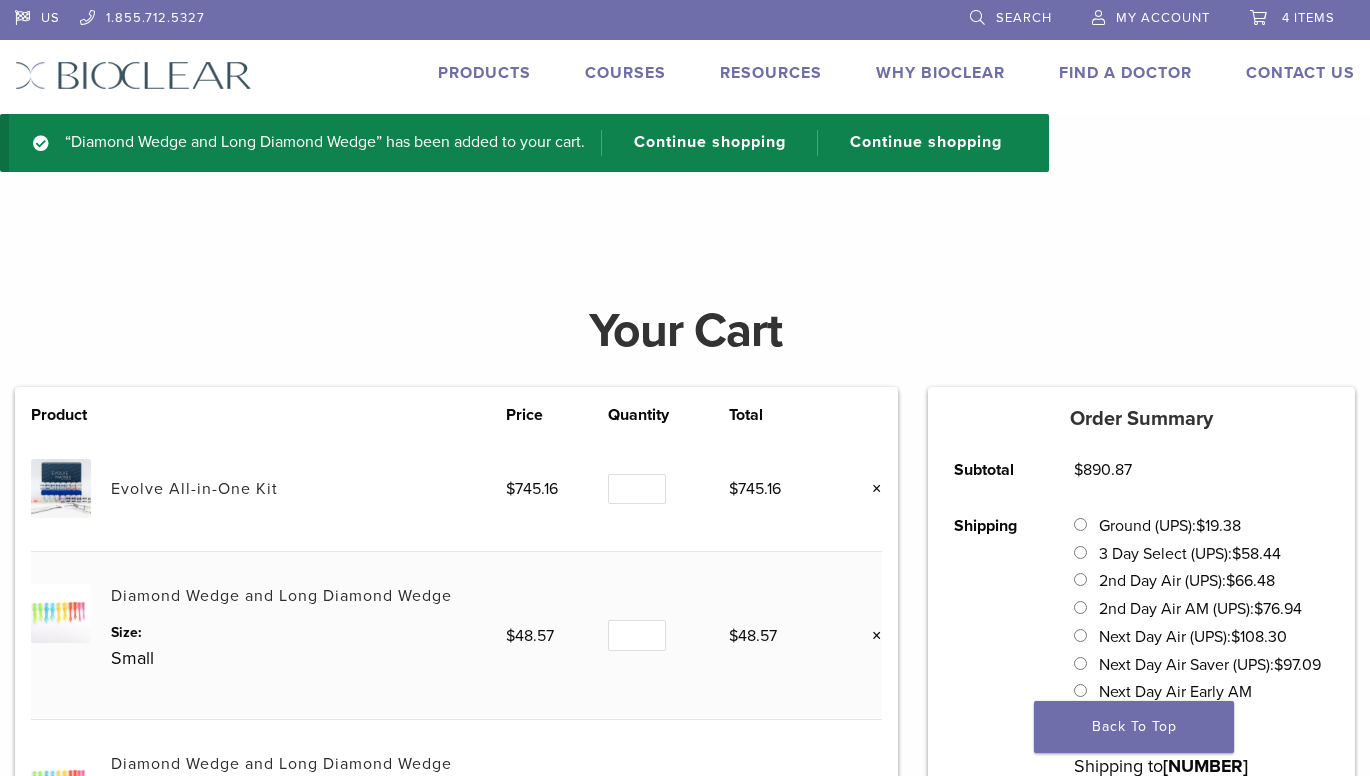 scroll, scrollTop: 0, scrollLeft: 0, axis: both 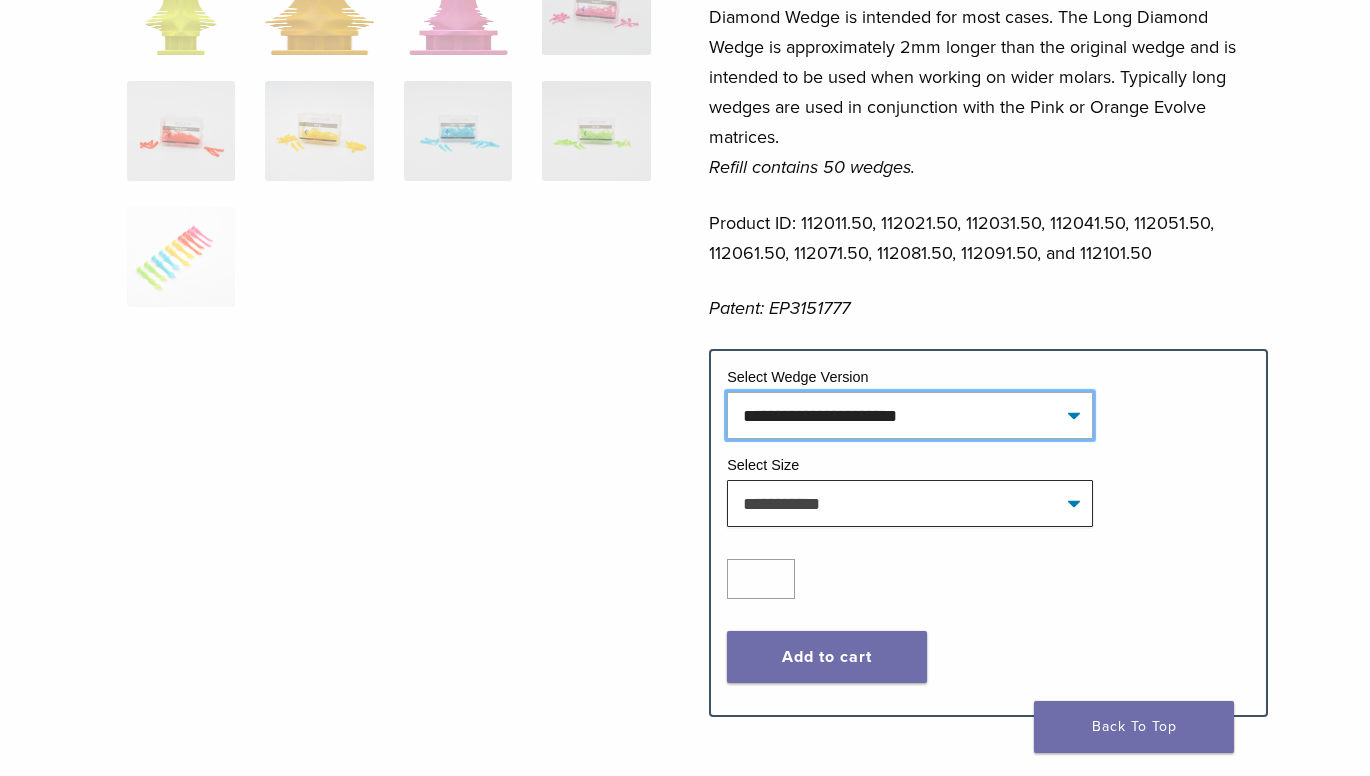 click on "**********" at bounding box center (910, 415) 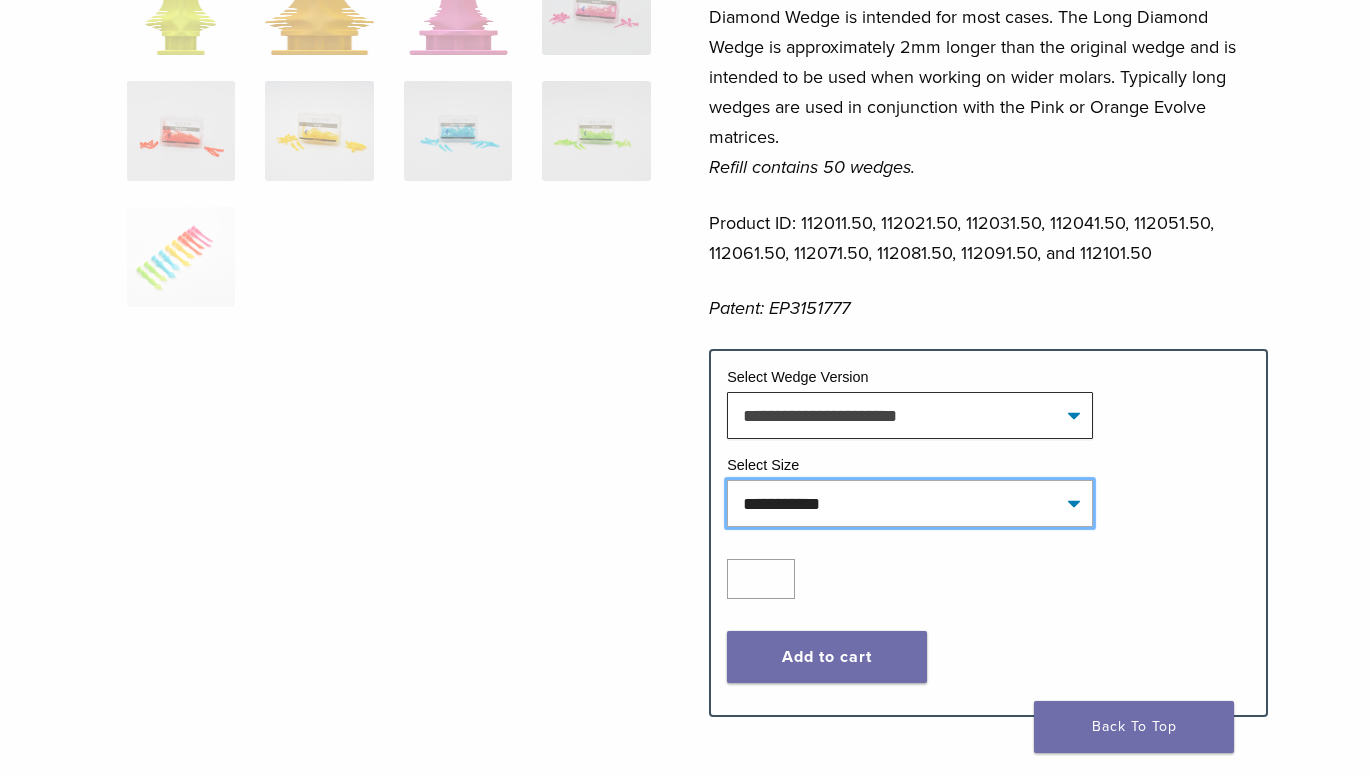 click on "**********" at bounding box center (910, 503) 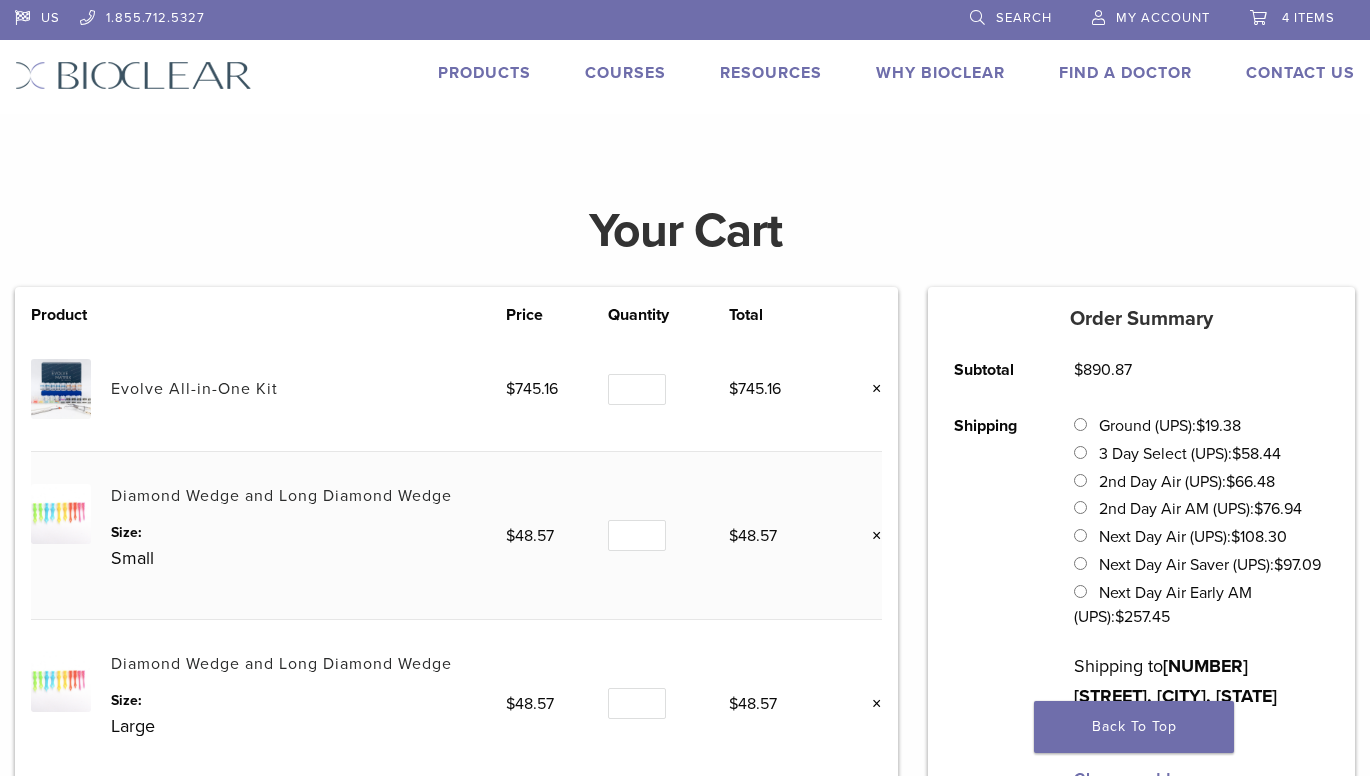 scroll, scrollTop: 75, scrollLeft: 0, axis: vertical 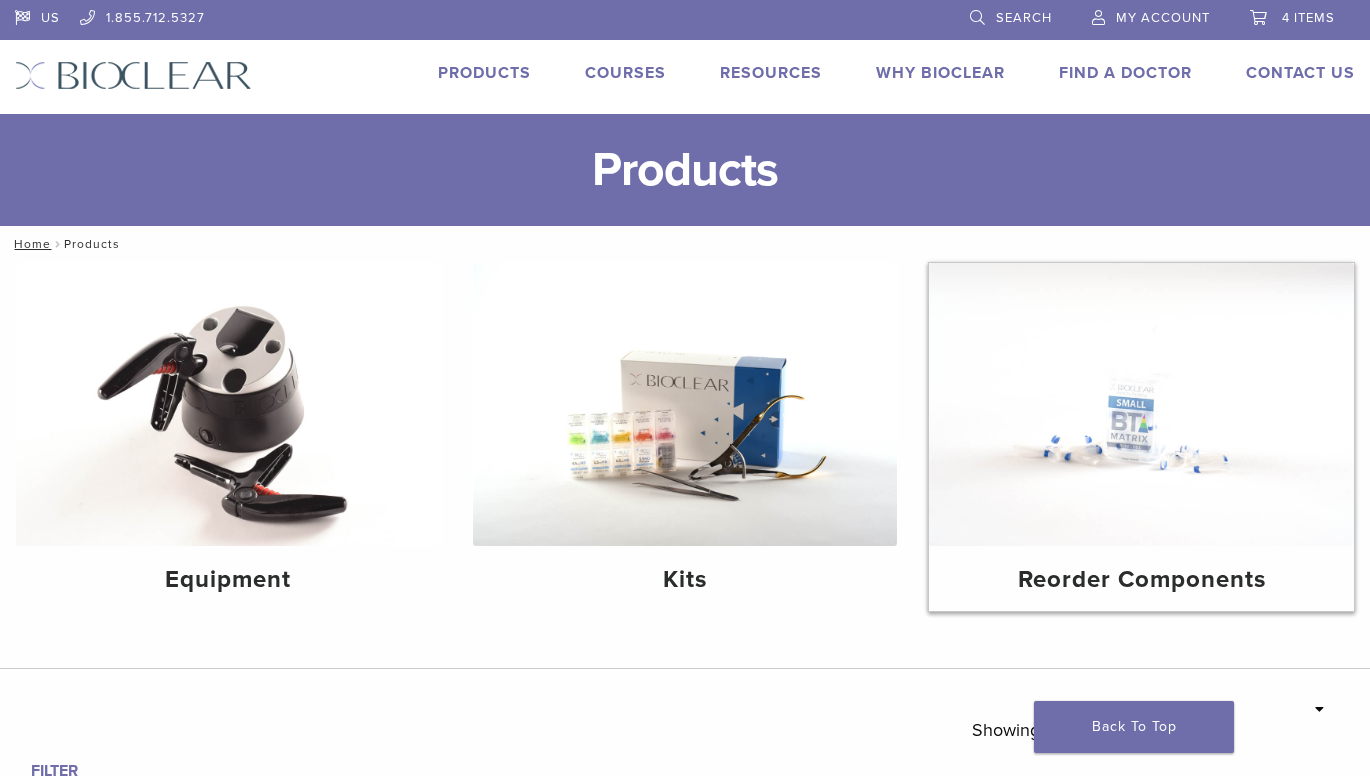 click at bounding box center (1141, 404) 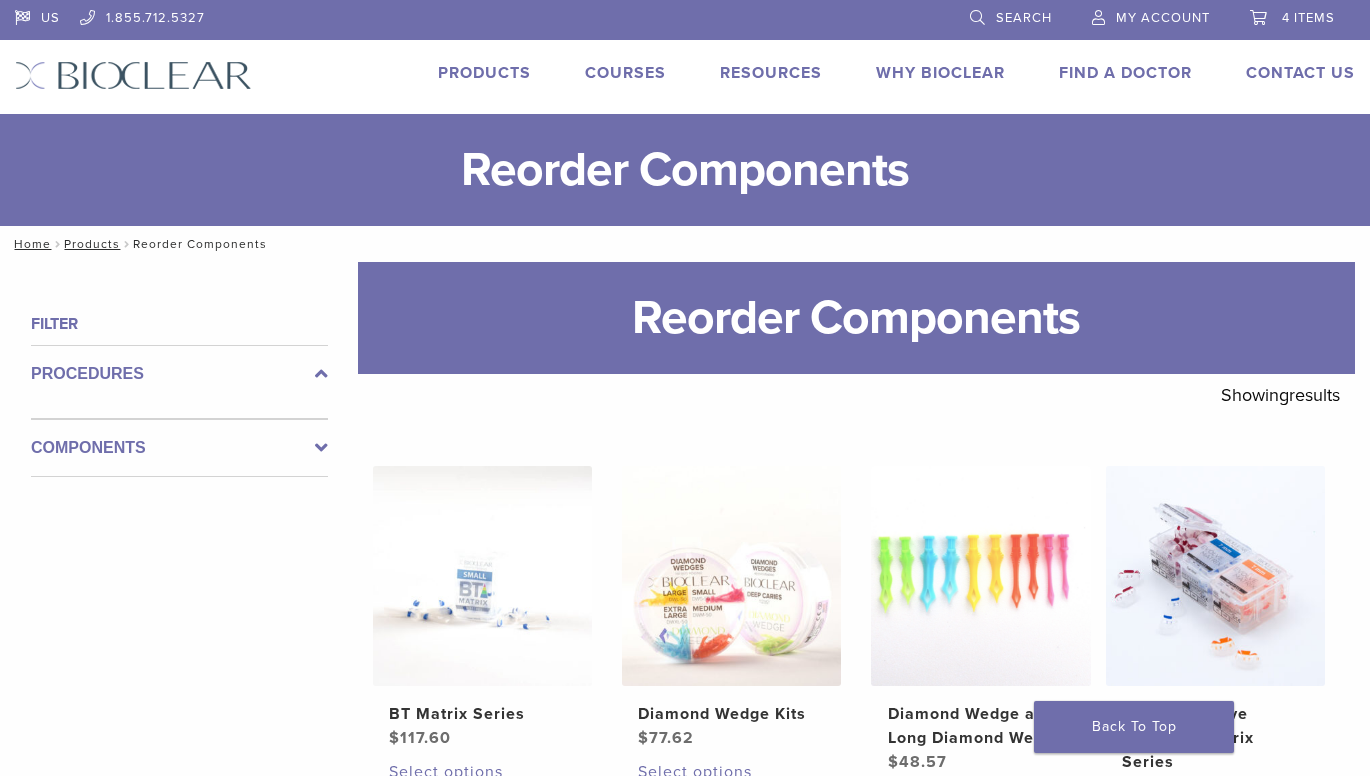 scroll, scrollTop: 0, scrollLeft: 0, axis: both 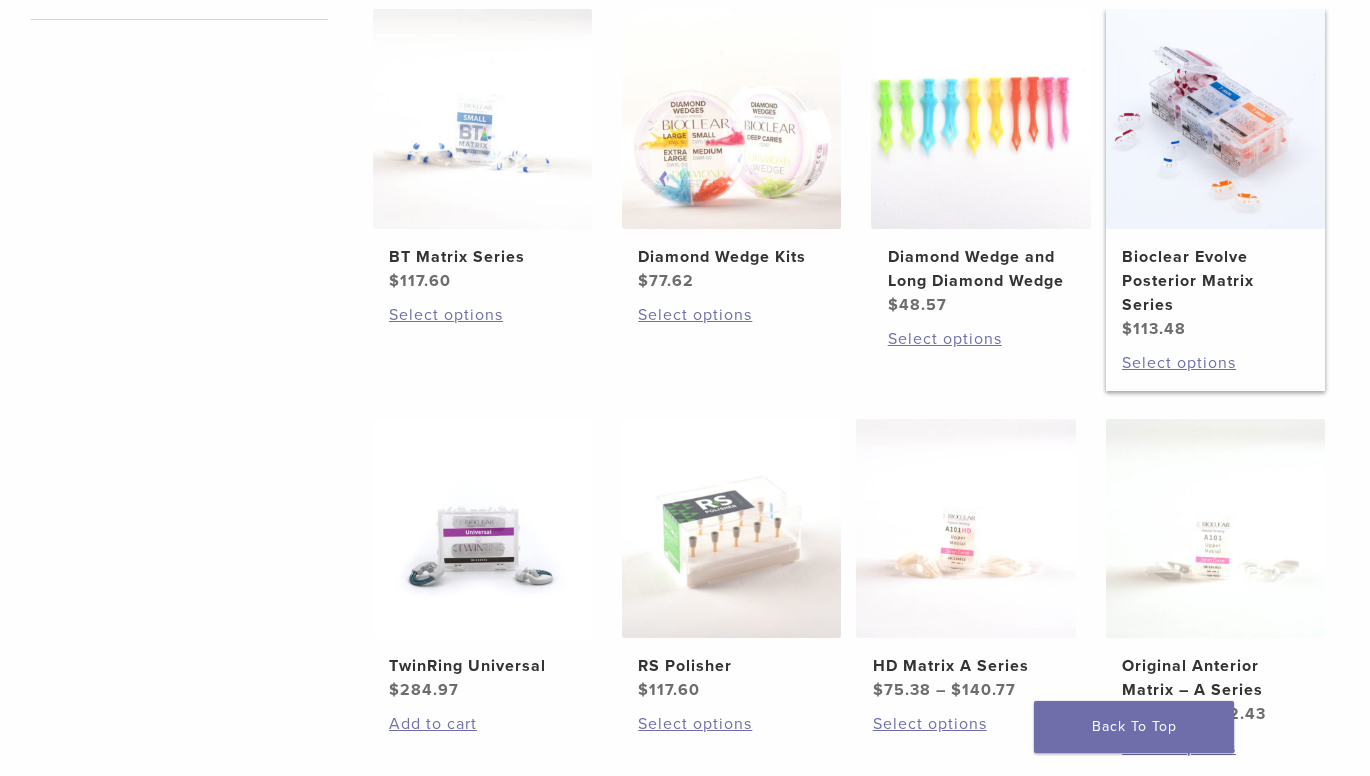 click at bounding box center (1215, 118) 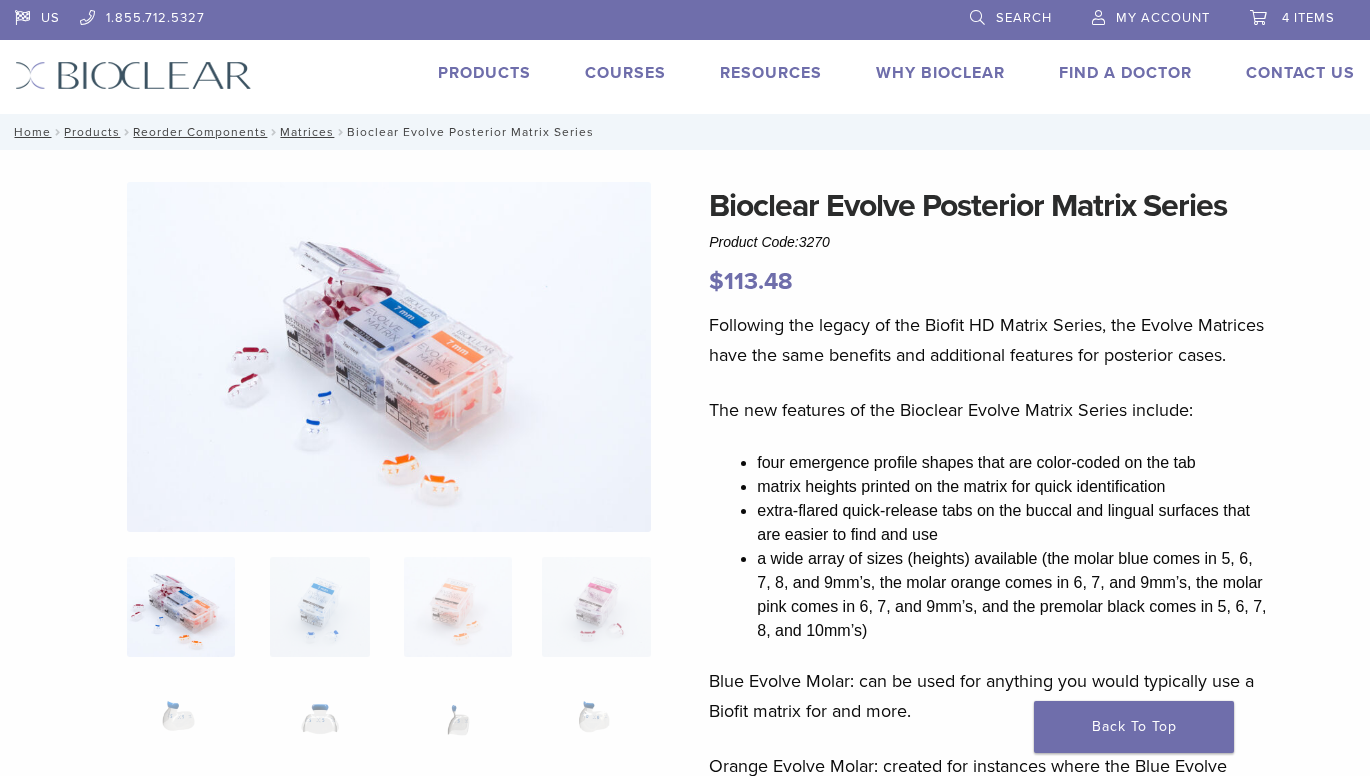 scroll, scrollTop: 0, scrollLeft: 0, axis: both 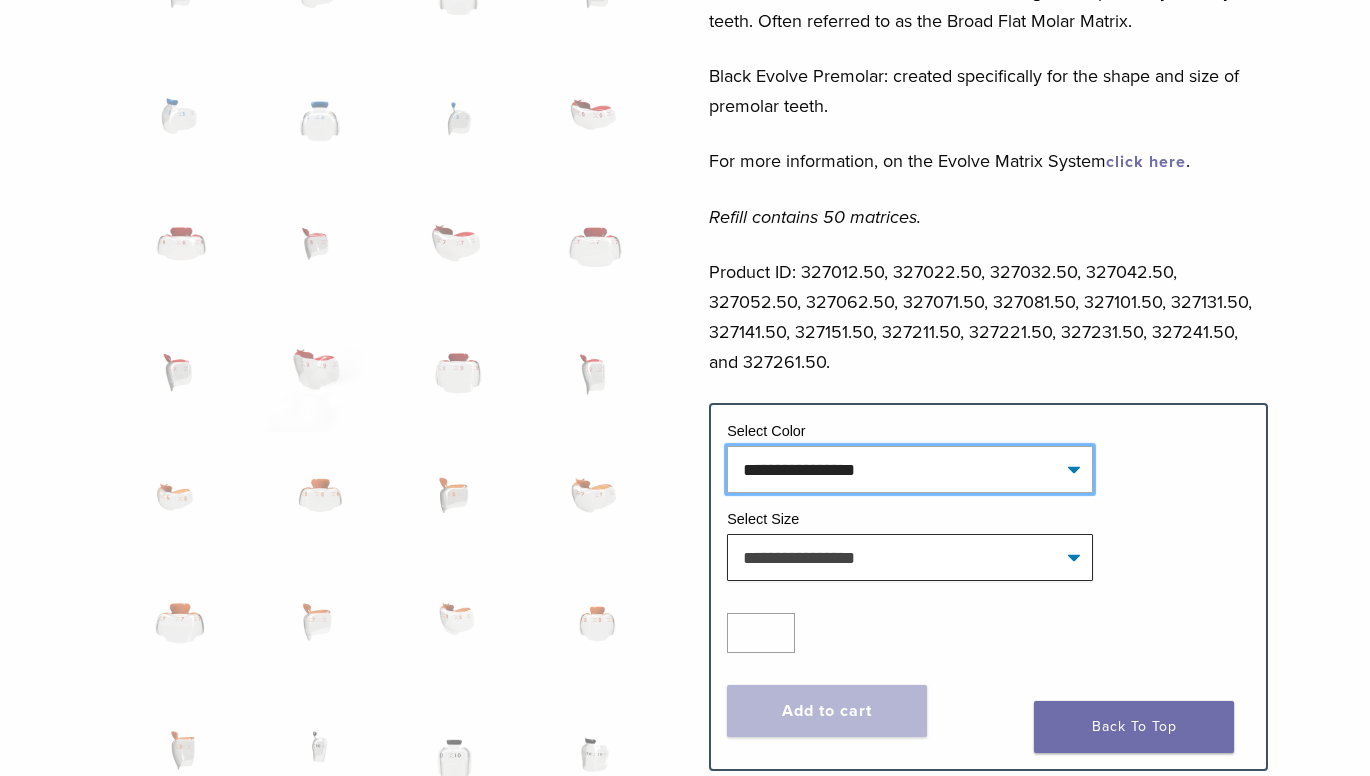 click on "**********" at bounding box center [910, 469] 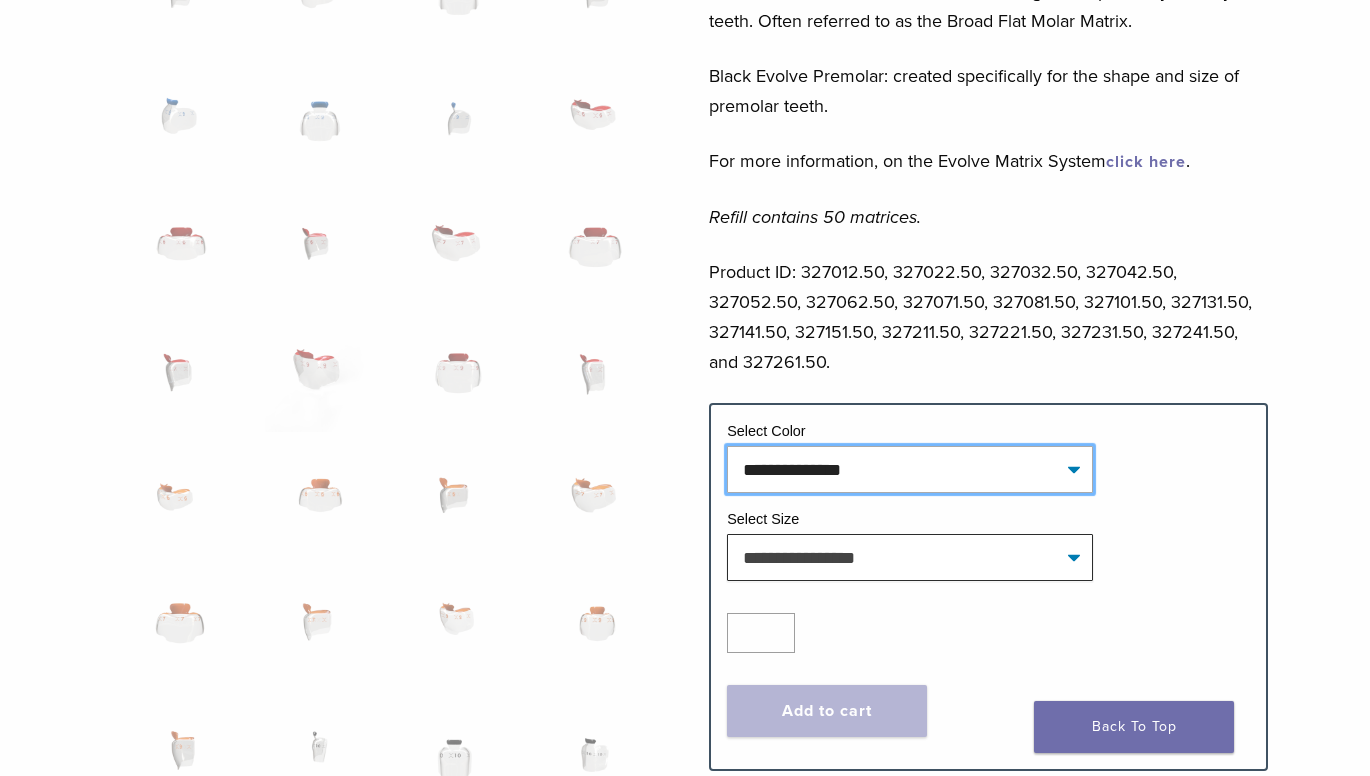 click on "**********" at bounding box center (910, 469) 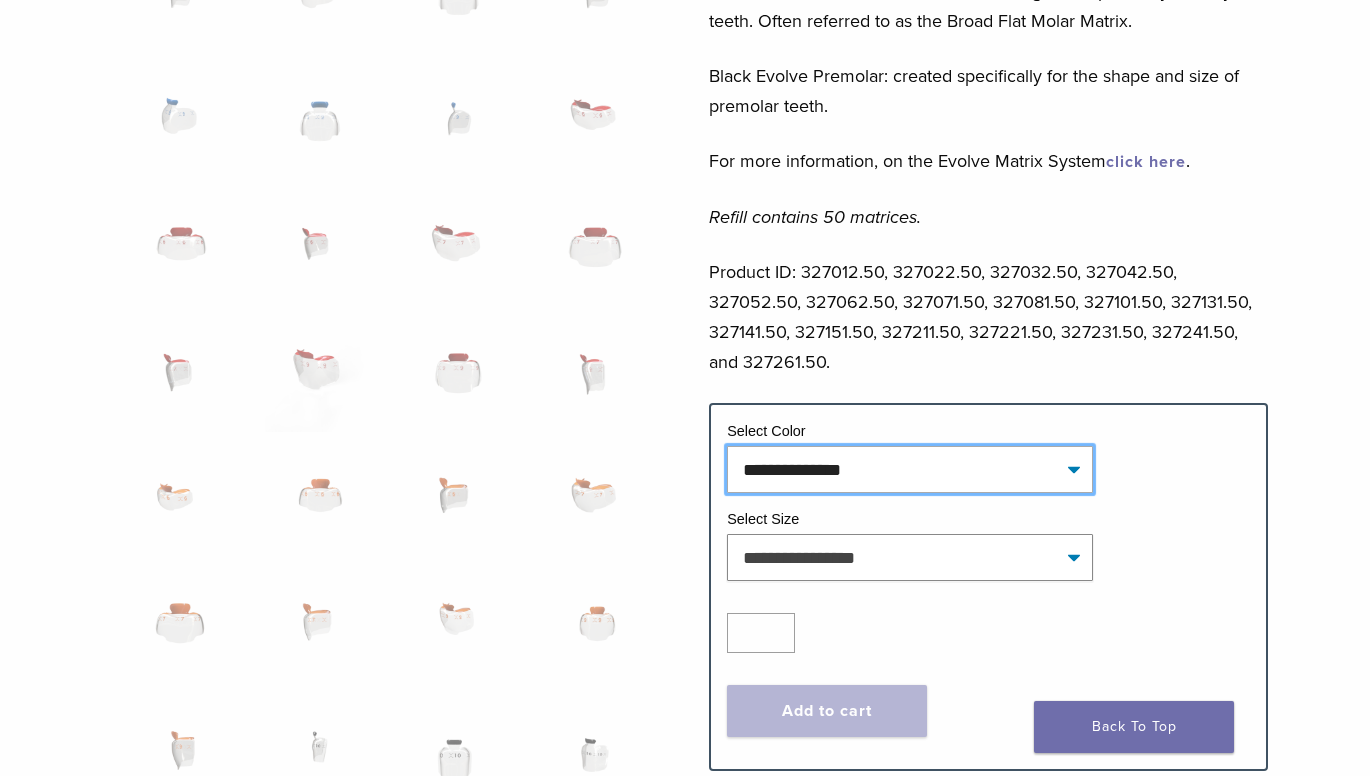 select on "****" 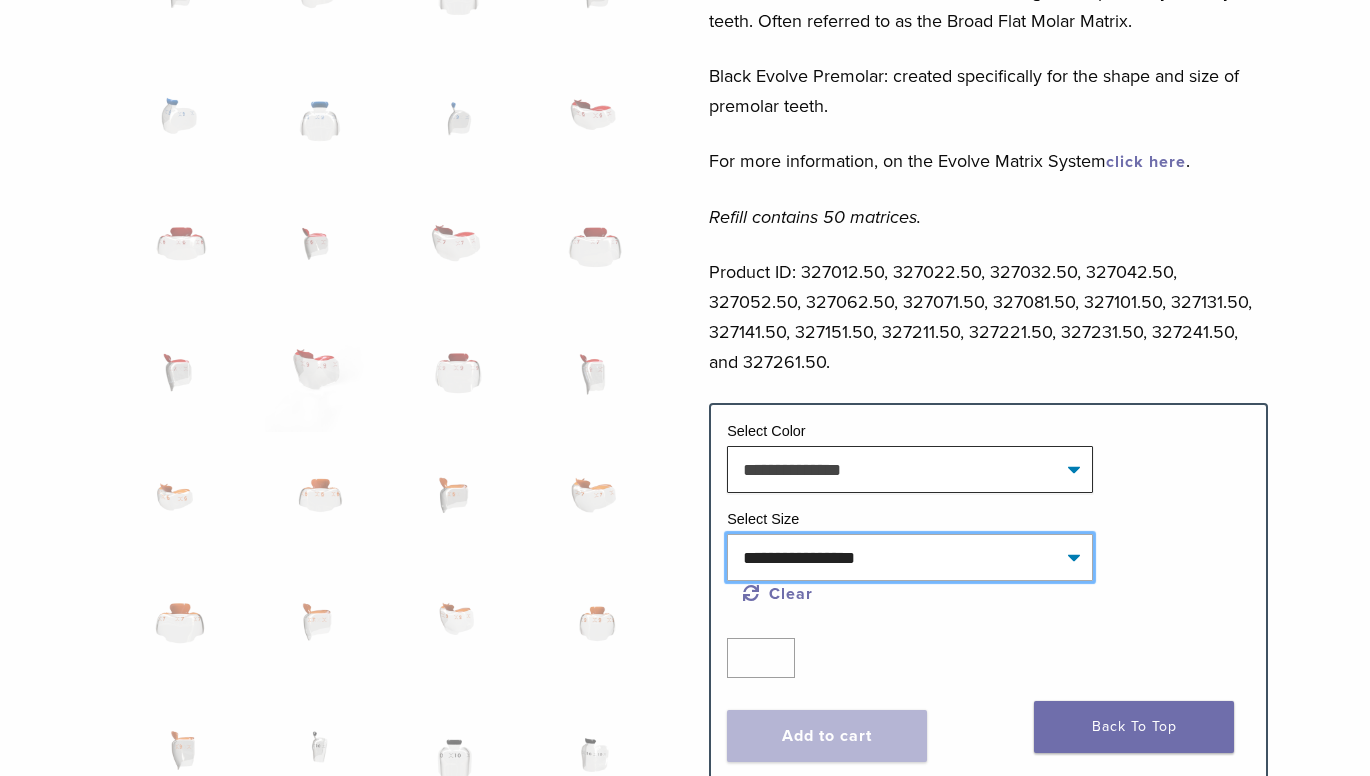 click on "**********" at bounding box center [910, 557] 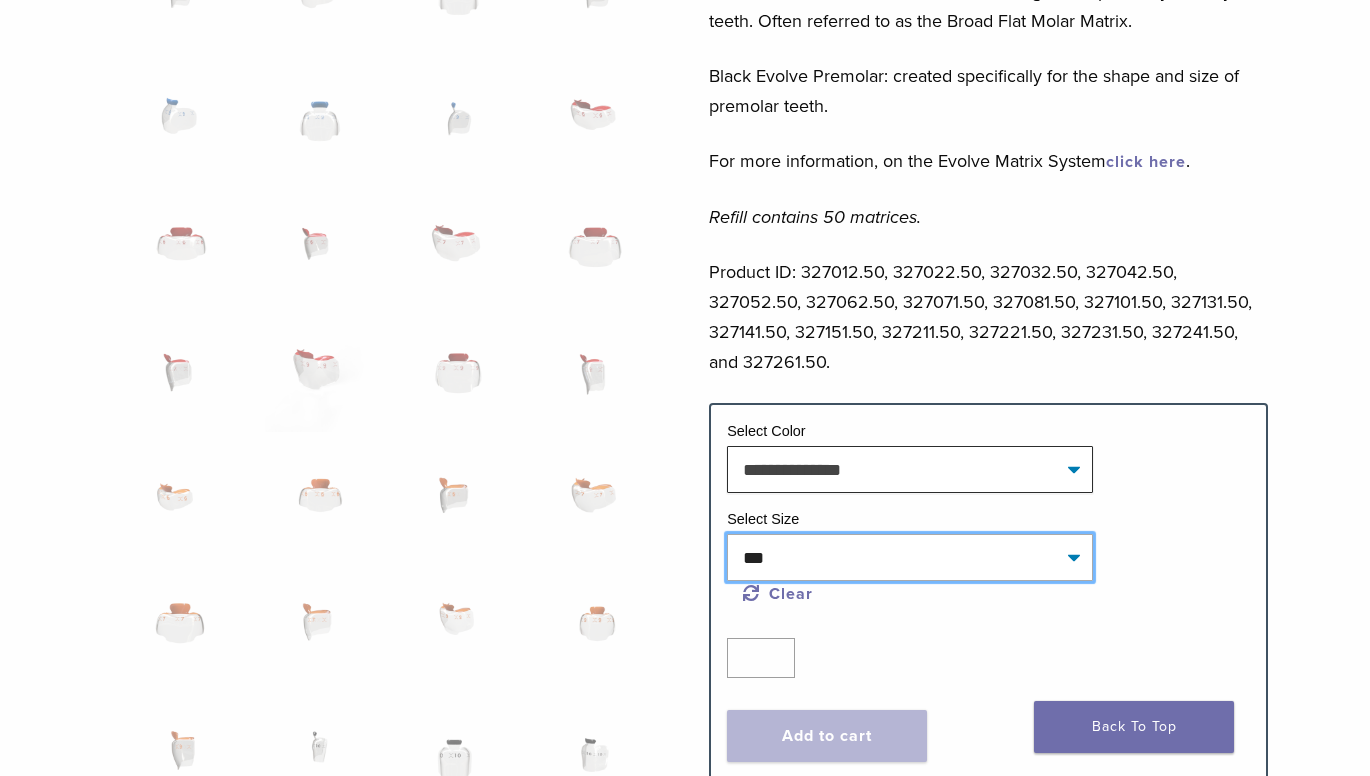click on "**********" at bounding box center (910, 557) 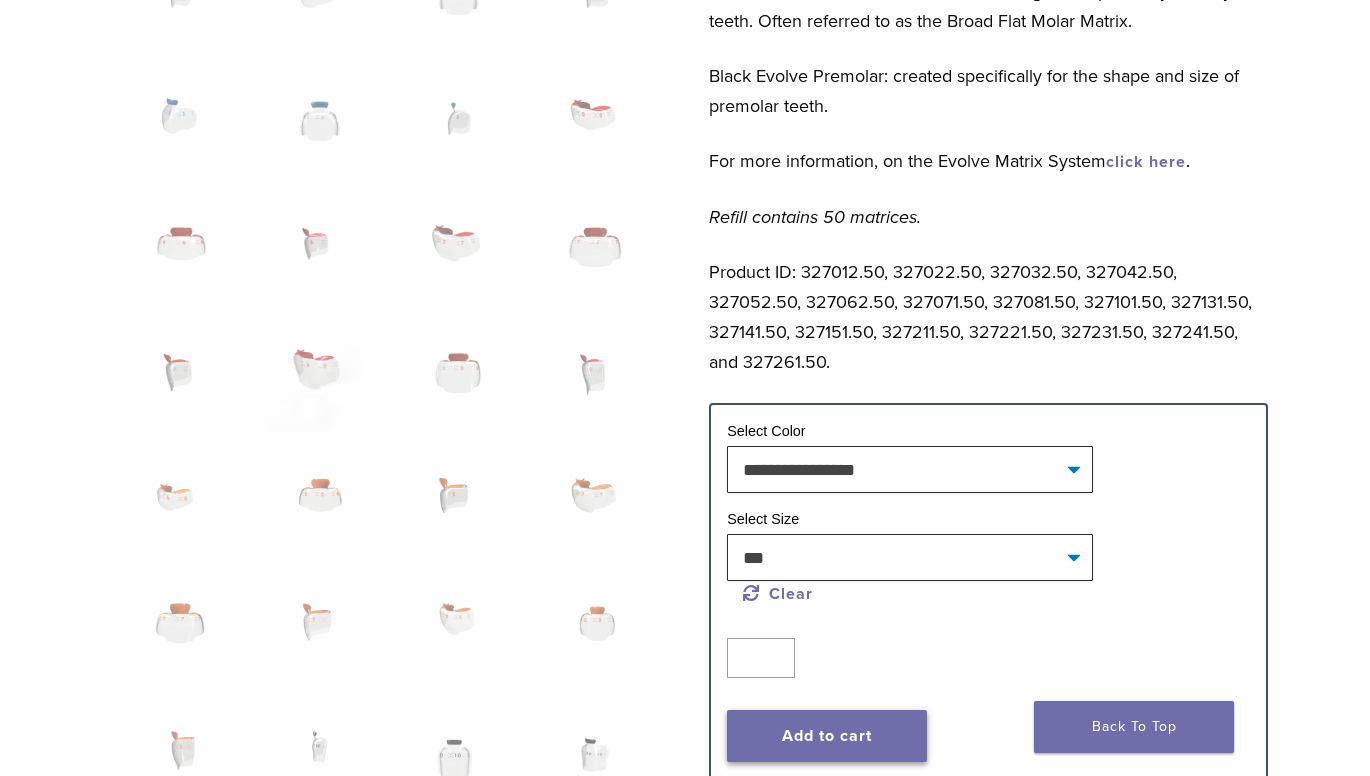 click on "Add to cart" at bounding box center [827, 736] 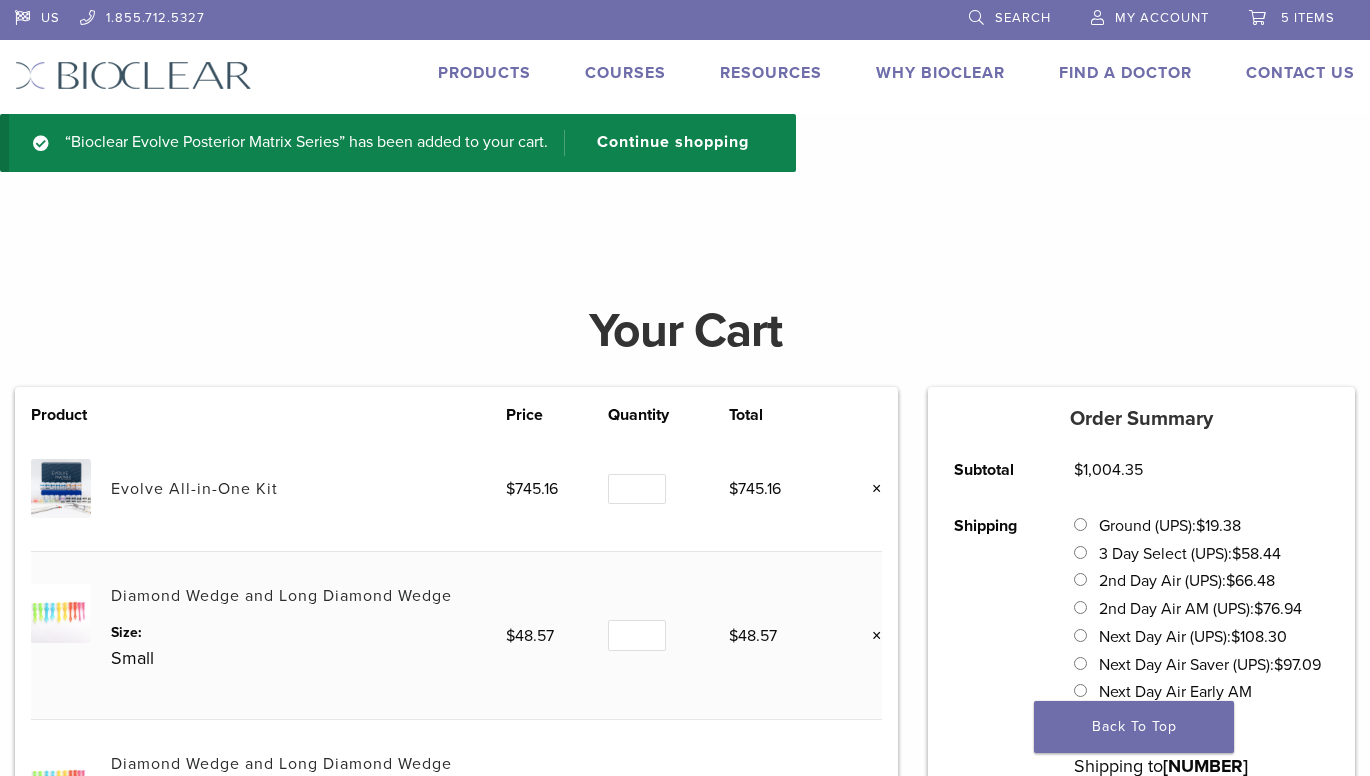 scroll, scrollTop: 0, scrollLeft: 0, axis: both 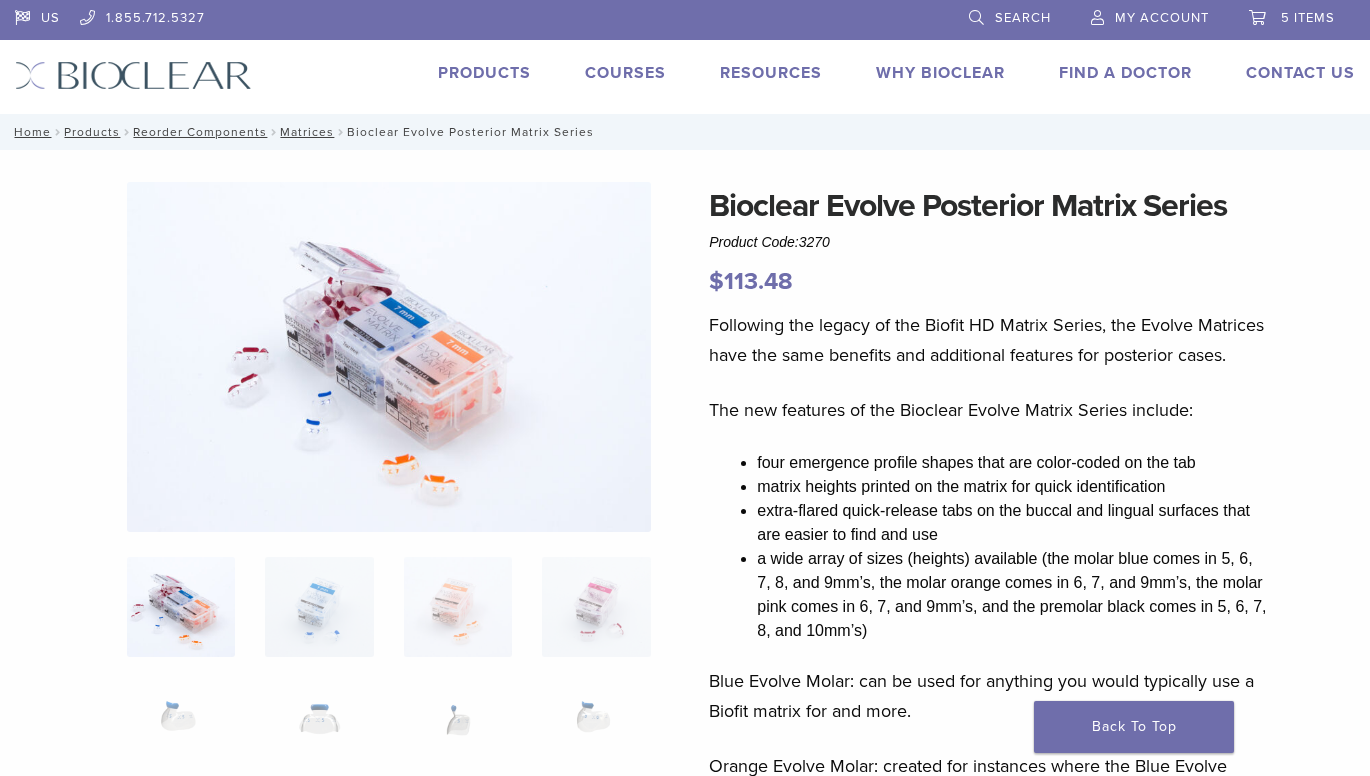 select on "****" 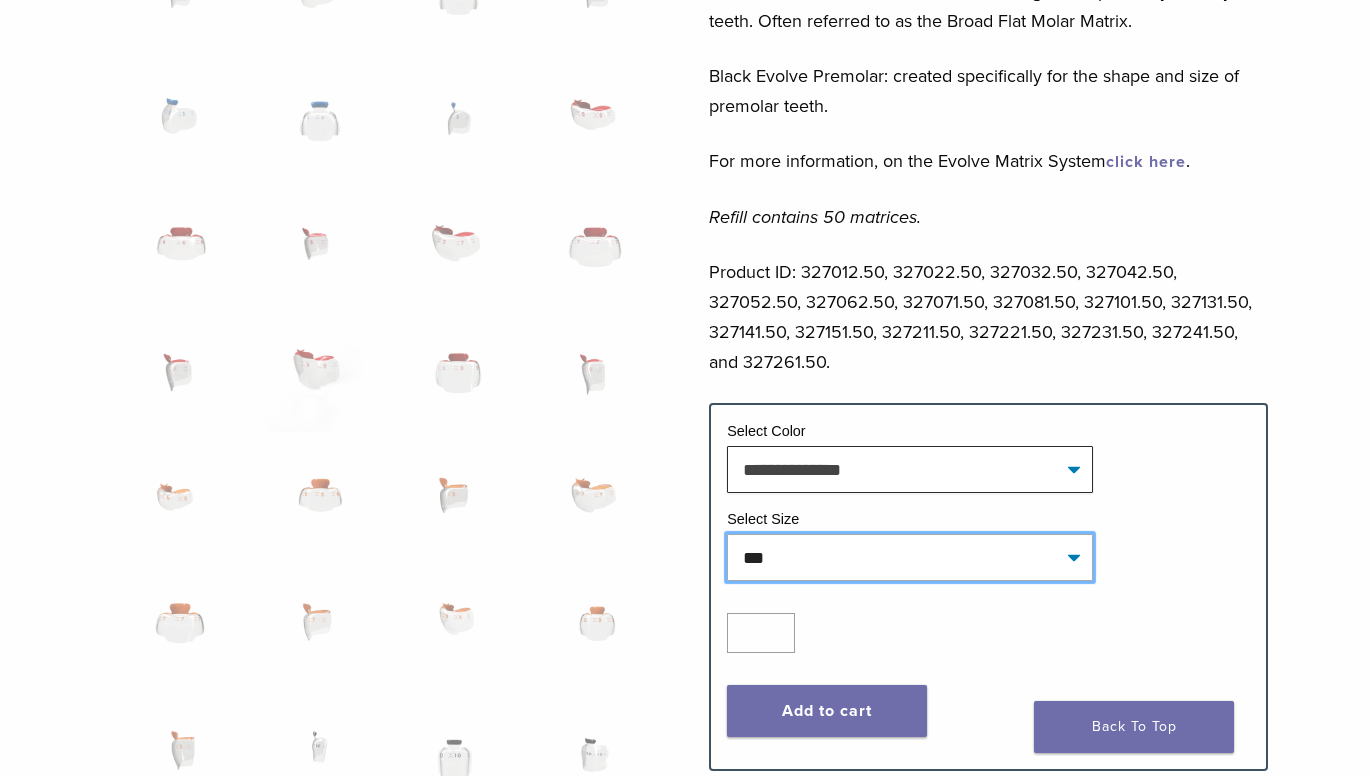 click on "**********" at bounding box center [910, 557] 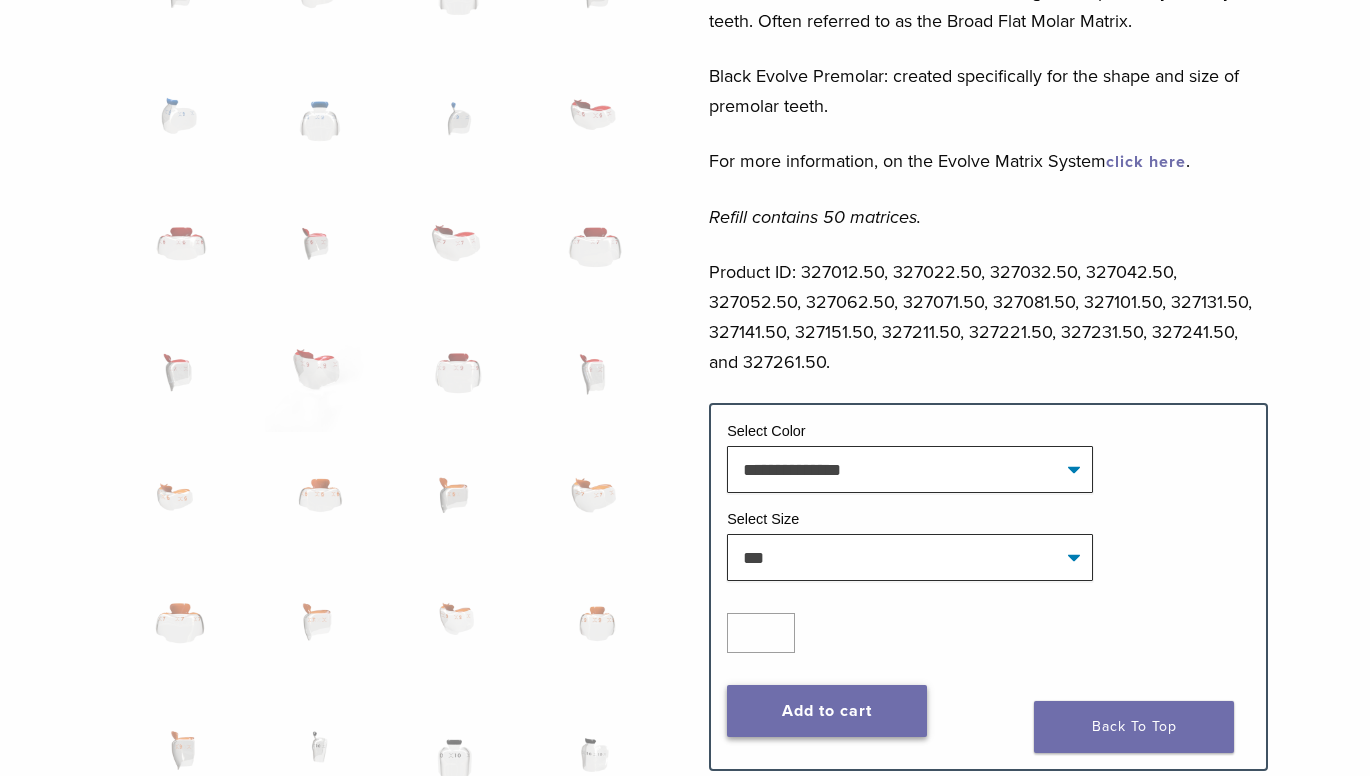 click on "Add to cart" at bounding box center (827, 711) 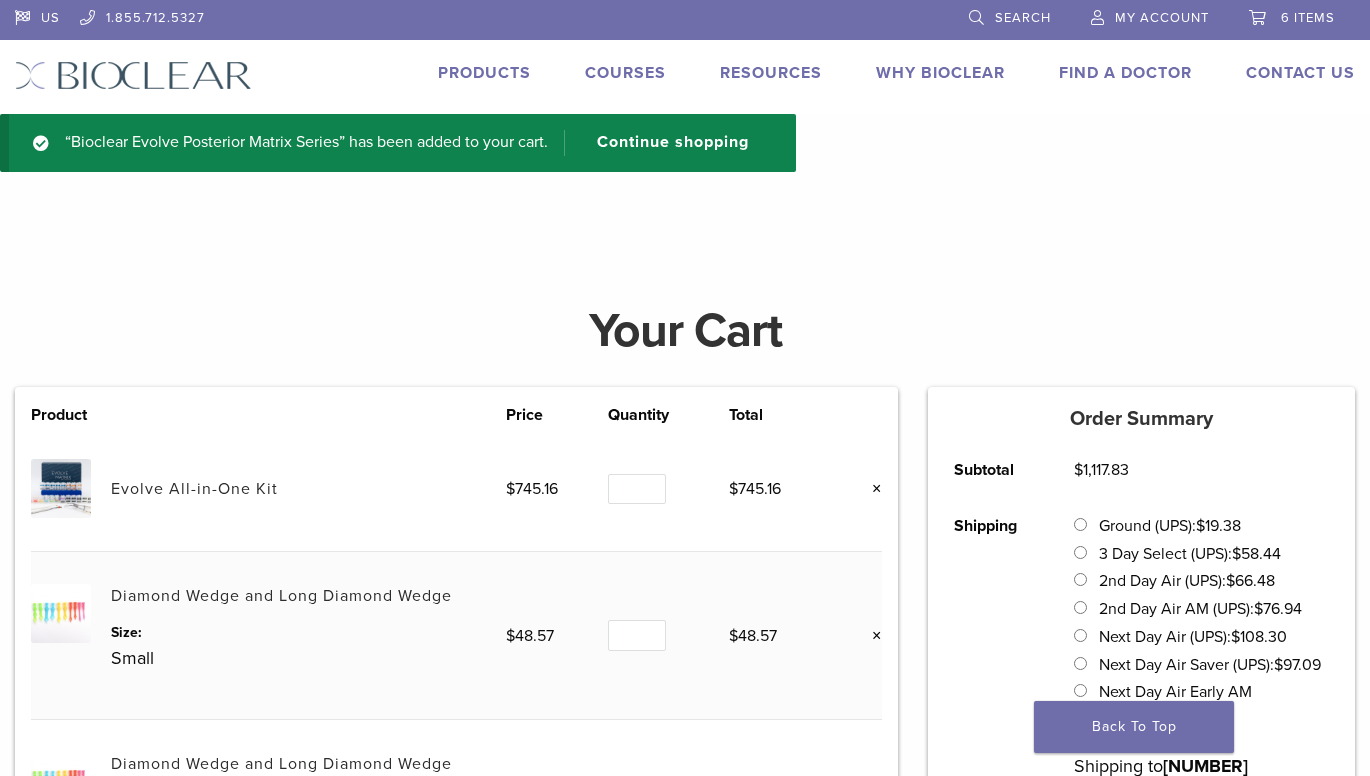 scroll, scrollTop: 0, scrollLeft: 0, axis: both 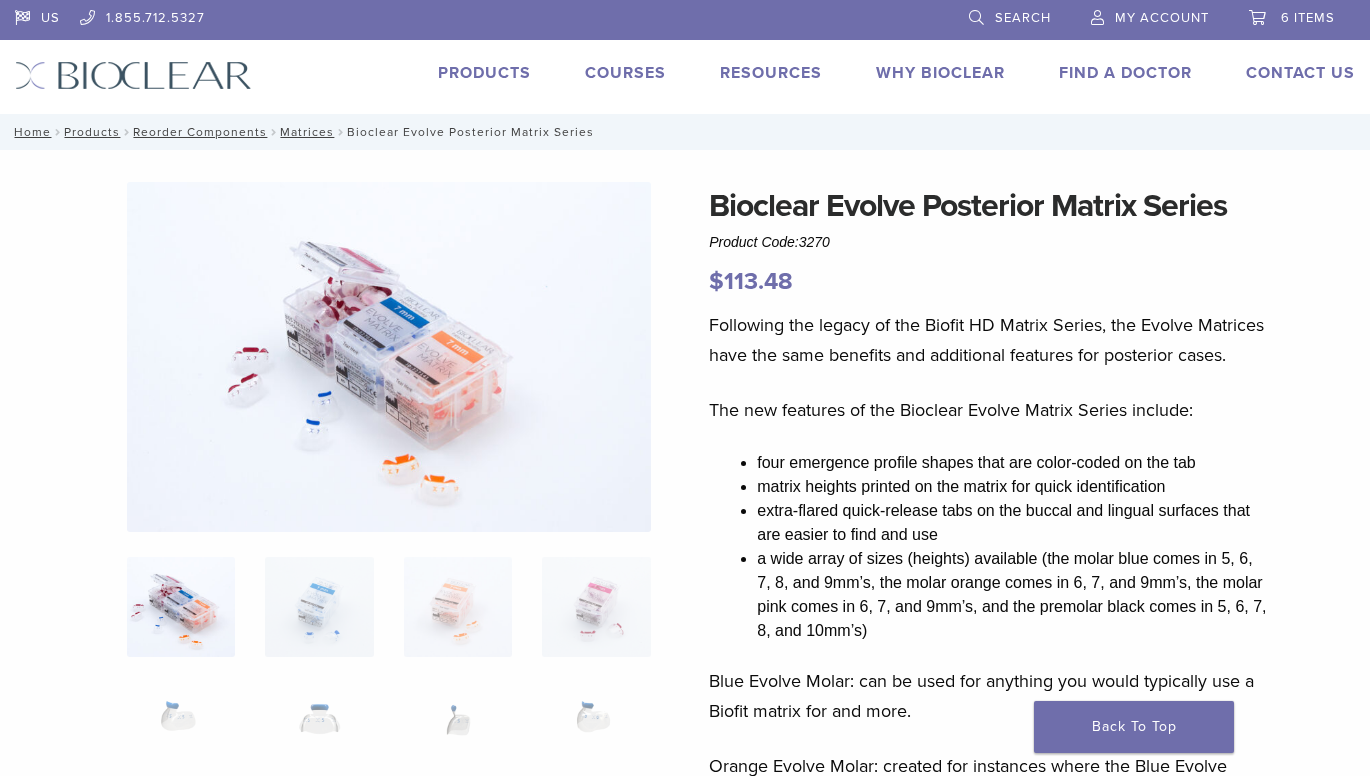 select on "****" 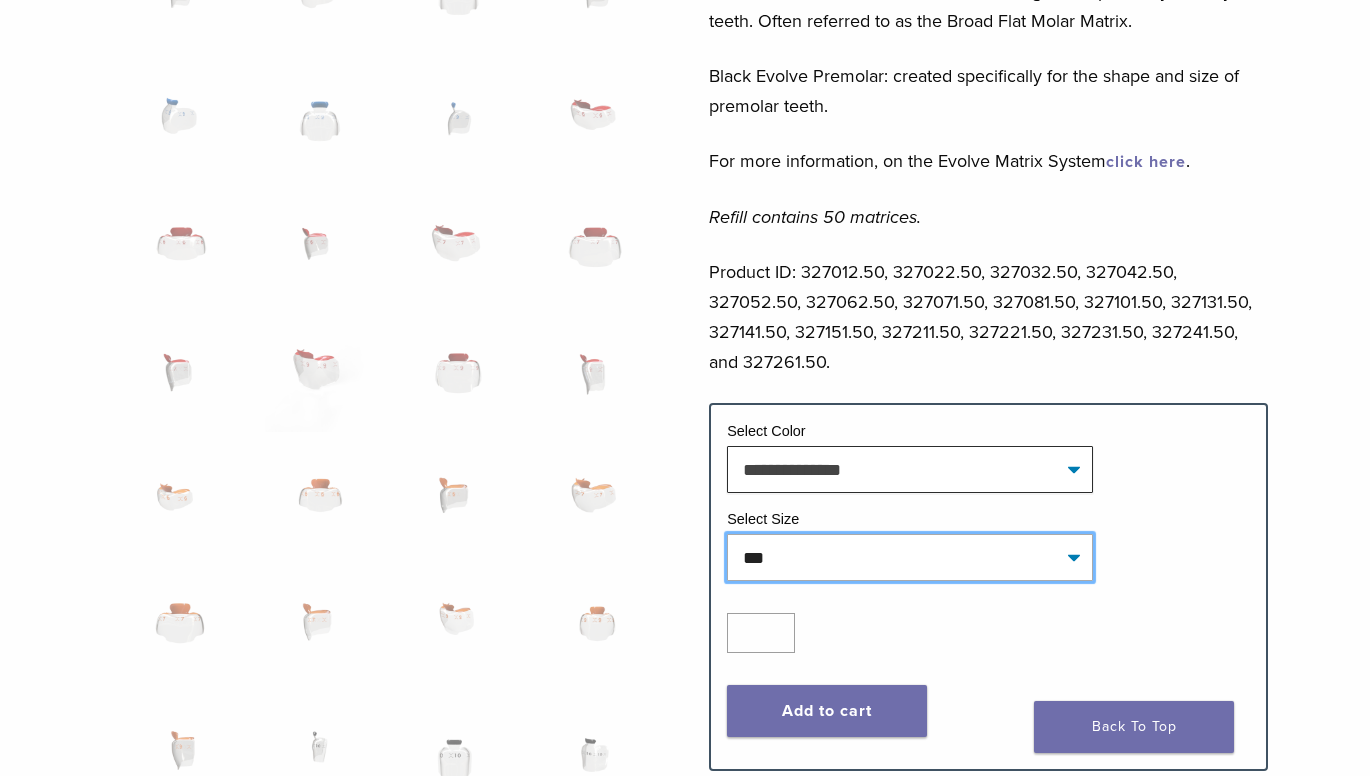 click on "**********" at bounding box center (910, 557) 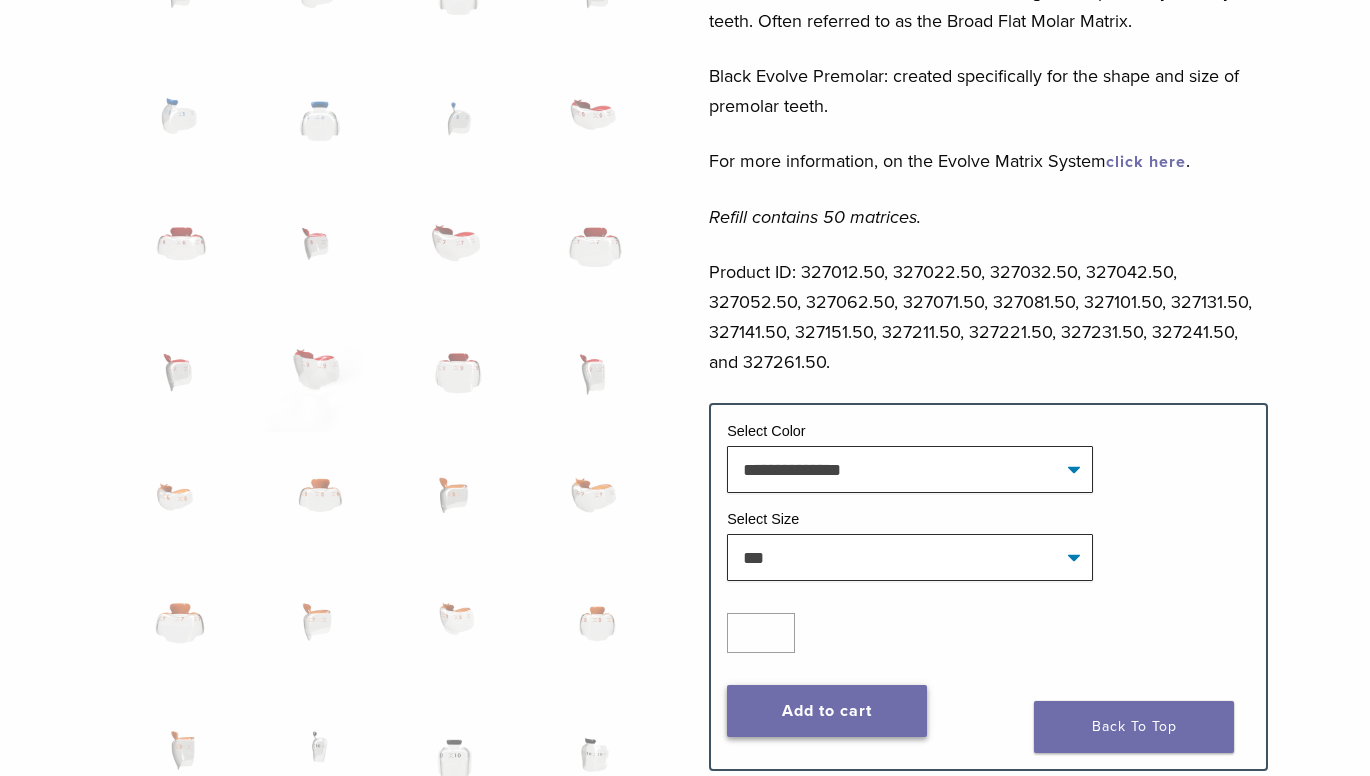 click on "Add to cart" at bounding box center (827, 711) 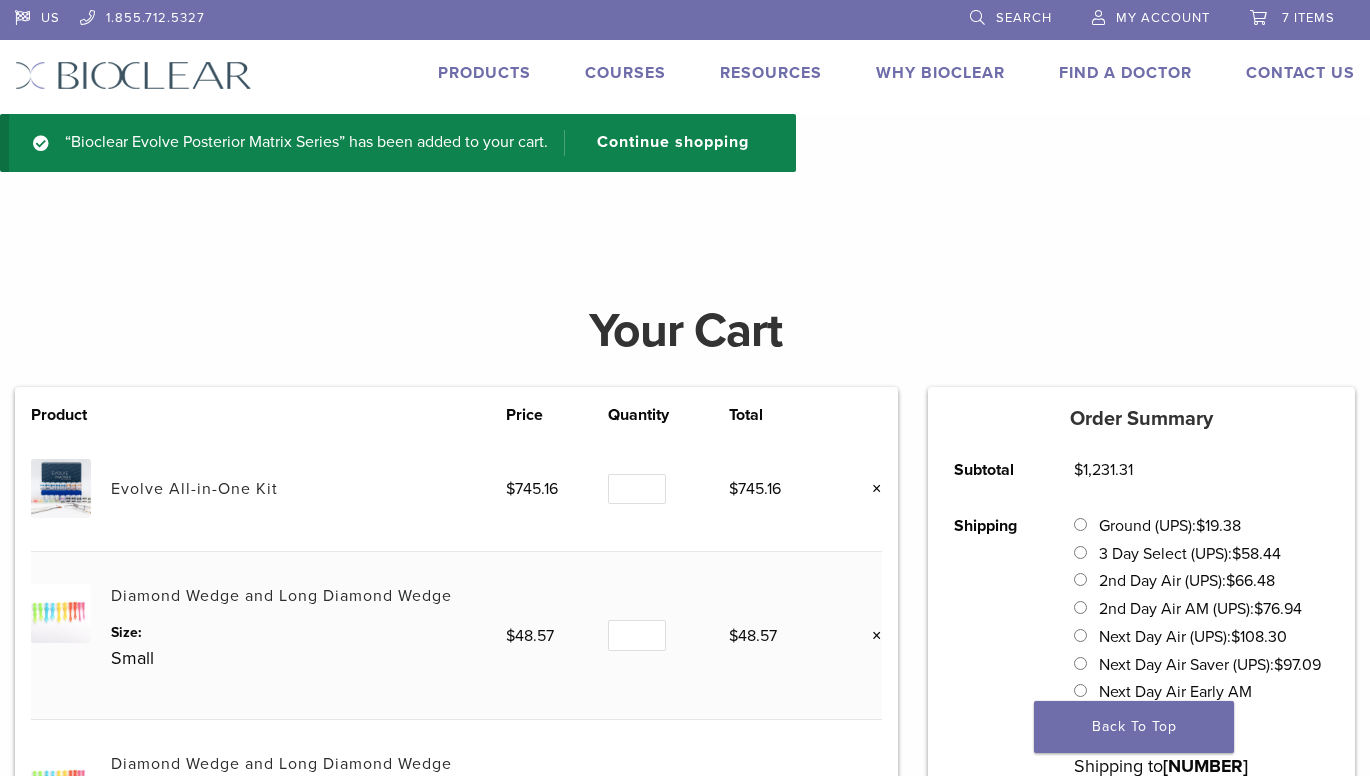 scroll, scrollTop: 0, scrollLeft: 0, axis: both 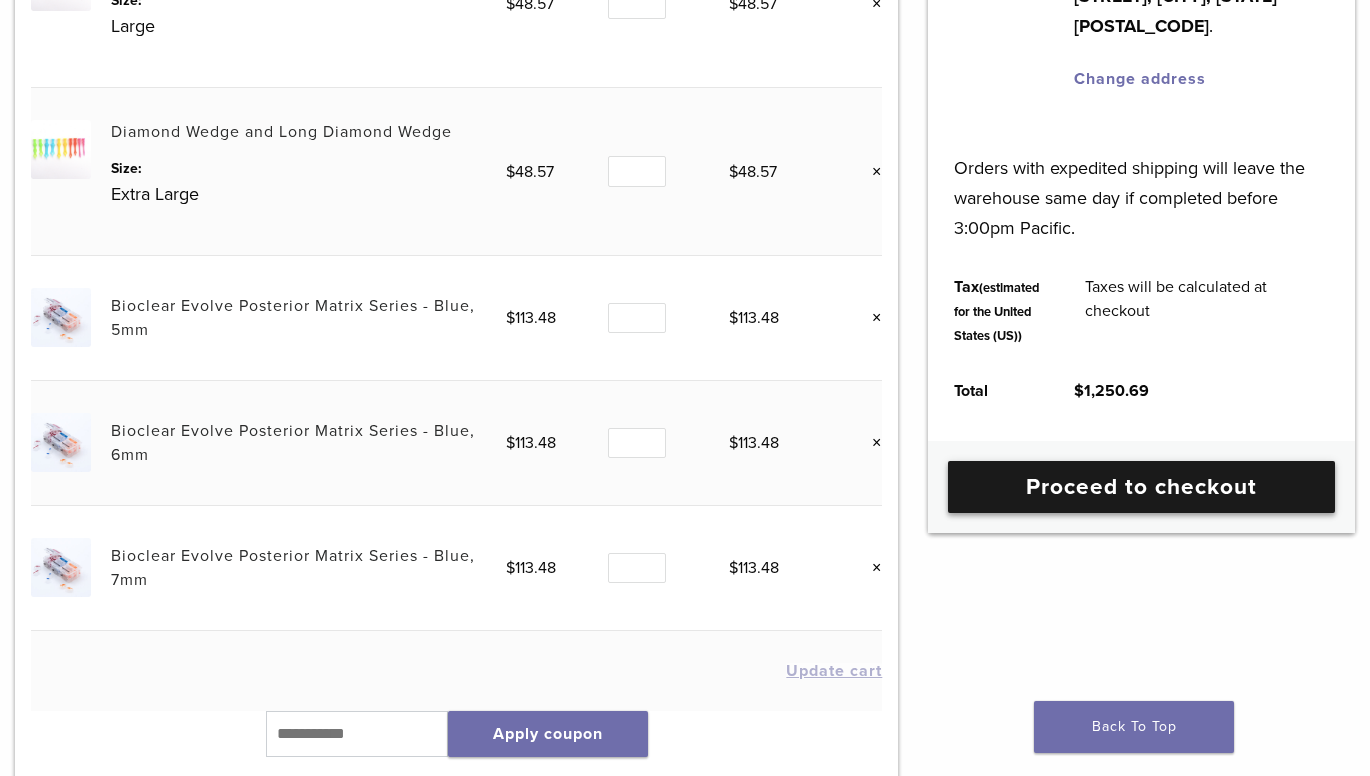 click on "Proceed to checkout" at bounding box center [1141, 487] 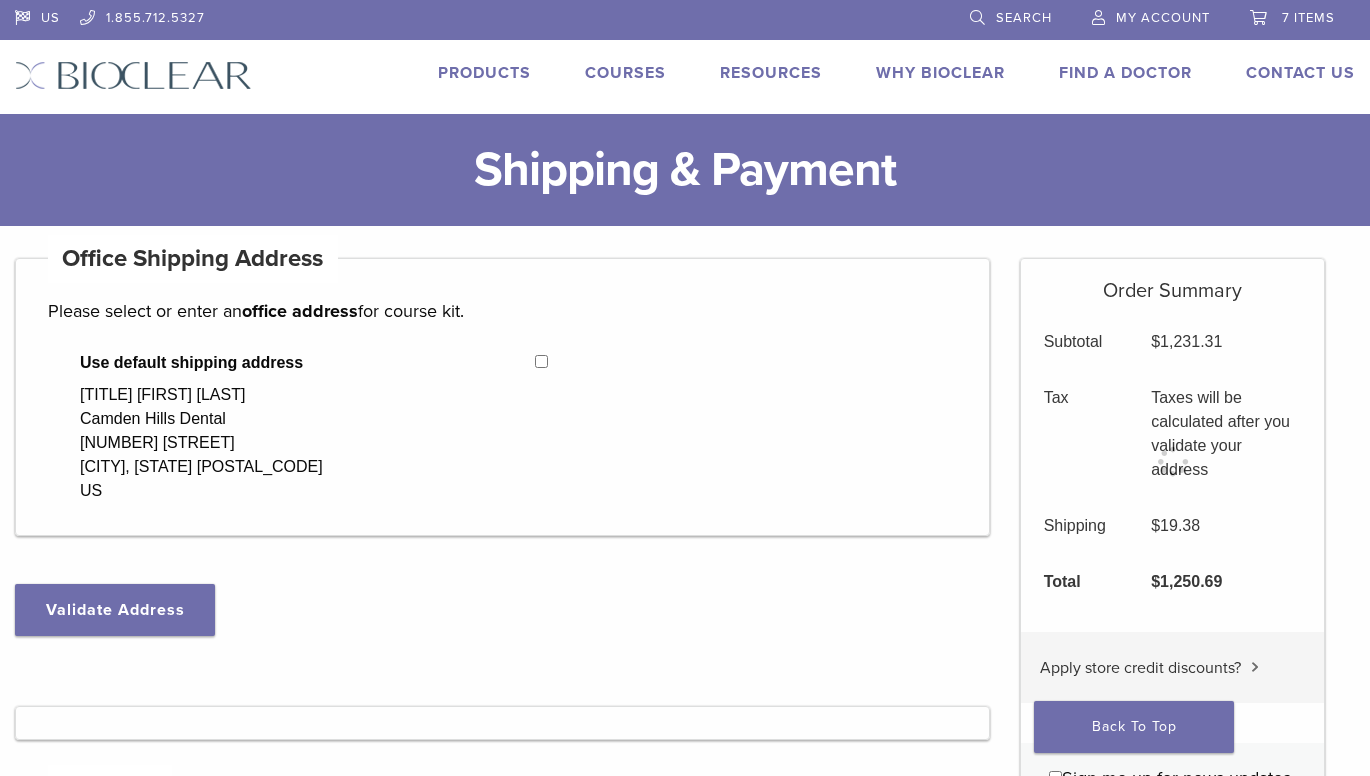 select on "**" 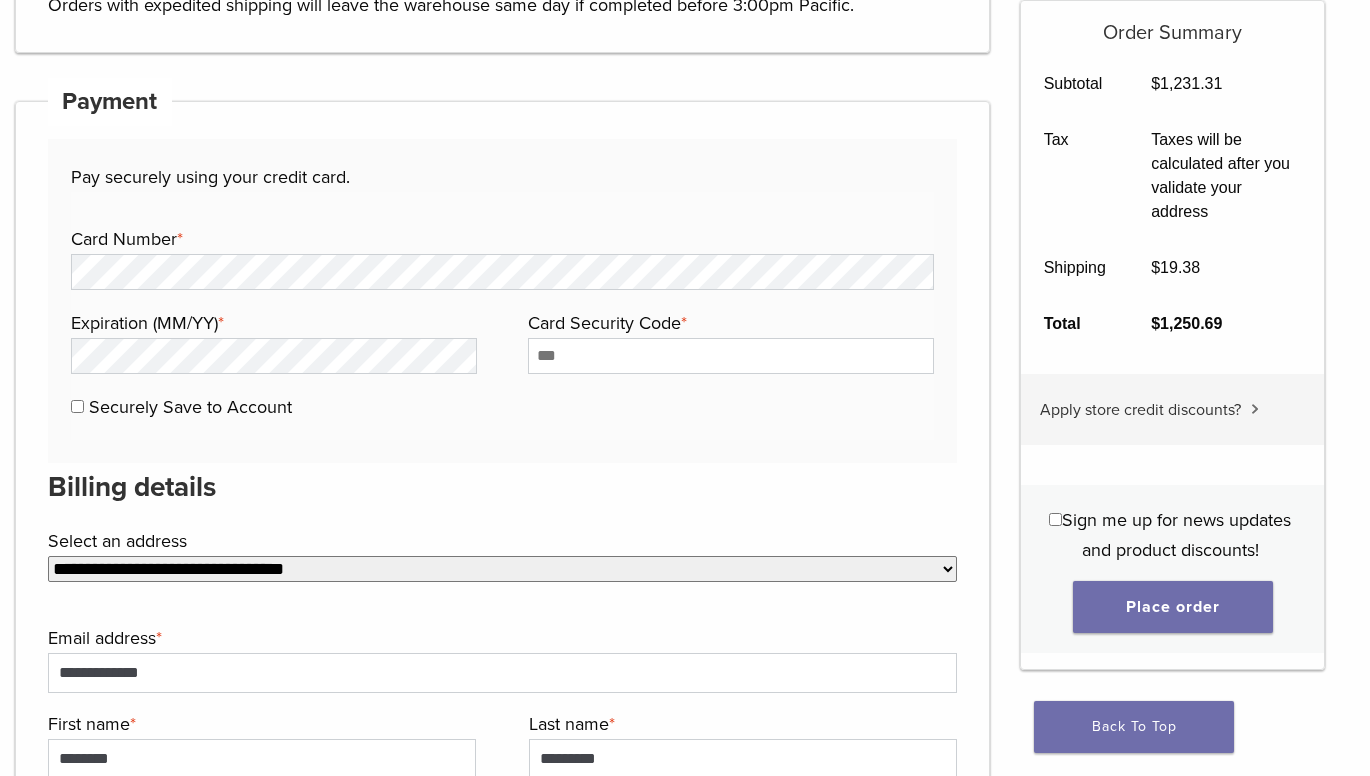 scroll, scrollTop: 1000, scrollLeft: 0, axis: vertical 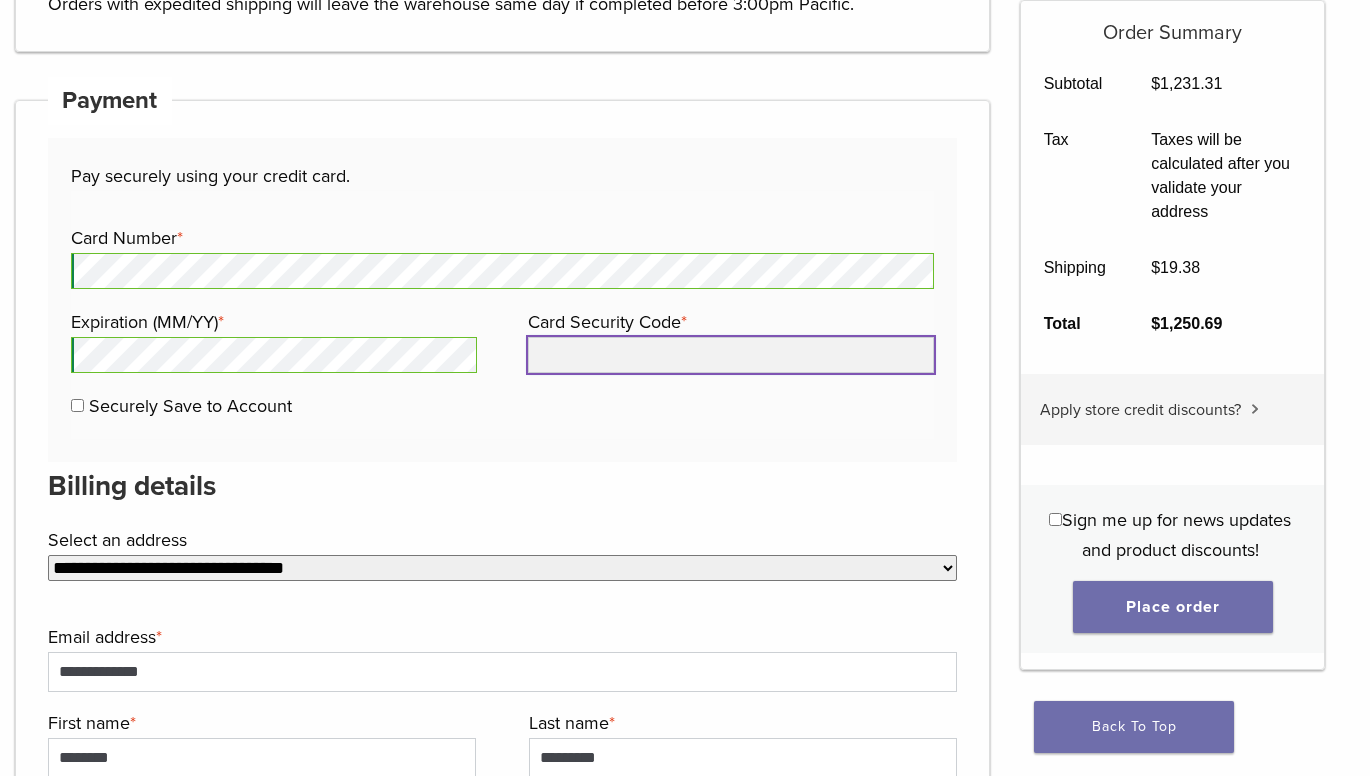 click on "Card Security Code  *" at bounding box center [731, 355] 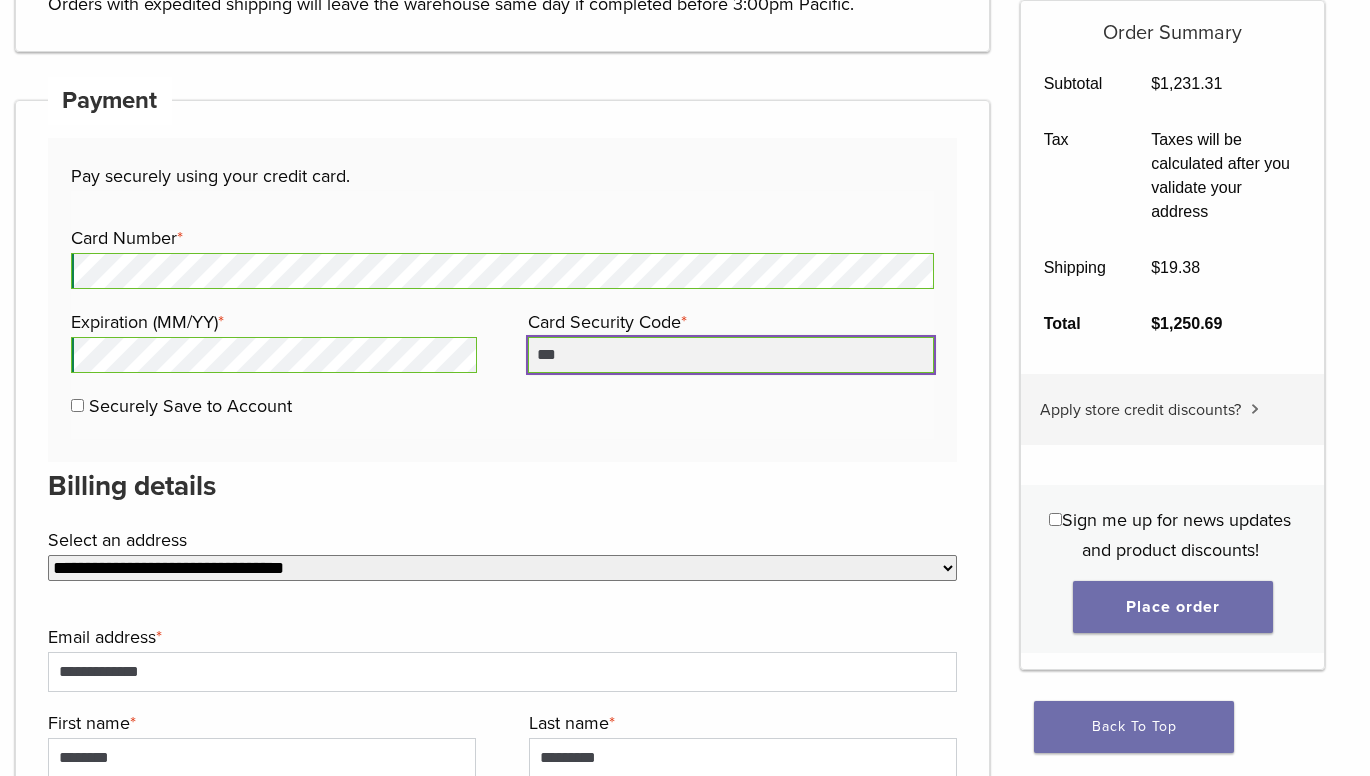 scroll, scrollTop: 1, scrollLeft: 0, axis: vertical 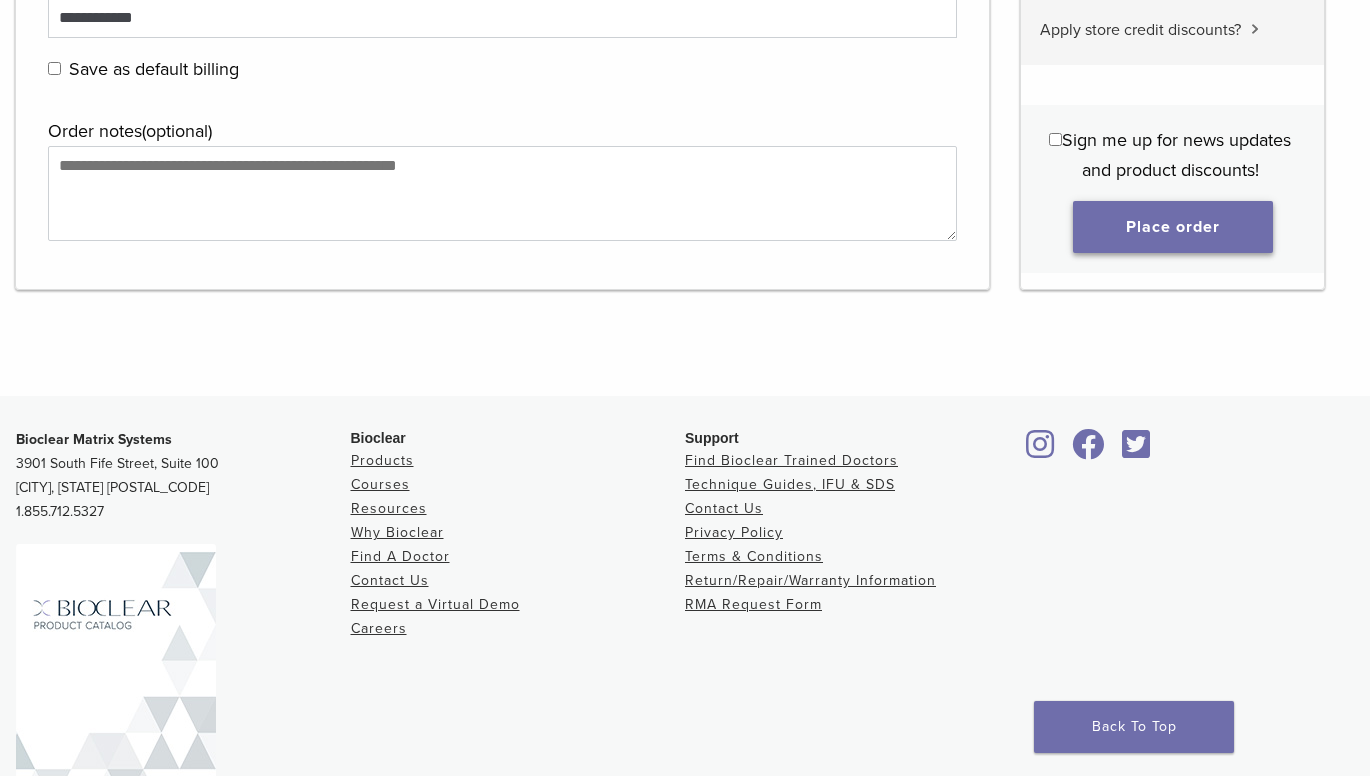 type on "***" 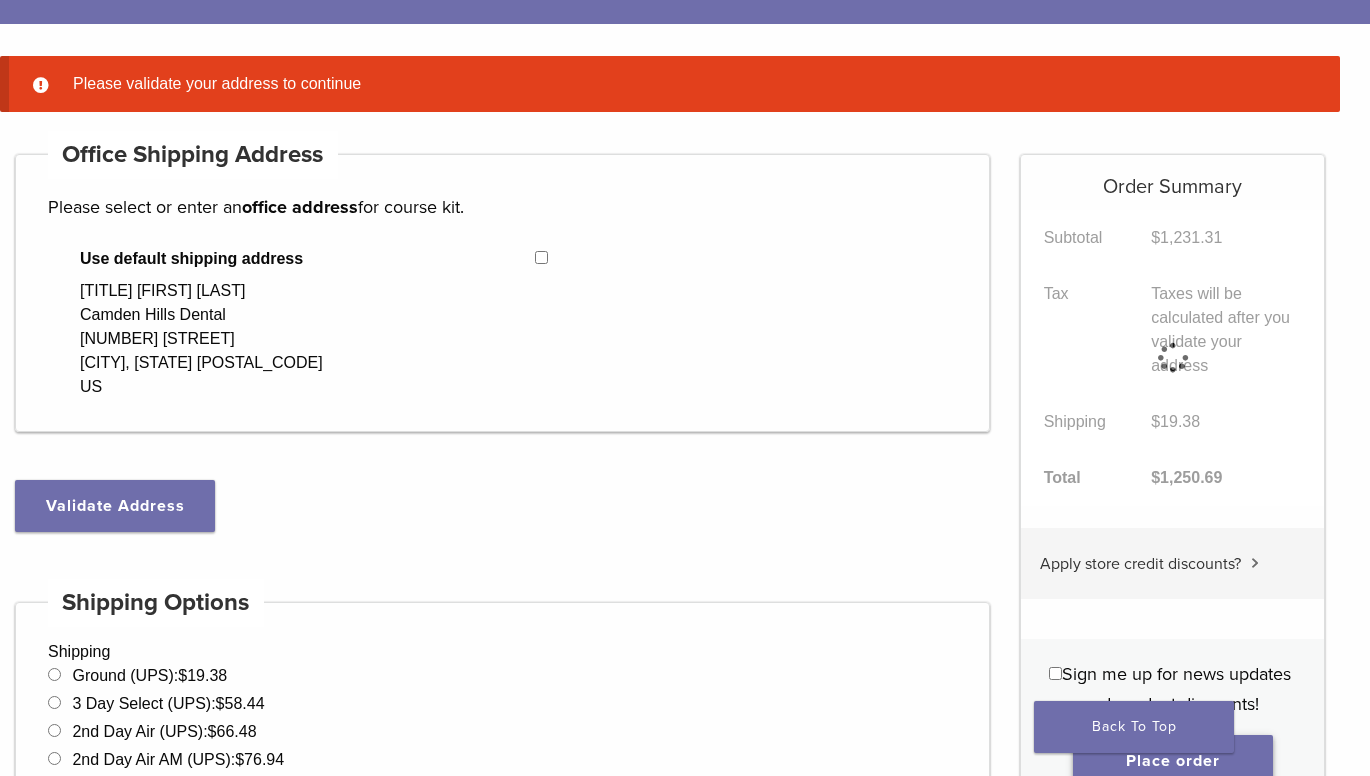 scroll, scrollTop: 158, scrollLeft: 0, axis: vertical 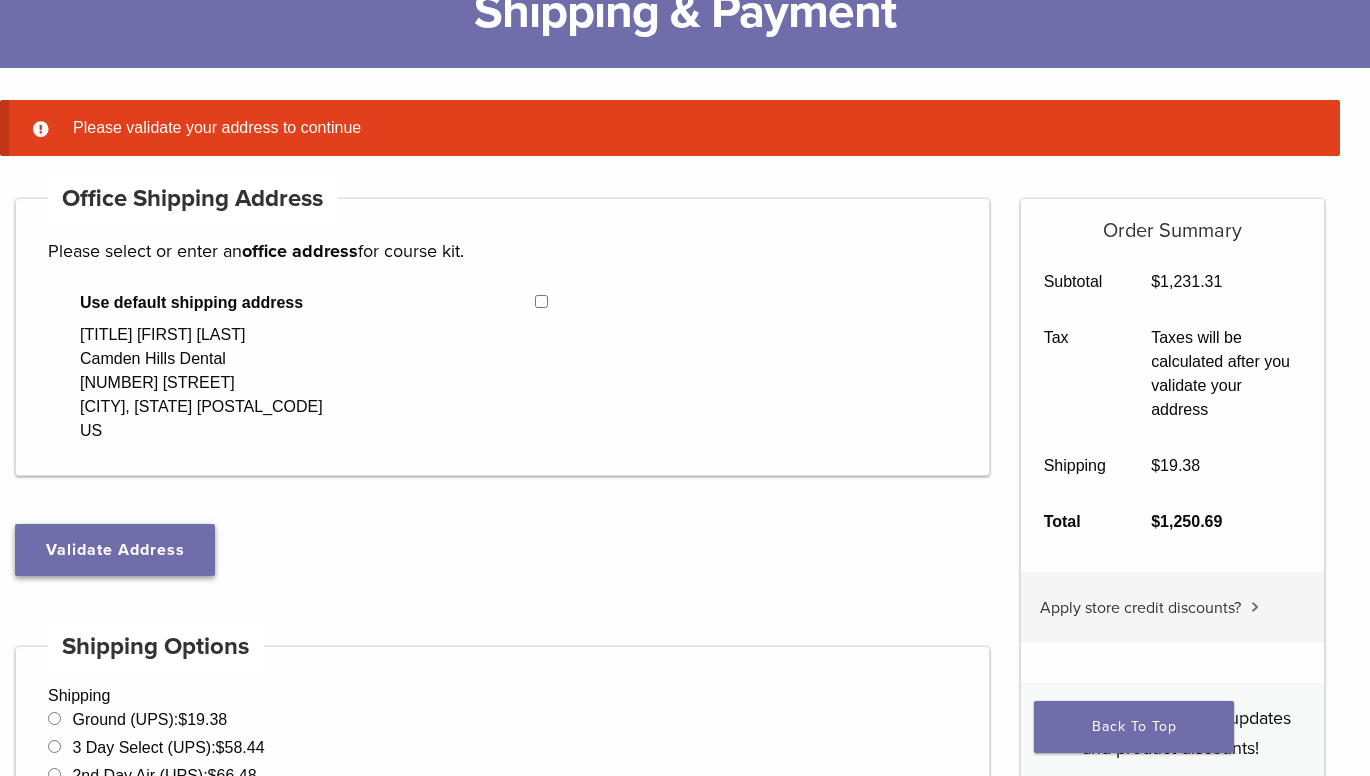 click on "Validate Address" at bounding box center [115, 550] 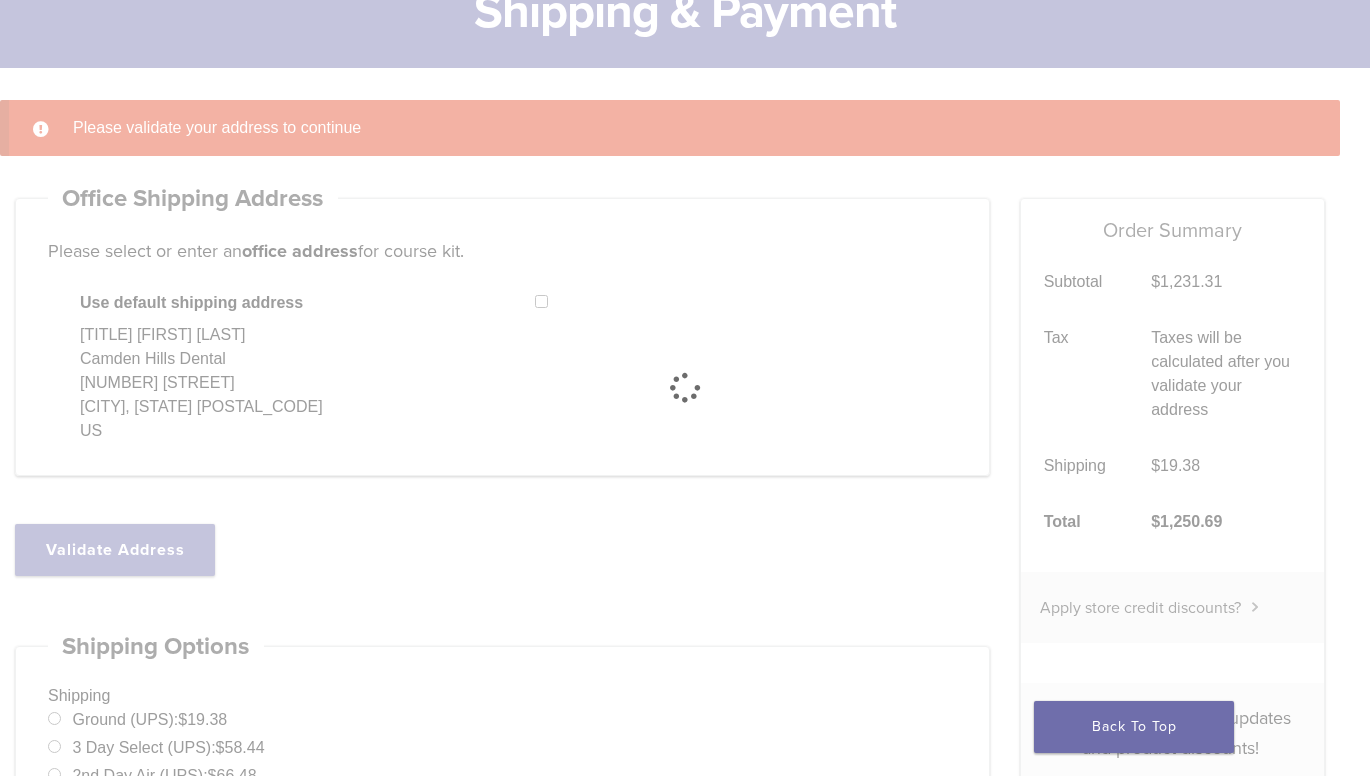 select on "**" 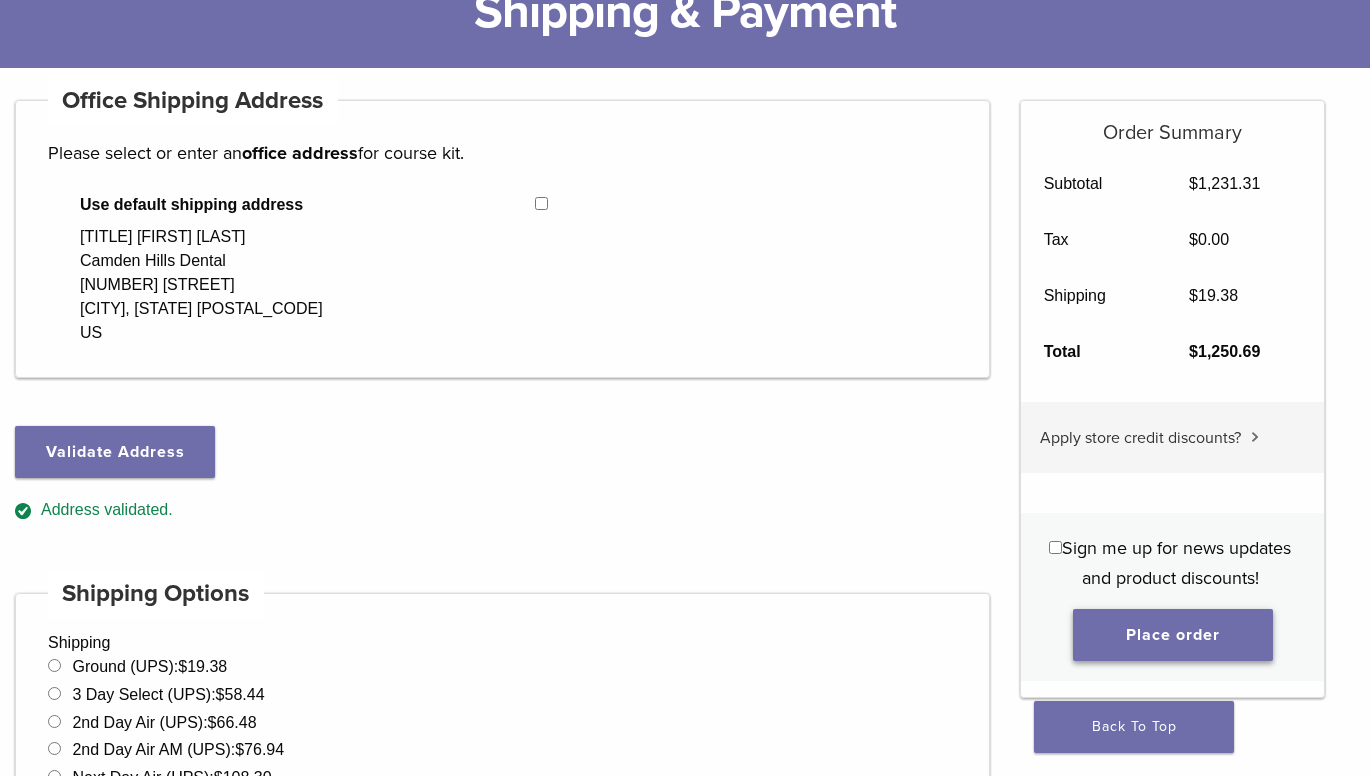 click on "Place order" at bounding box center [1173, 635] 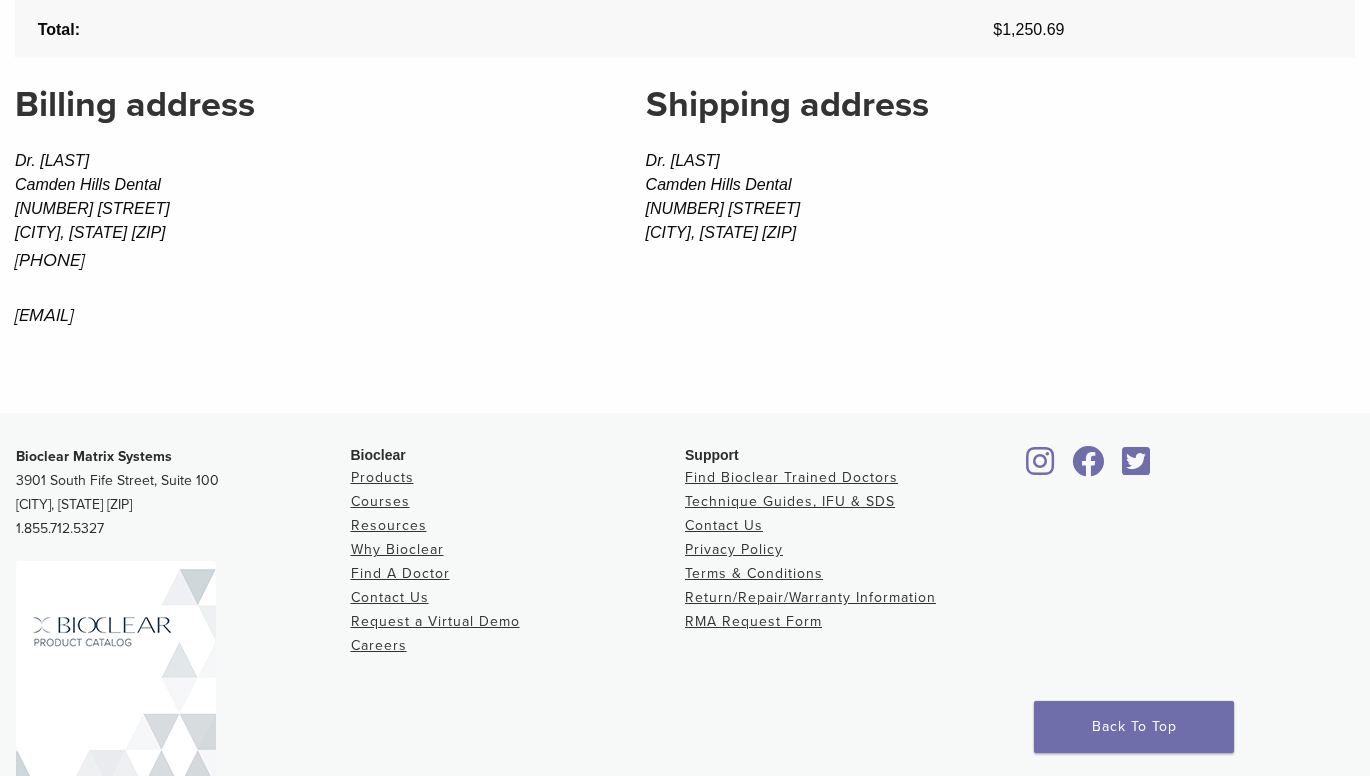scroll, scrollTop: 1700, scrollLeft: 0, axis: vertical 